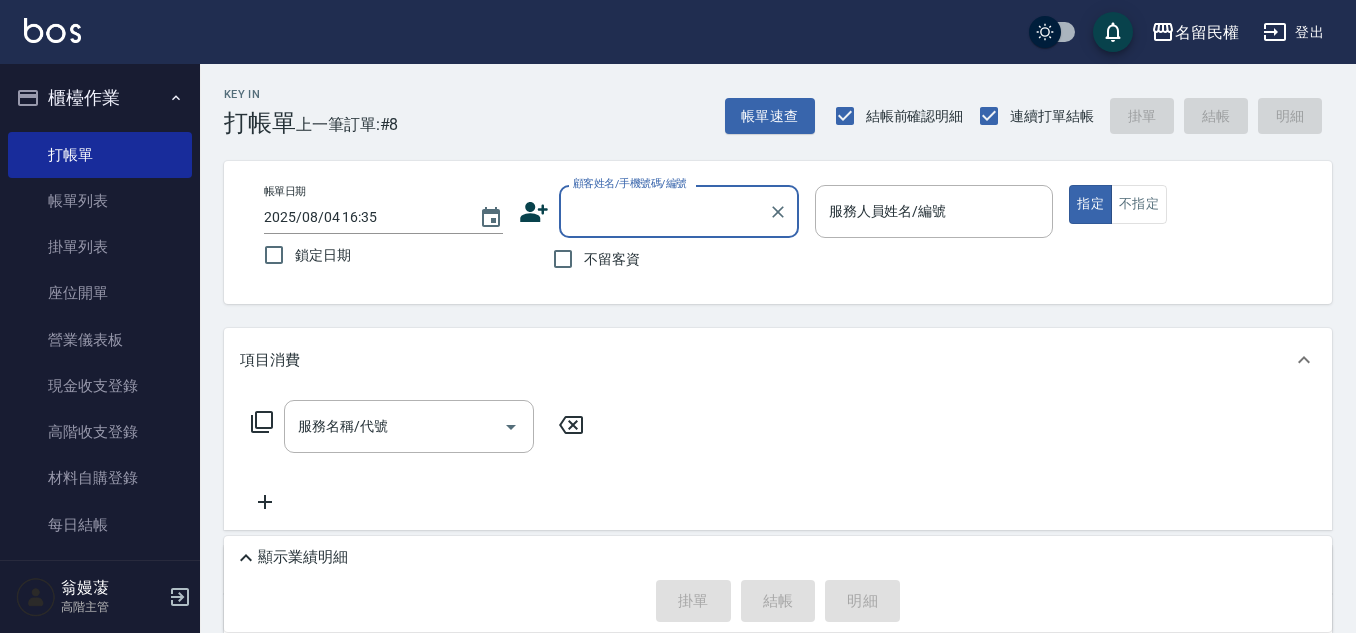 scroll, scrollTop: 0, scrollLeft: 0, axis: both 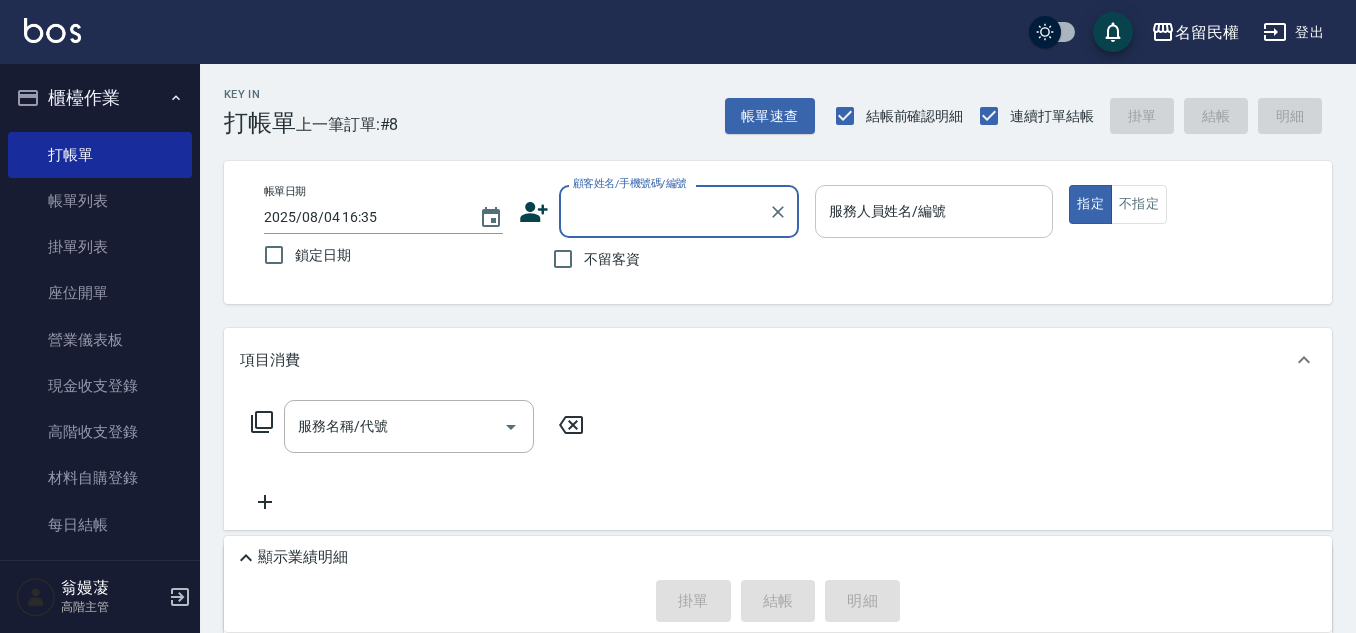 click on "服務人員姓名/編號" at bounding box center (934, 211) 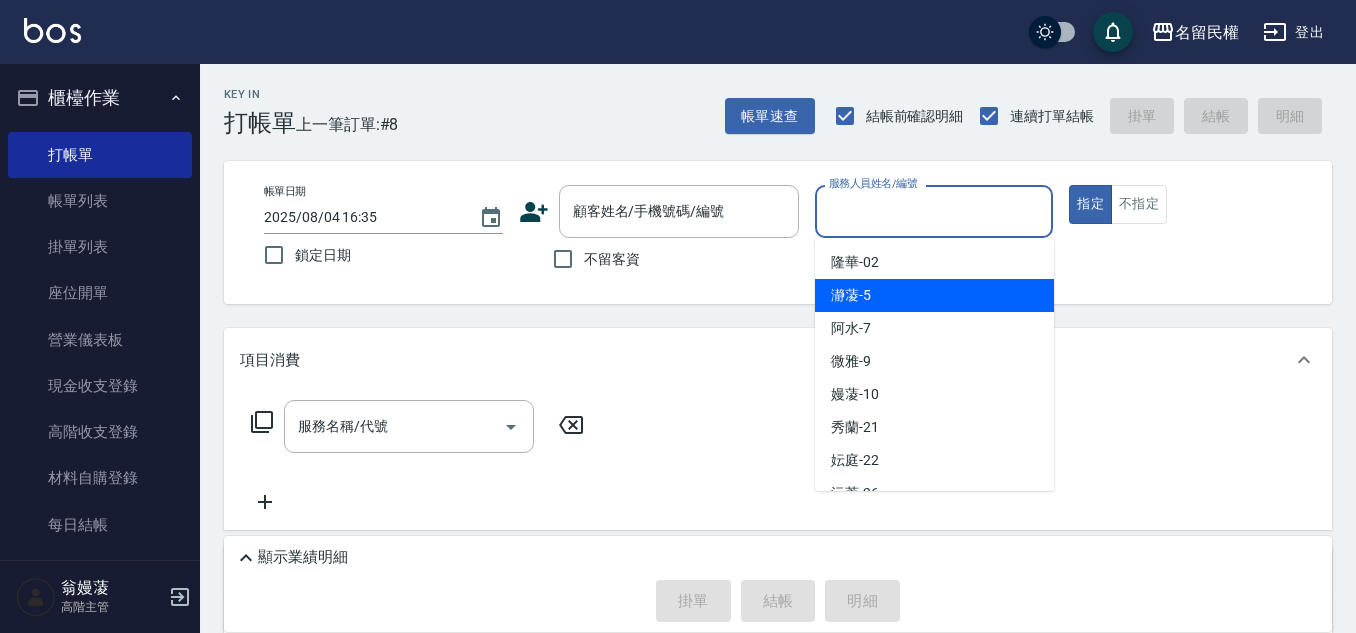 click on "瀞蓤 -5" at bounding box center [934, 295] 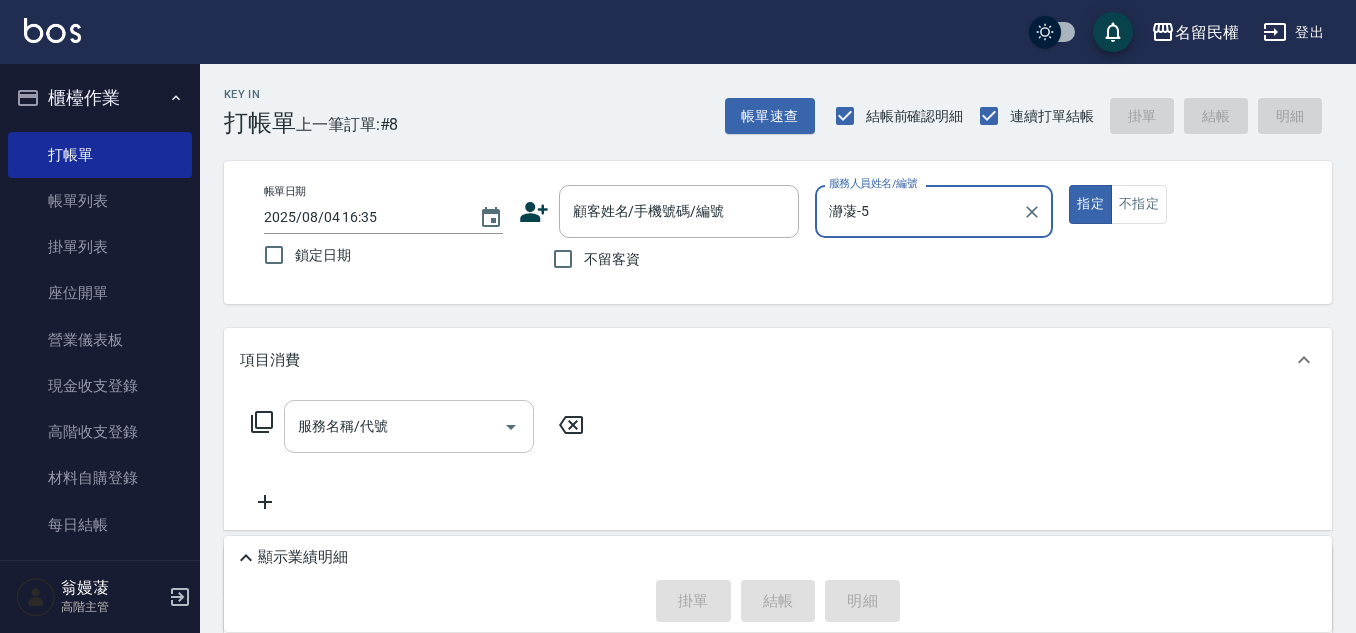click on "服務名稱/代號" at bounding box center [394, 426] 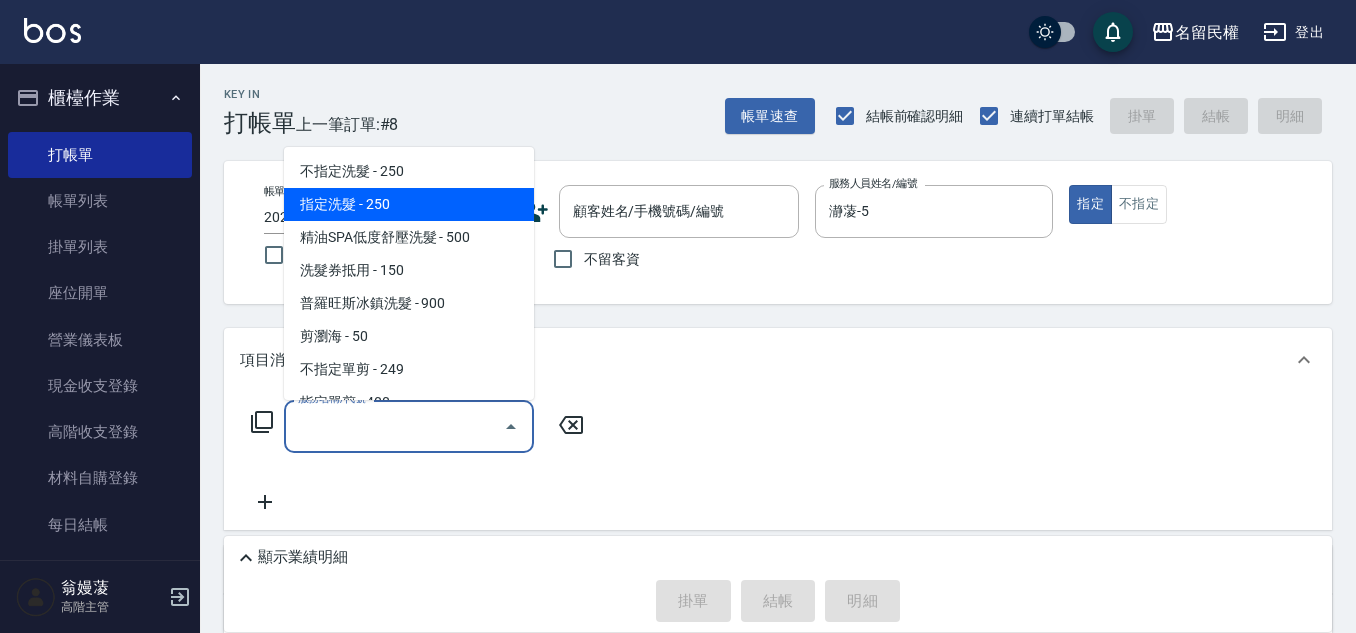 click on "指定洗髮 - 250" at bounding box center [409, 204] 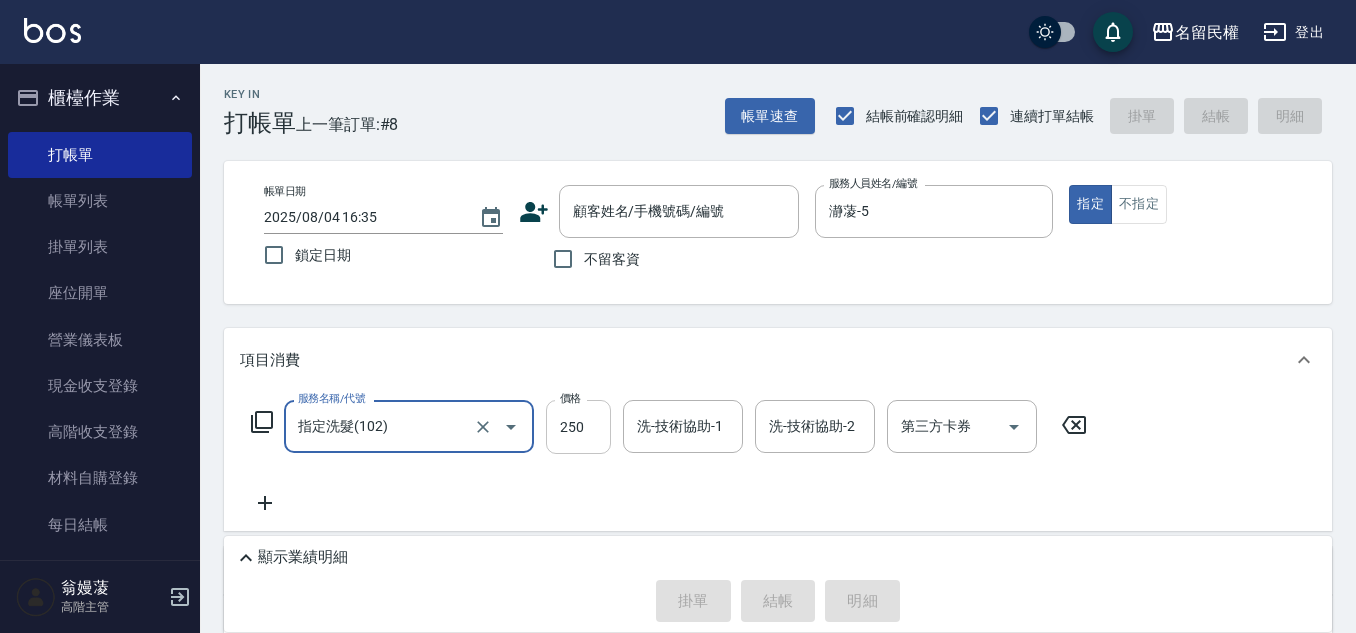 click on "250" at bounding box center (578, 427) 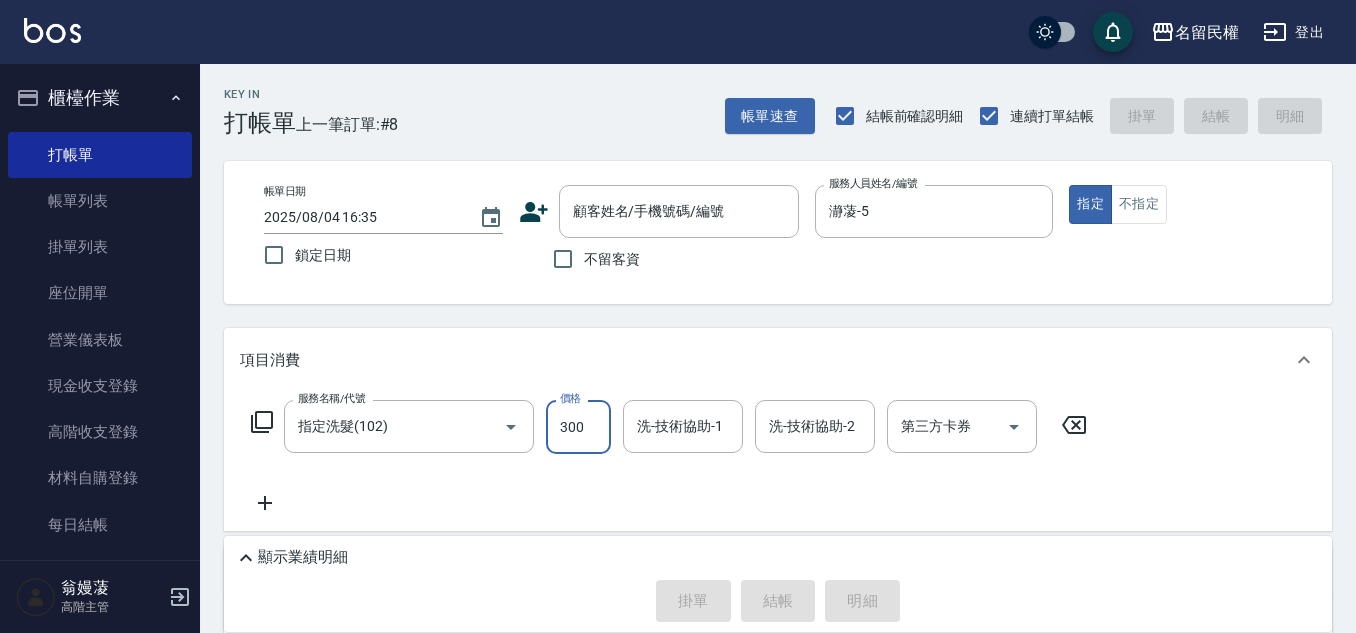 type on "300" 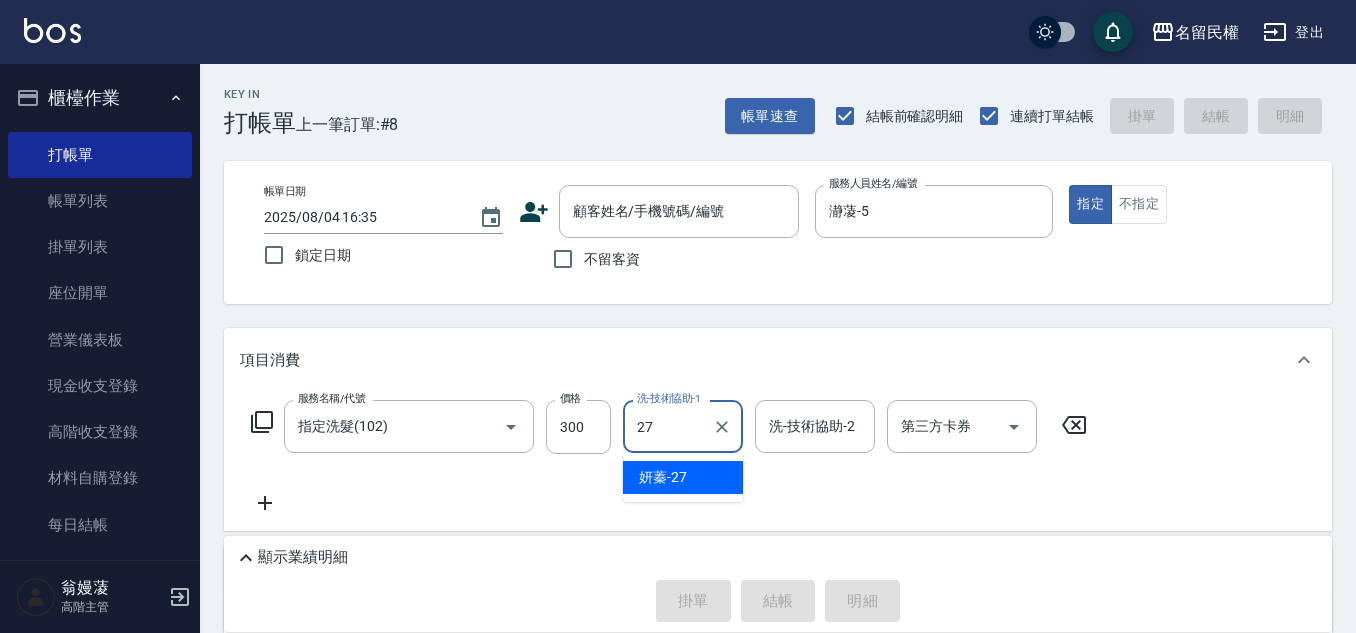 type on "妍蓁-27" 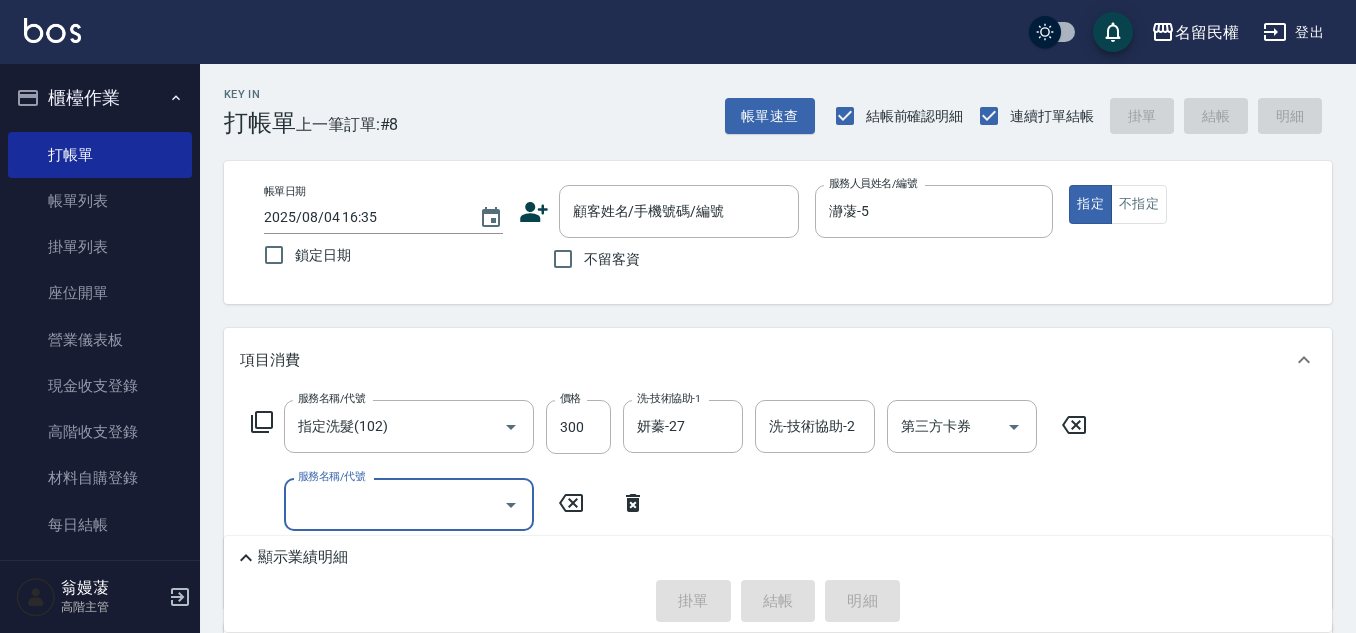 click on "服務名稱/代號" at bounding box center (394, 504) 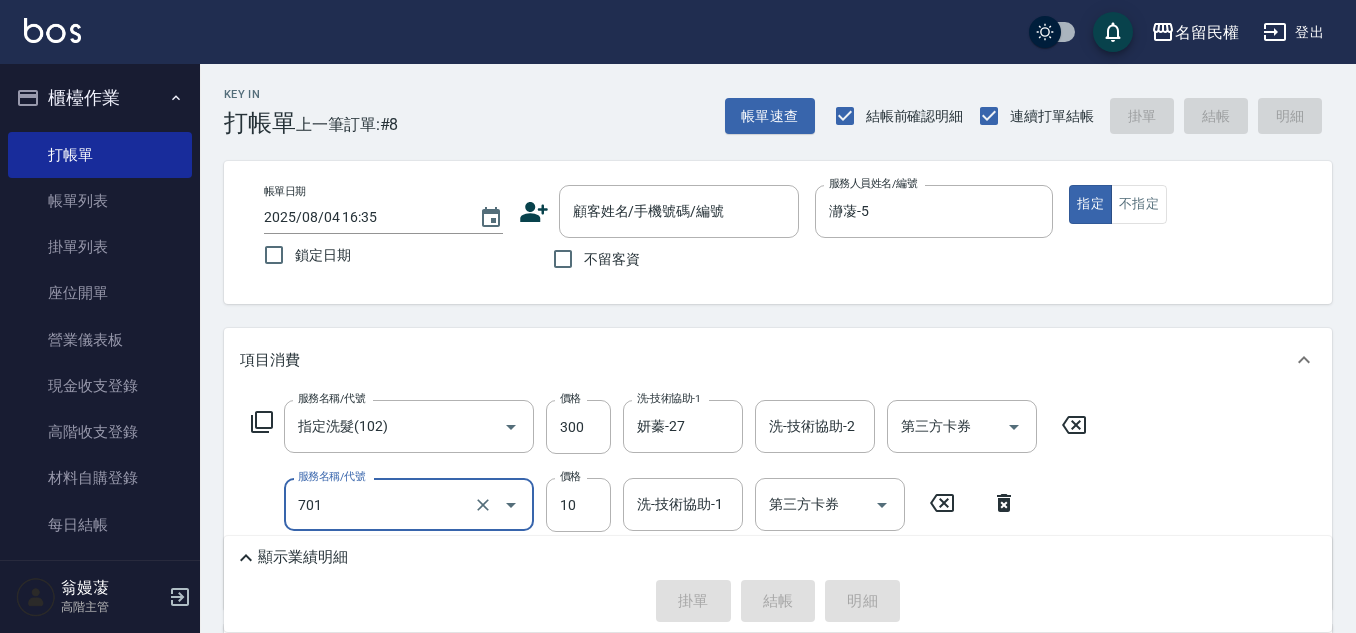 type on "潤絲(701)" 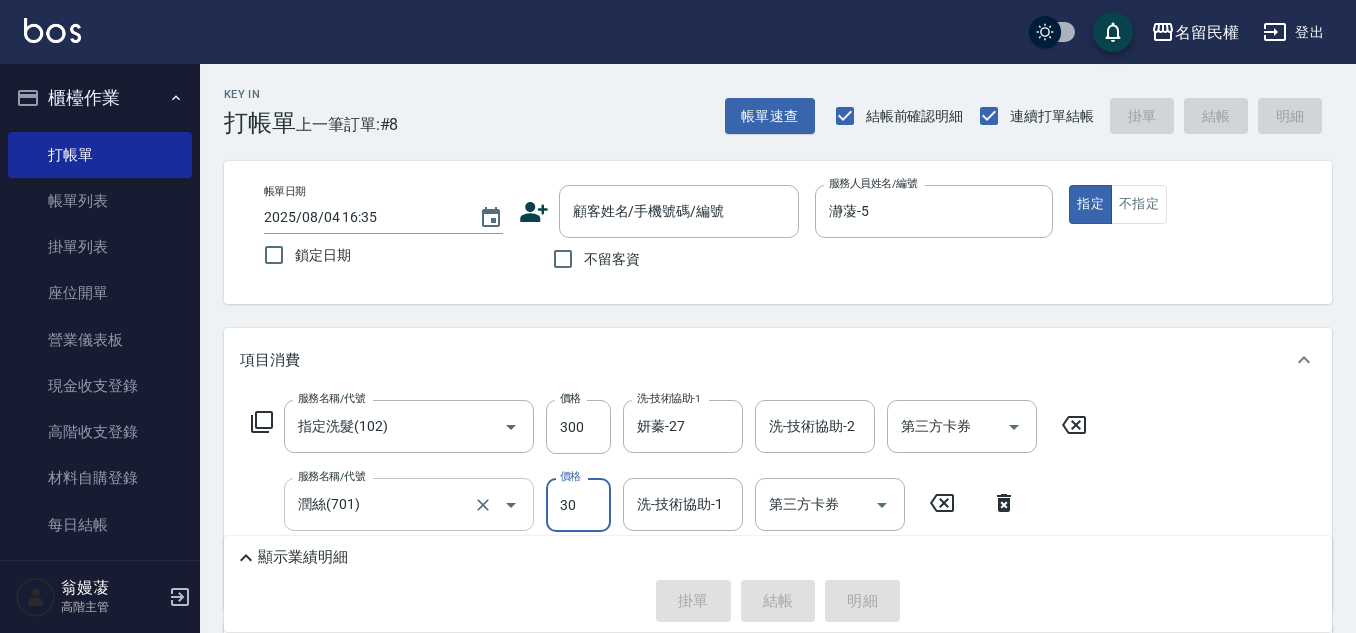 type on "30" 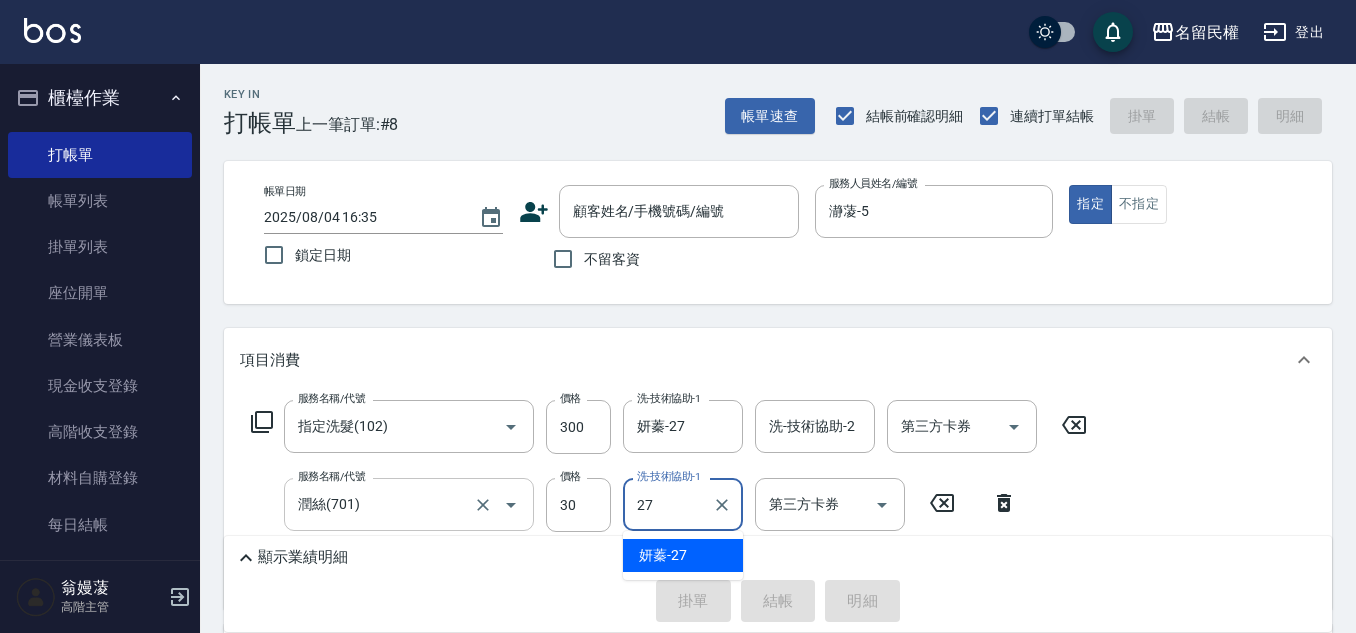 type on "妍蓁-27" 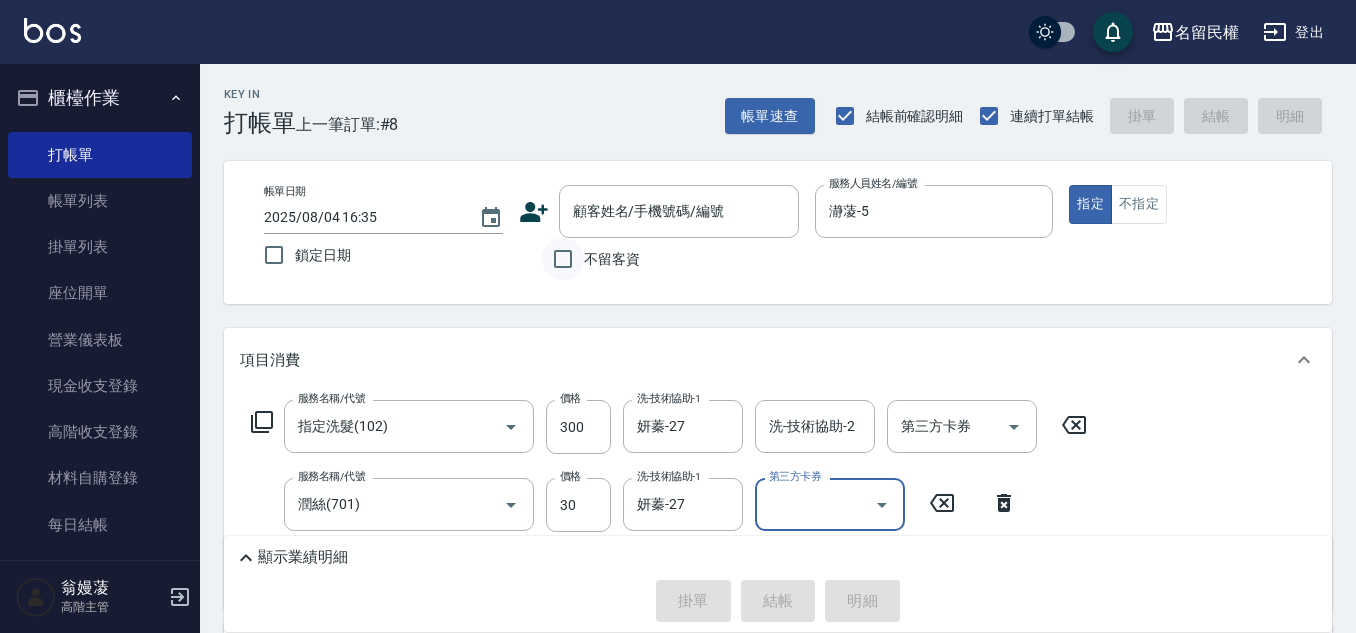 click on "不留客資" at bounding box center (563, 259) 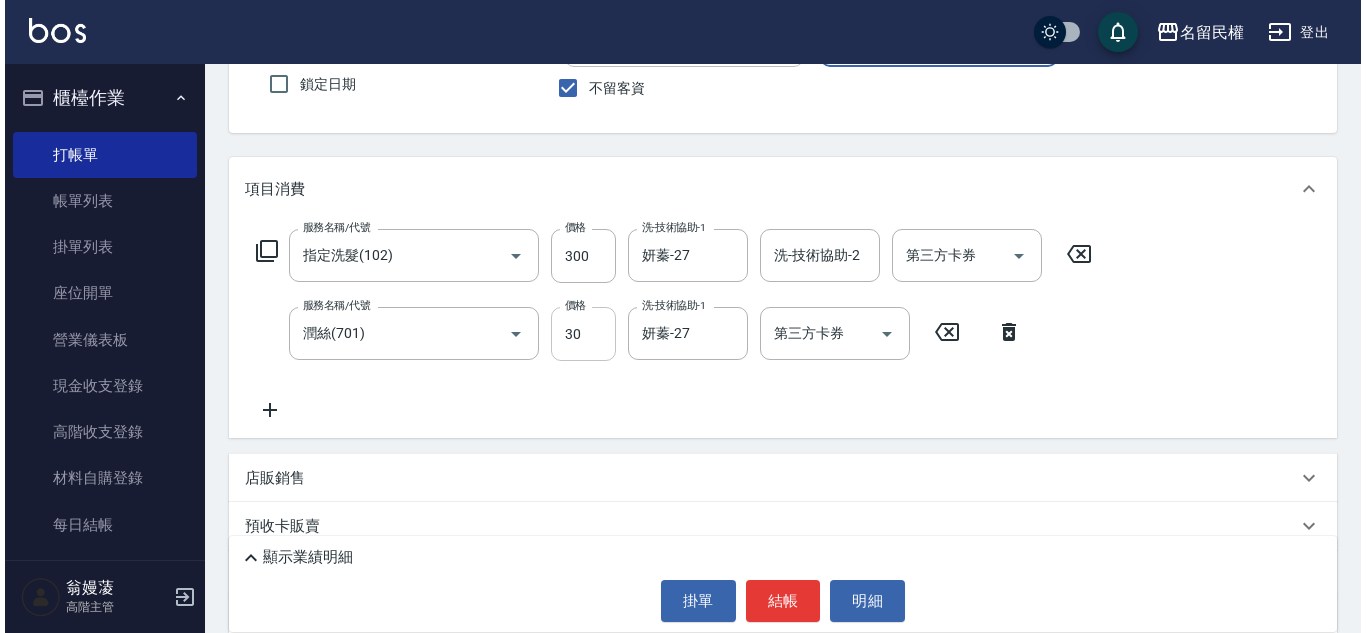 scroll, scrollTop: 200, scrollLeft: 0, axis: vertical 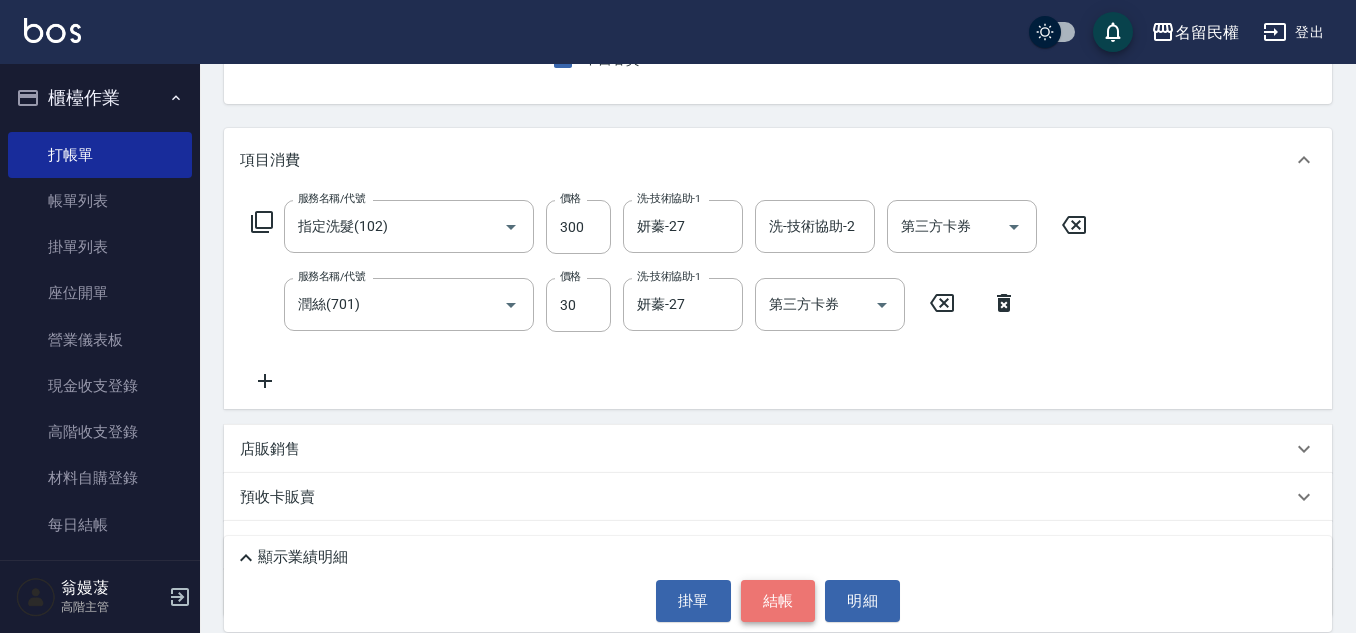 click on "結帳" at bounding box center (778, 601) 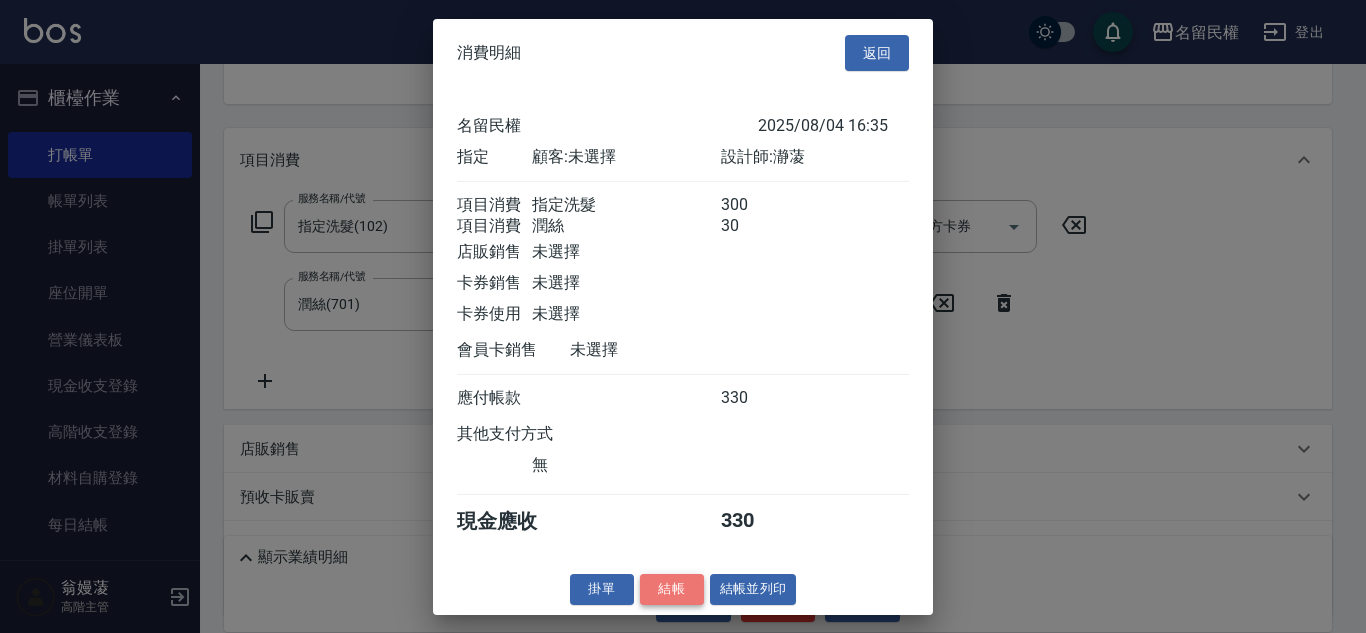 click on "結帳" at bounding box center (672, 589) 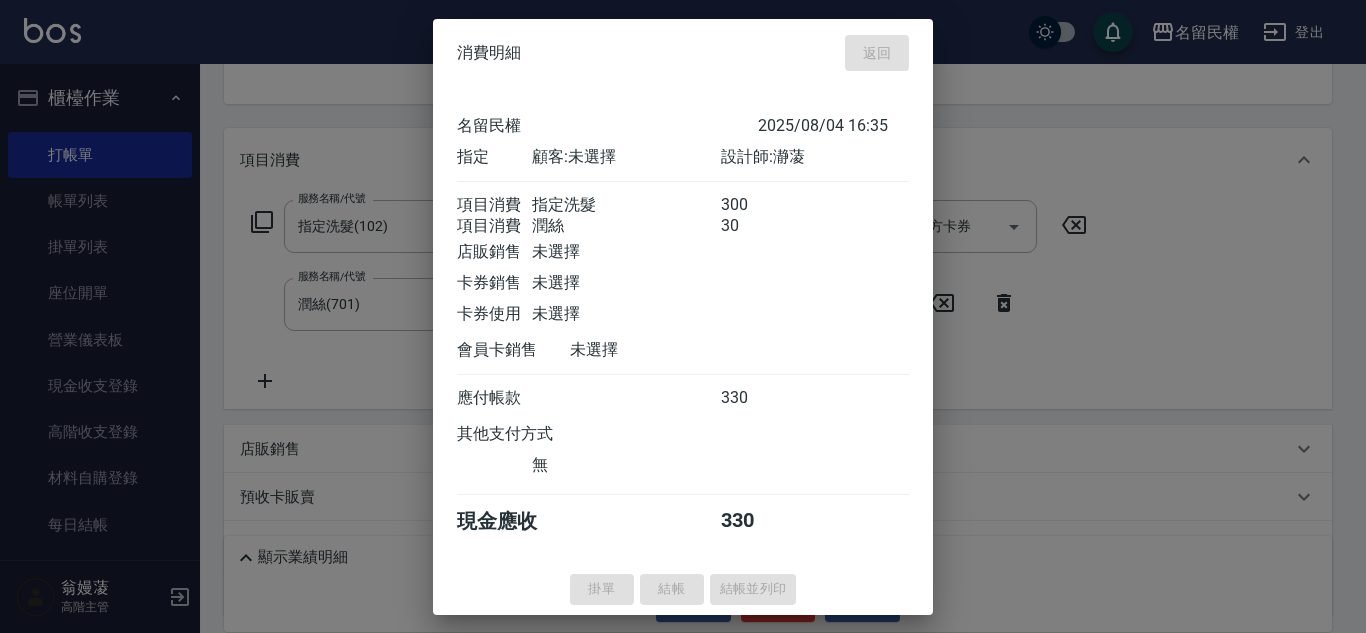 type on "2025/08/04 17:19" 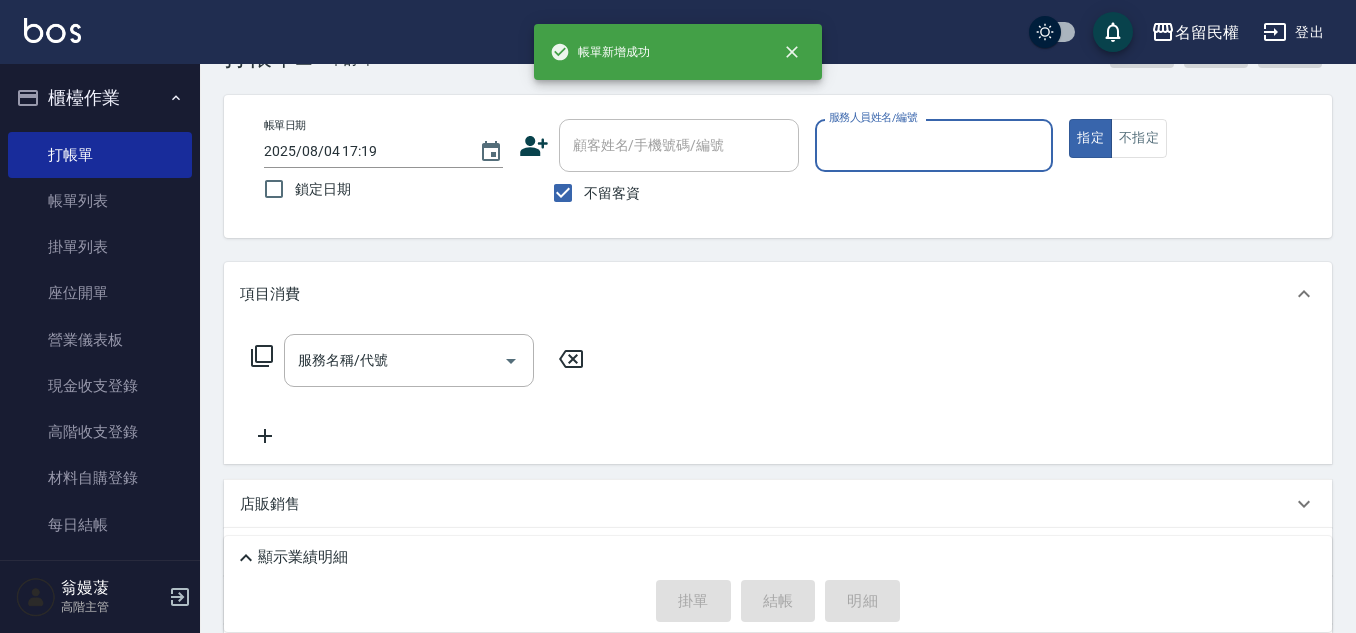scroll, scrollTop: 0, scrollLeft: 0, axis: both 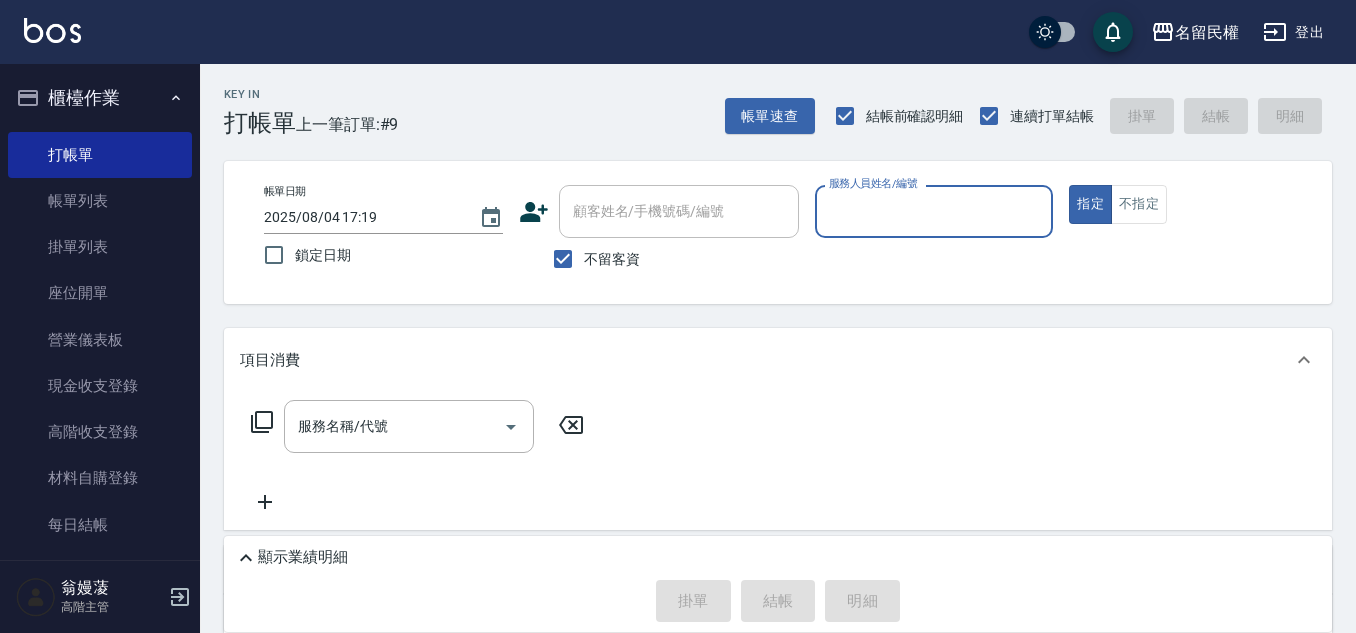 click on "服務人員姓名/編號" at bounding box center (934, 211) 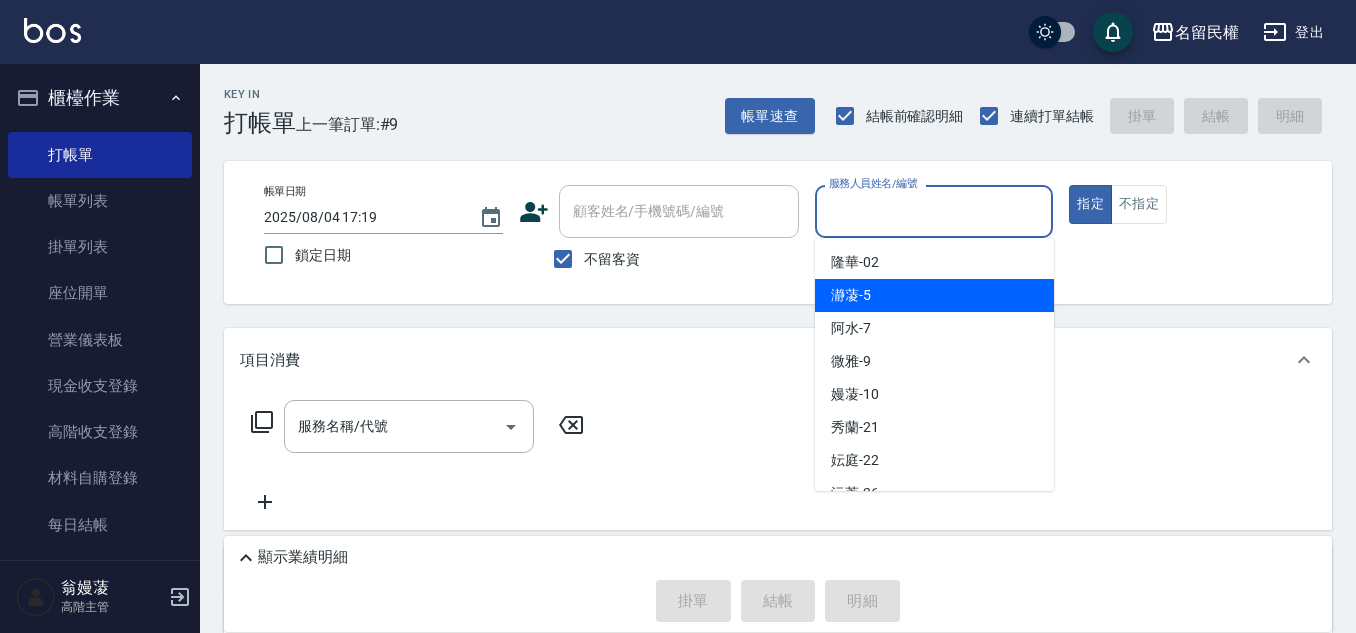 click on "阿水 -7" at bounding box center (851, 328) 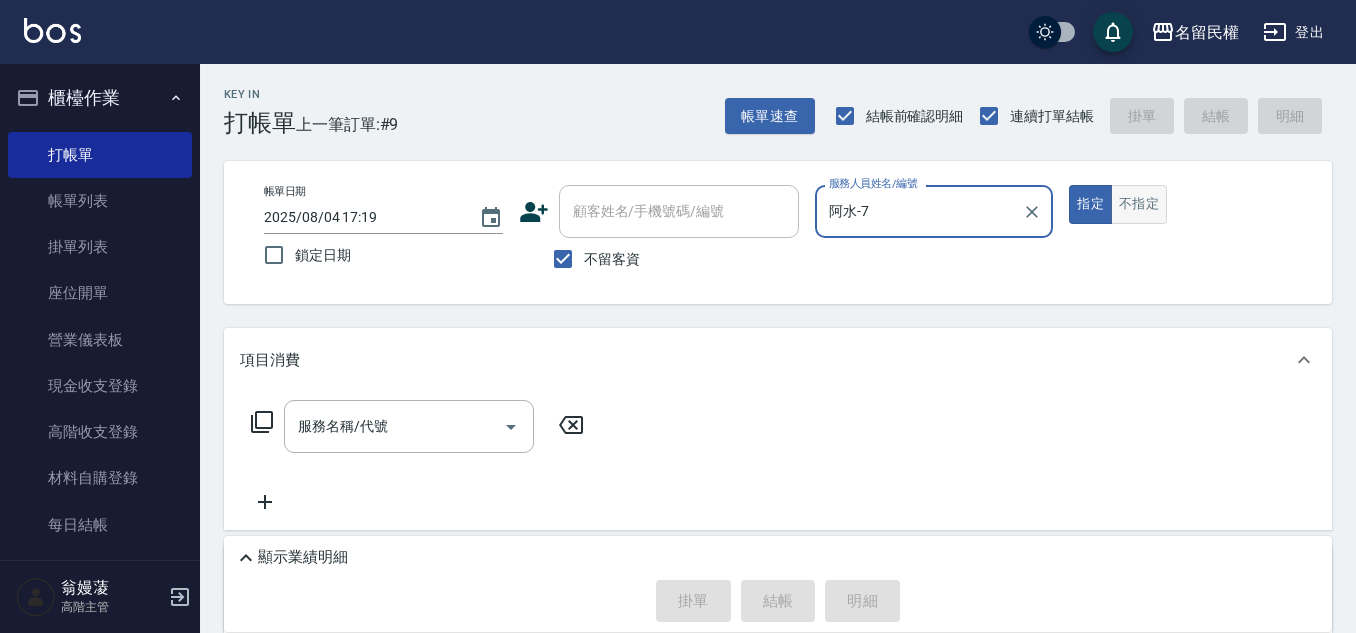 click on "不指定" at bounding box center (1139, 204) 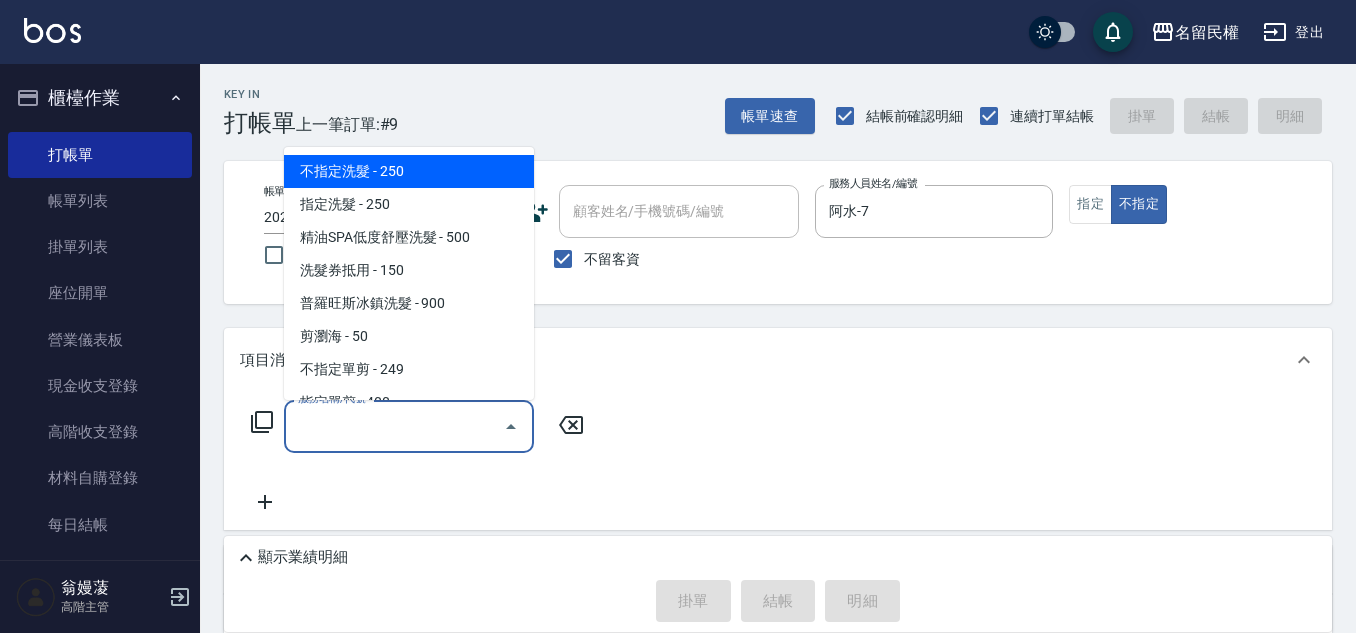 drag, startPoint x: 460, startPoint y: 415, endPoint x: 429, endPoint y: 319, distance: 100.88112 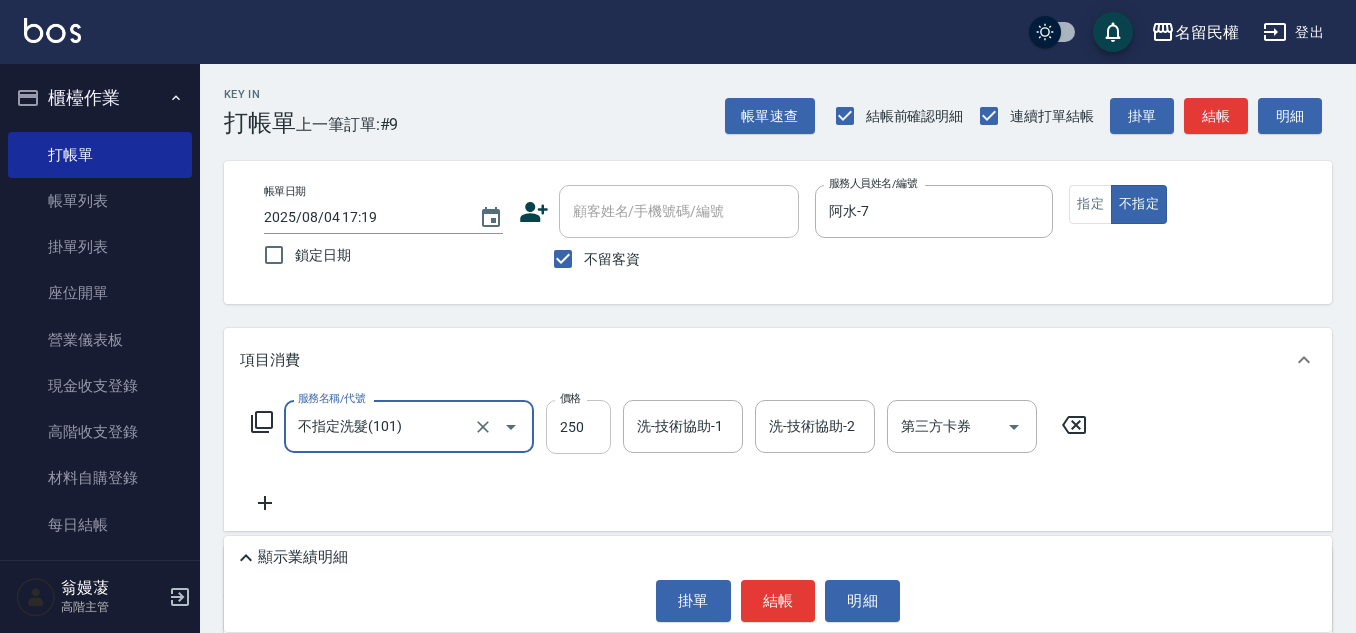 click on "250" at bounding box center (578, 427) 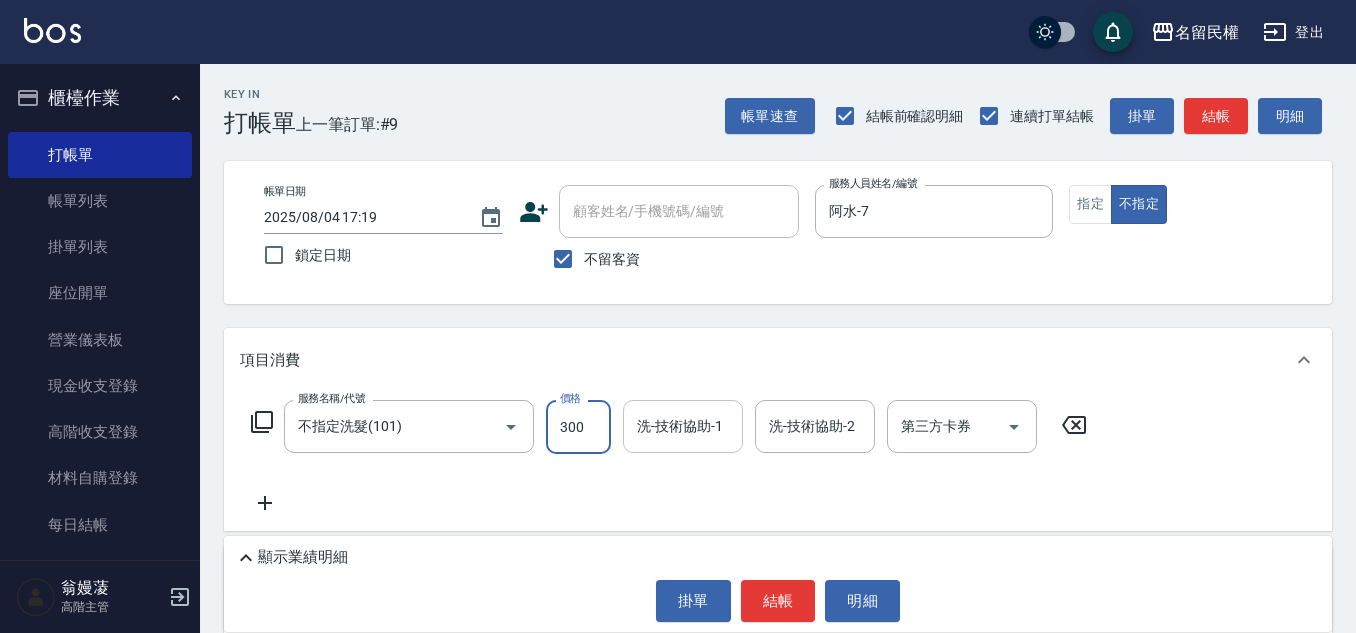 type on "300" 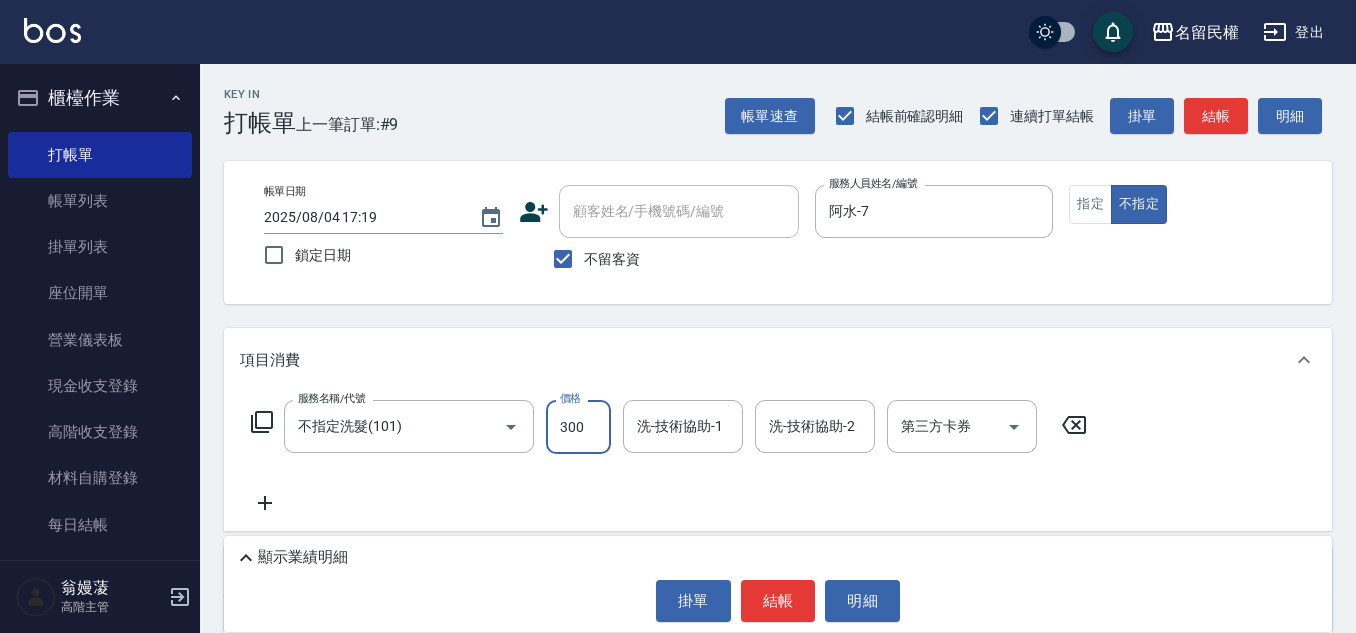 click on "洗-技術協助-1" at bounding box center (683, 426) 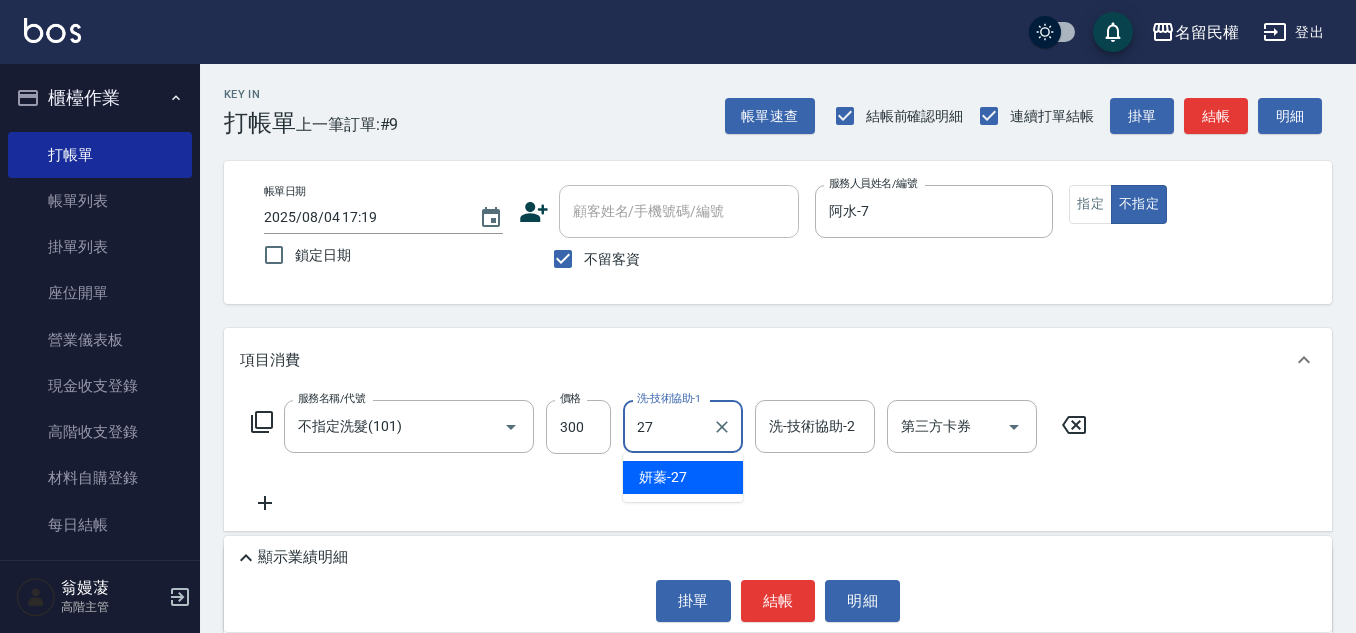 type on "妍蓁-27" 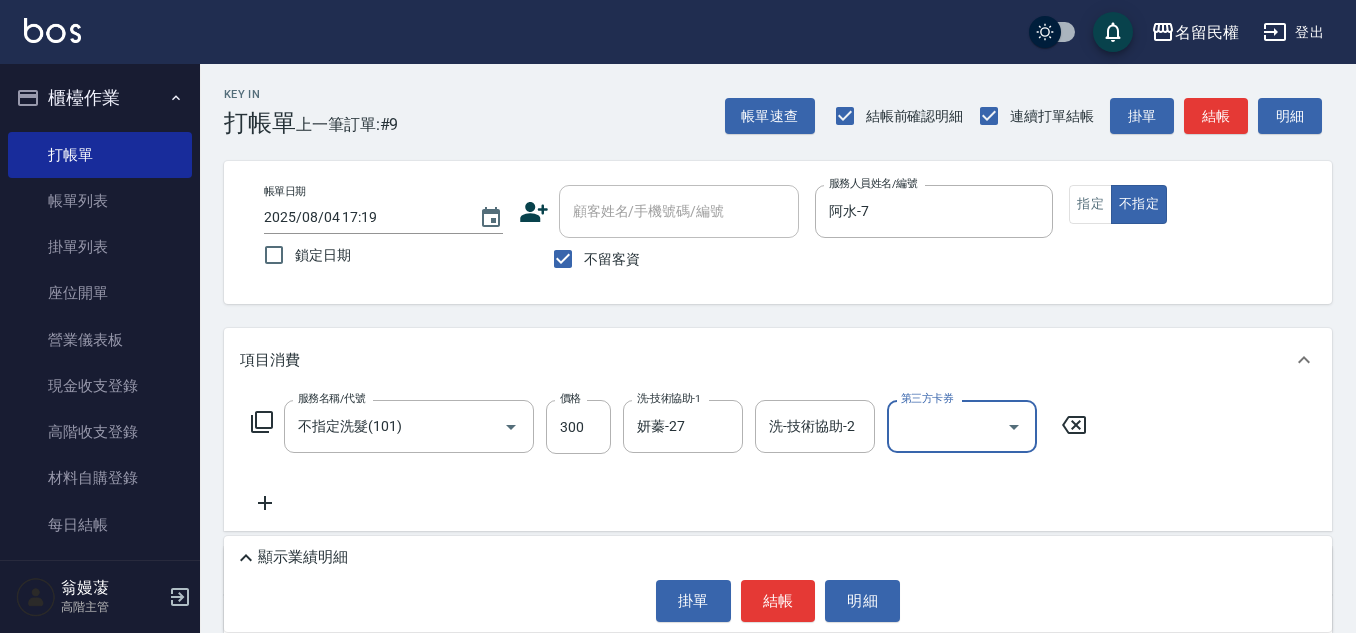click on "Key In 打帳單 上一筆訂單:#9 帳單速查 結帳前確認明細 連續打單結帳 掛單 結帳 明細 帳單日期 2025/08/04 17:19 鎖定日期 顧客姓名/手機號碼/編號 顧客姓名/手機號碼/編號 不留客資 服務人員姓名/編號 阿水-7 服務人員姓名/編號 指定 不指定 項目消費 服務名稱/代號 不指定洗髮(101) 服務名稱/代號 價格 300 價格 洗-技術協助-1 妍蓁-27 洗-技術協助-1 洗-技術協助-2 洗-技術協助-2 第三方卡券 第三方卡券 店販銷售 服務人員姓名/編號 服務人員姓名/編號 商品代號/名稱 商品代號/名稱 預收卡販賣 卡券名稱/代號 卡券名稱/代號 其他付款方式 其他付款方式 其他付款方式 備註及來源 備註 備註 訂單來源 ​ 訂單來源 顯示業績明細 掛單 結帳 明細" at bounding box center [778, 456] 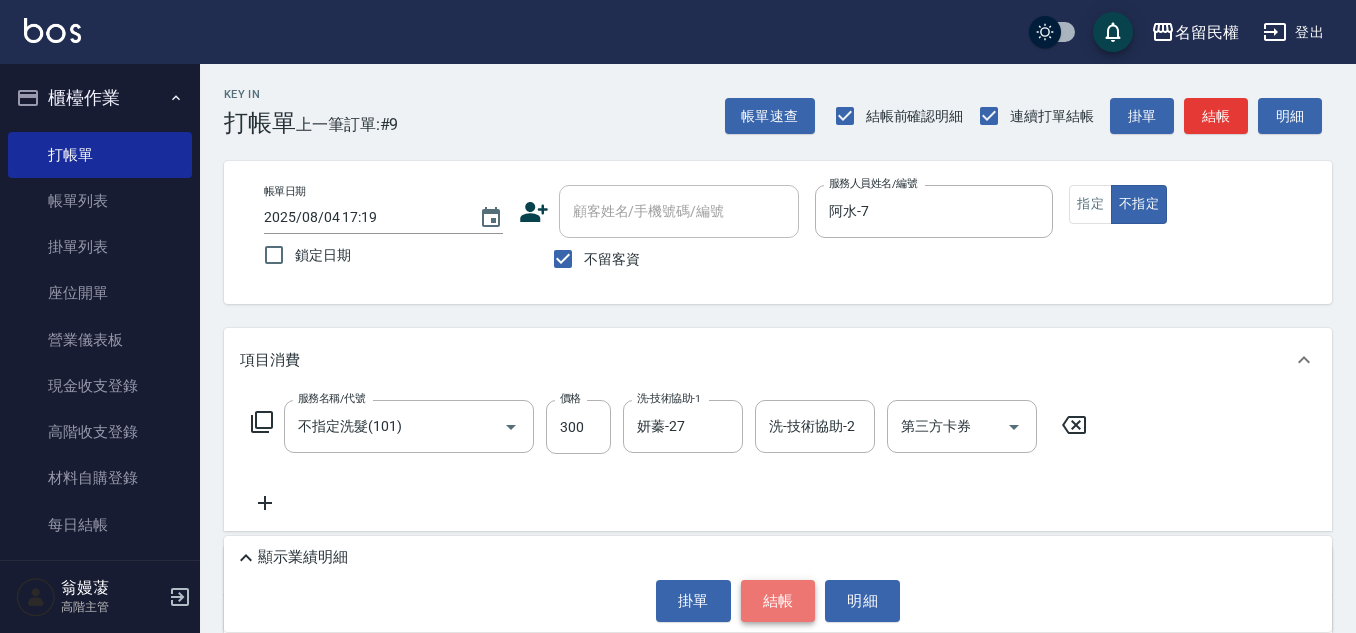 click on "結帳" at bounding box center (778, 601) 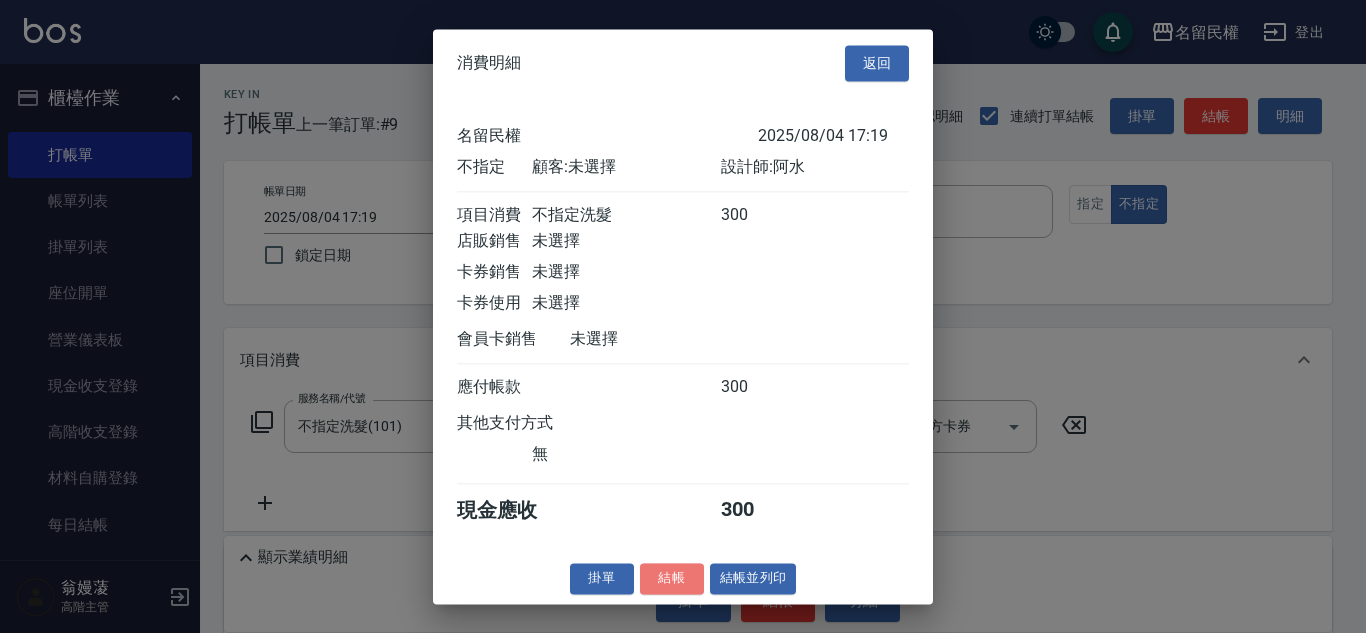 click on "結帳" at bounding box center (672, 578) 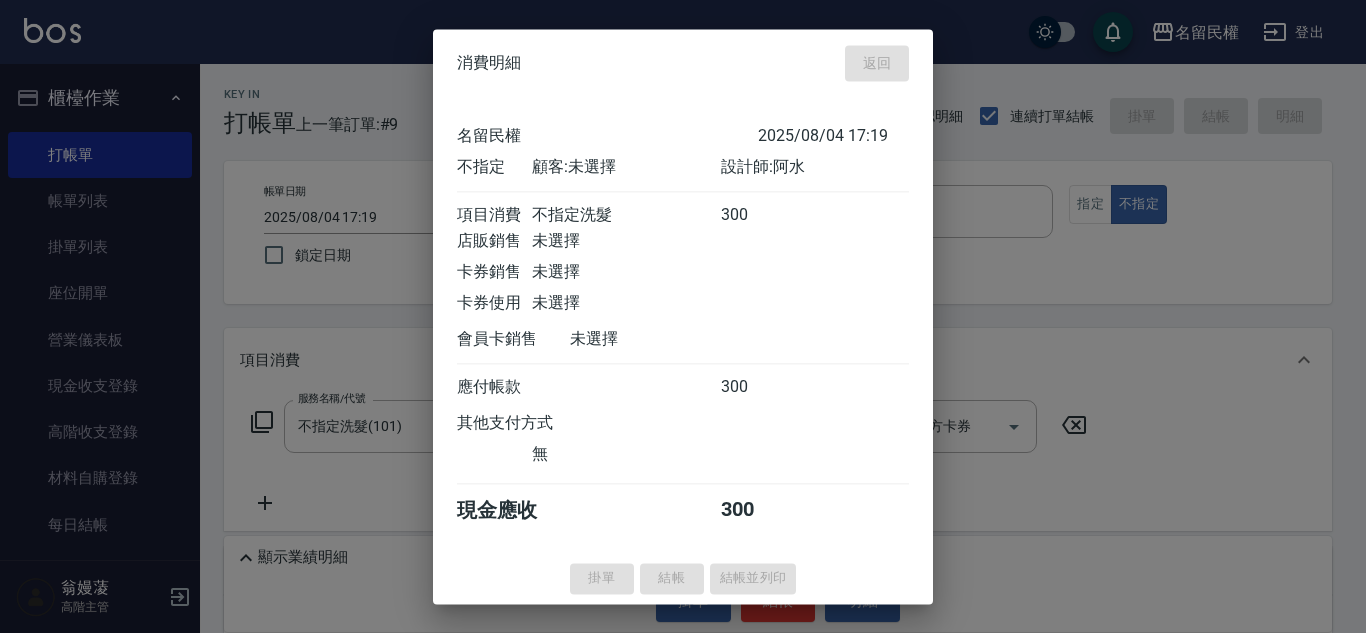 type on "2025/08/04 18:06" 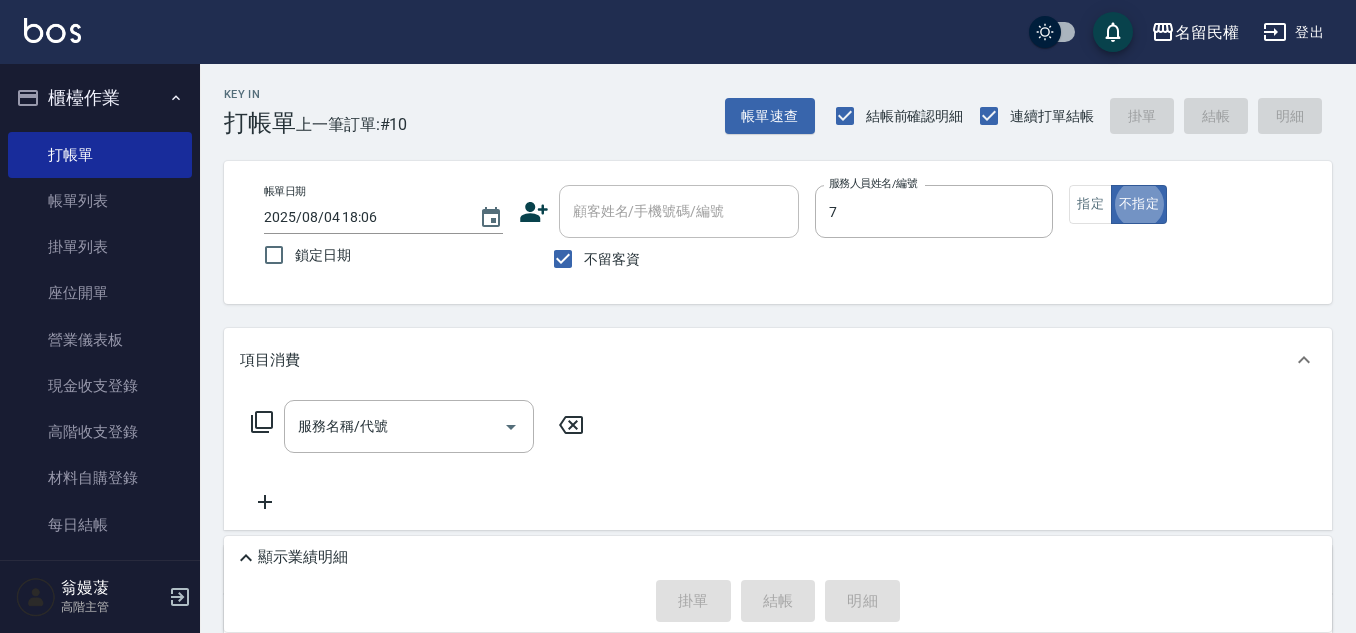 type on "阿水-7" 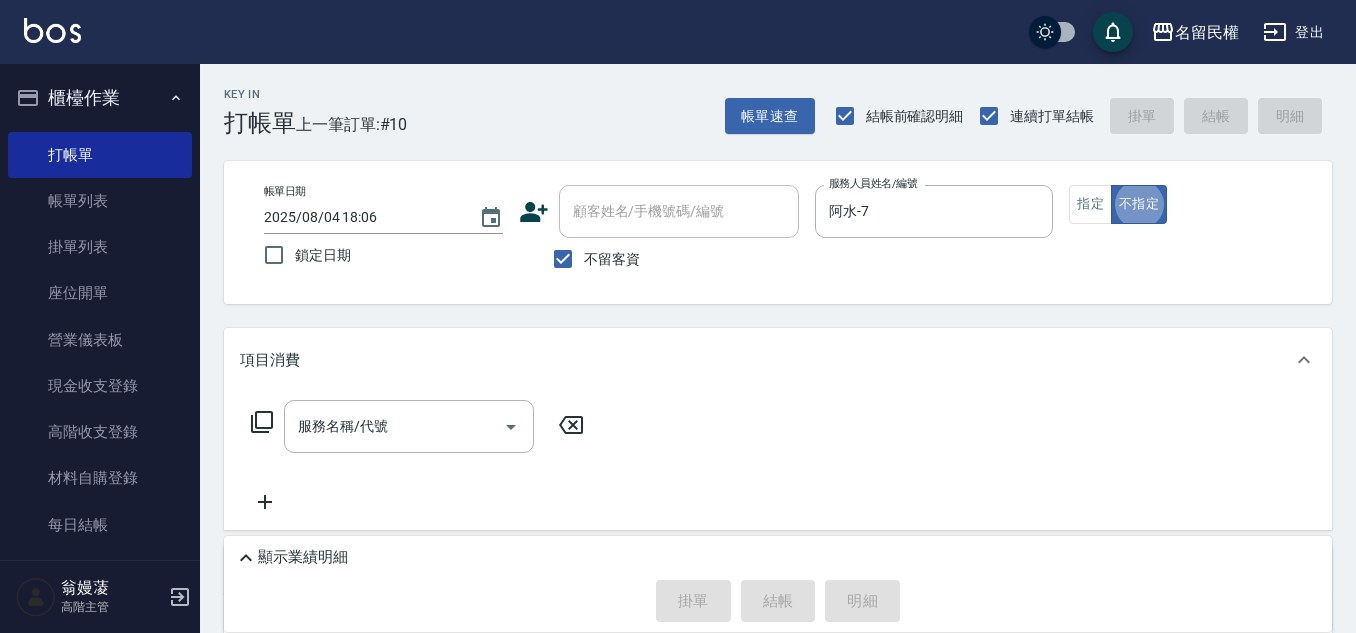 type on "false" 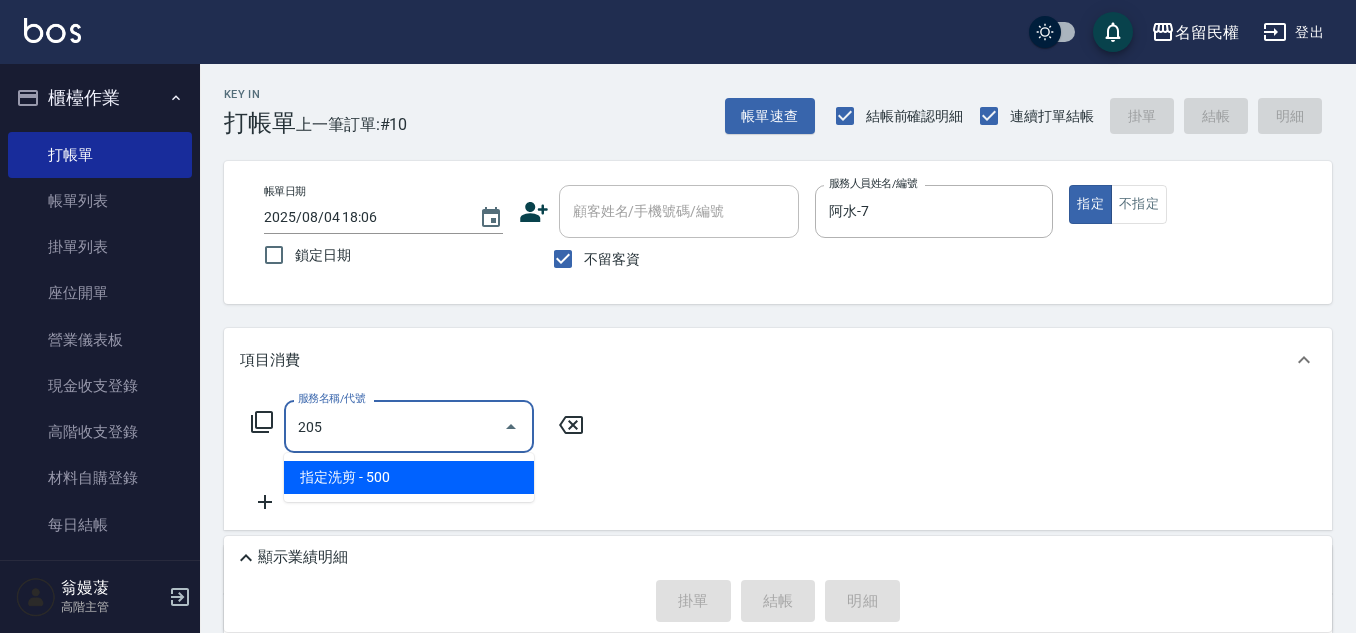 type on "指定洗剪(205)" 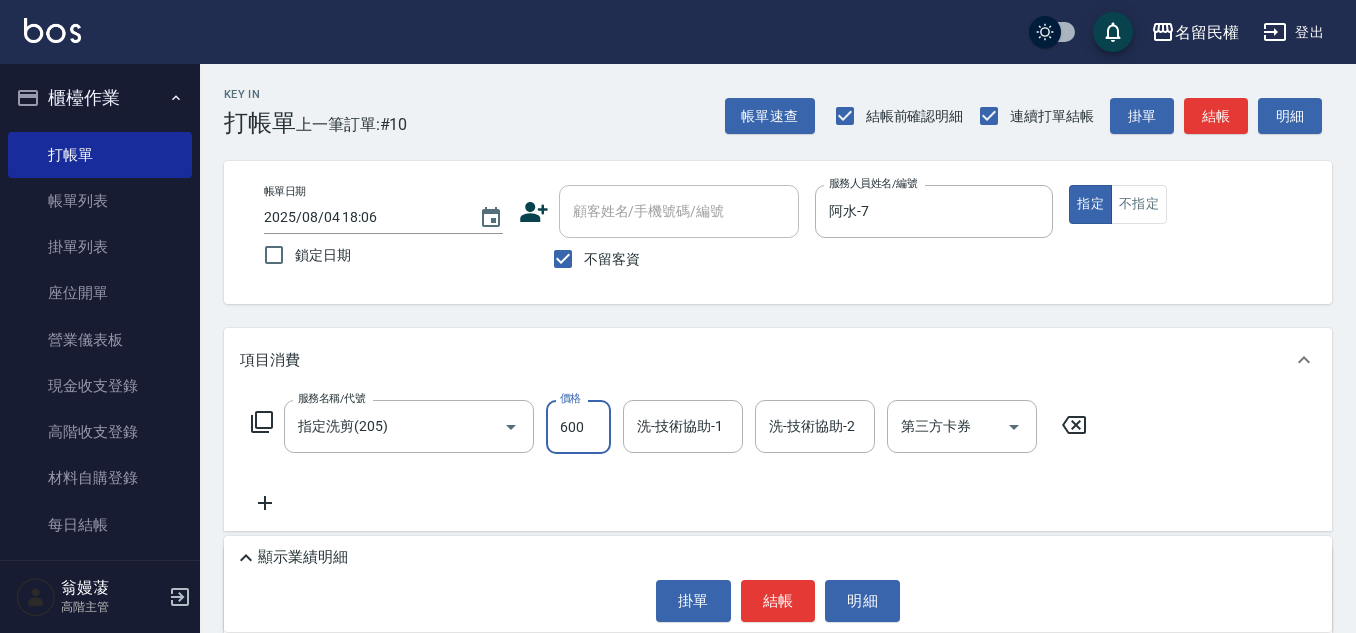 type on "600" 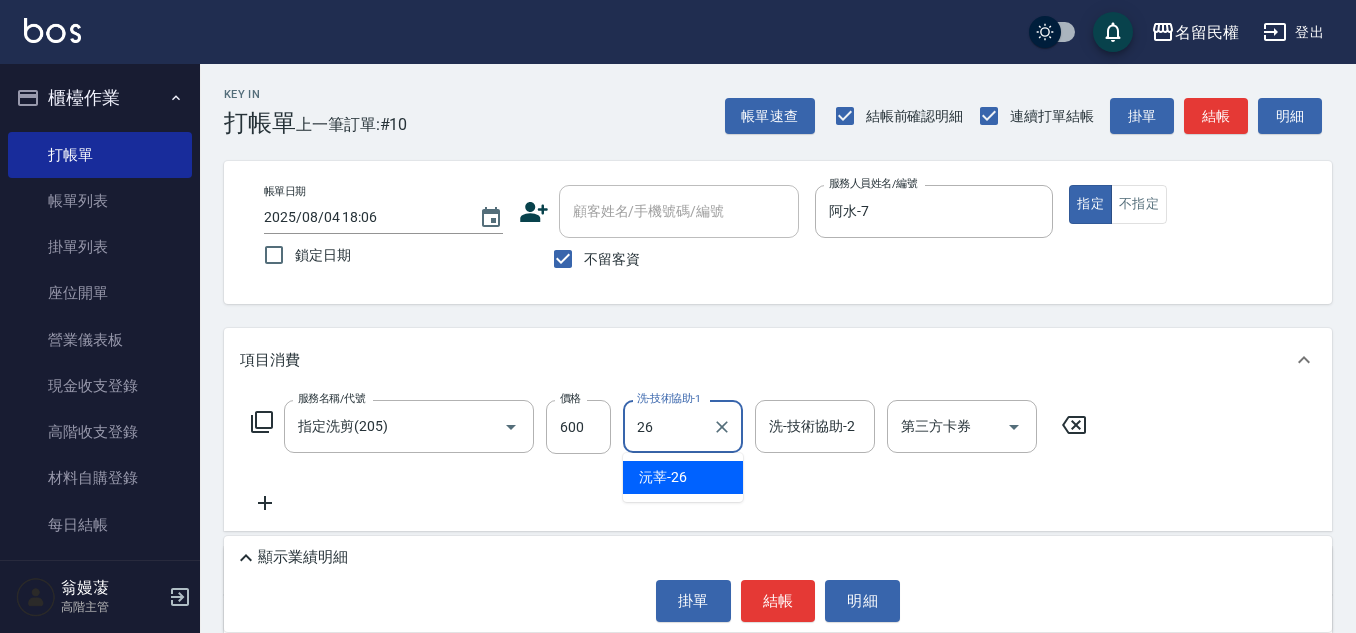 type on "沅莘-26" 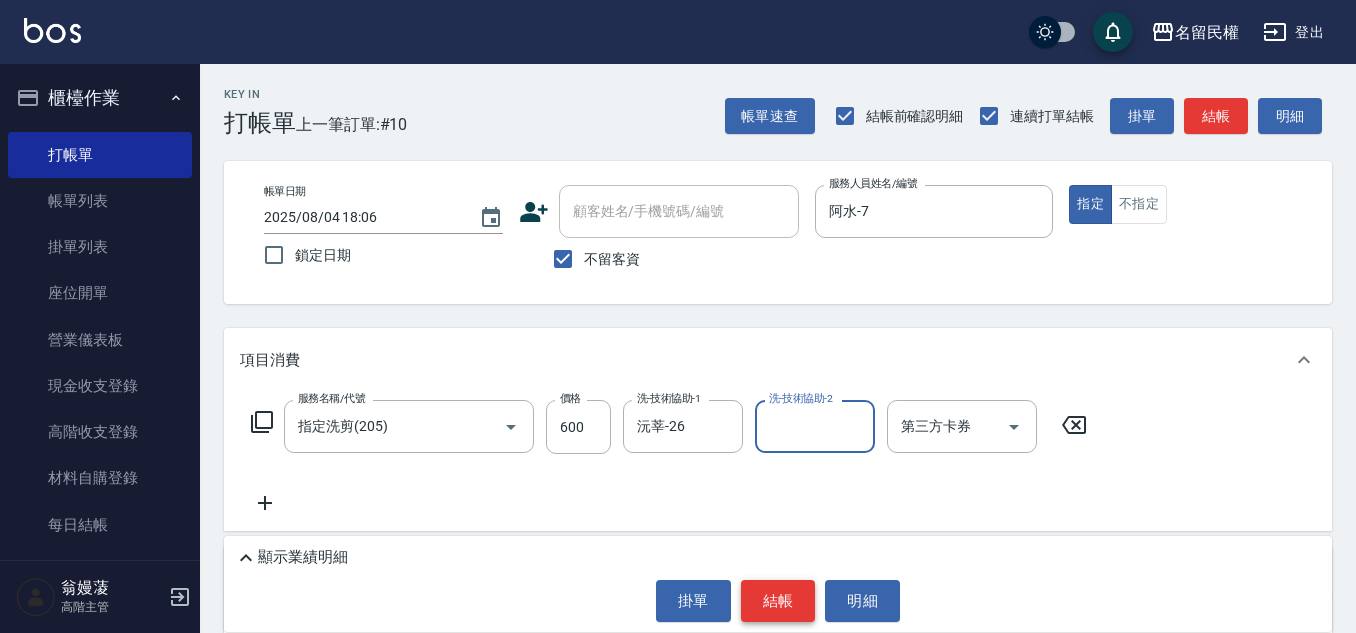 click on "結帳" at bounding box center [778, 601] 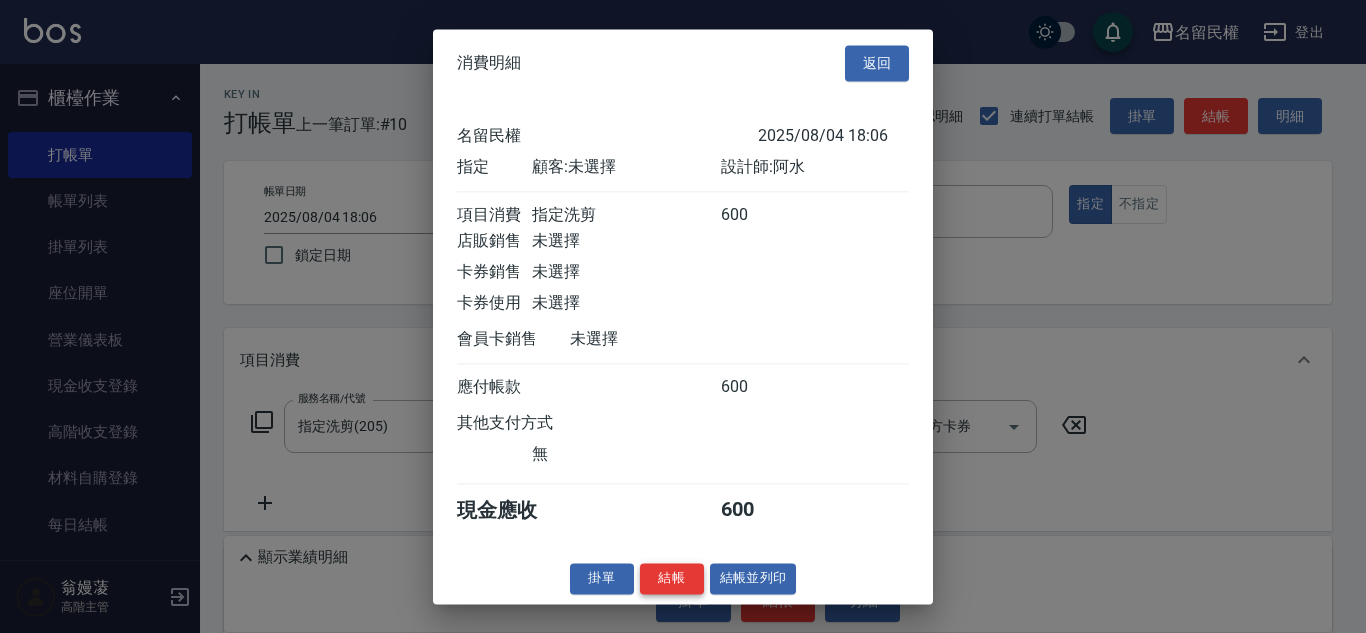 click on "結帳" at bounding box center (672, 578) 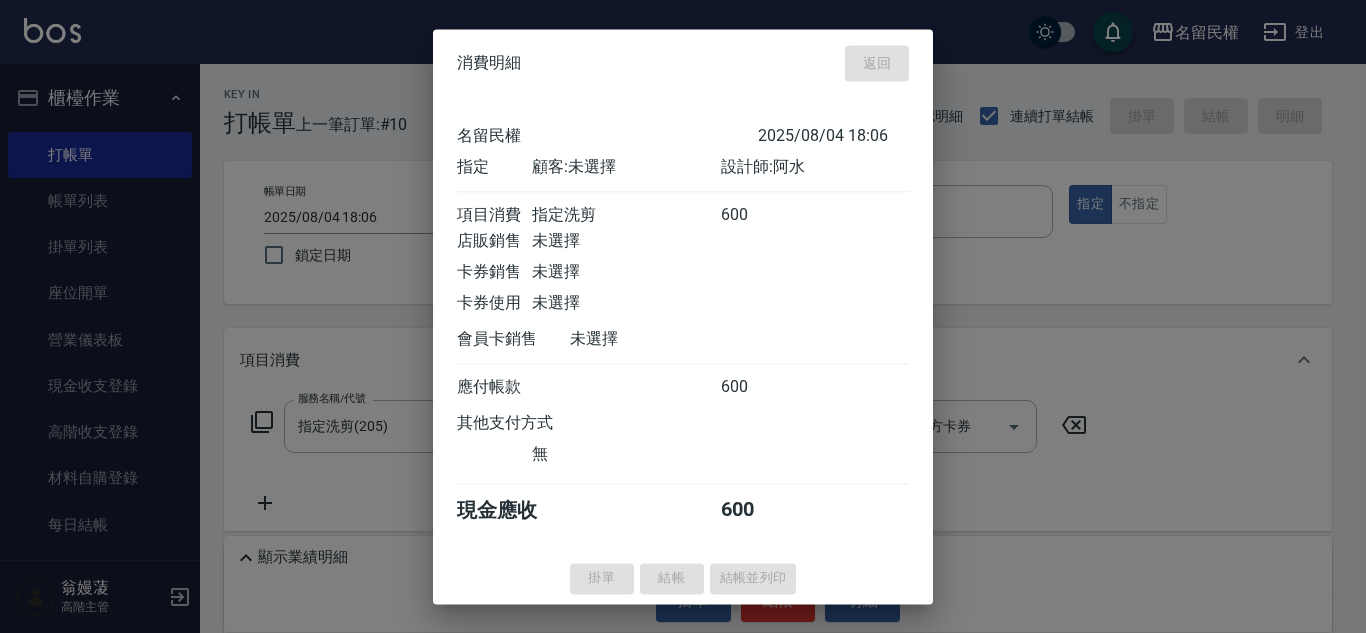 type on "2025/08/04 18:20" 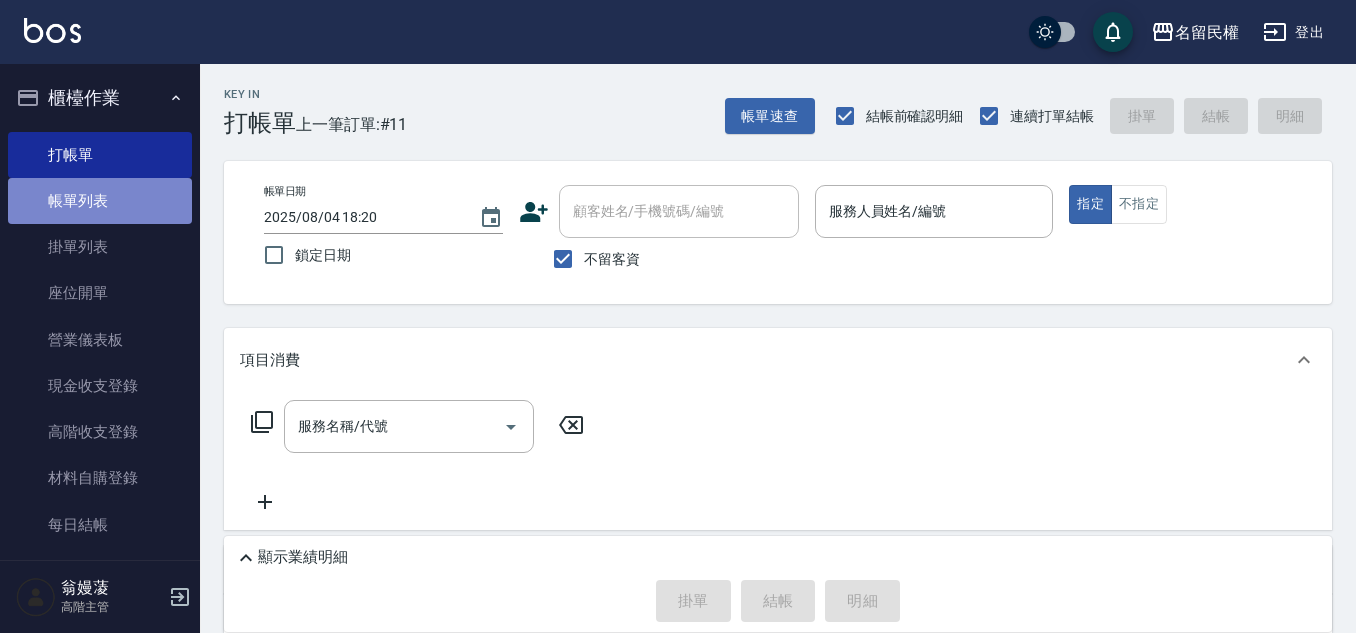 click on "帳單列表" at bounding box center (100, 201) 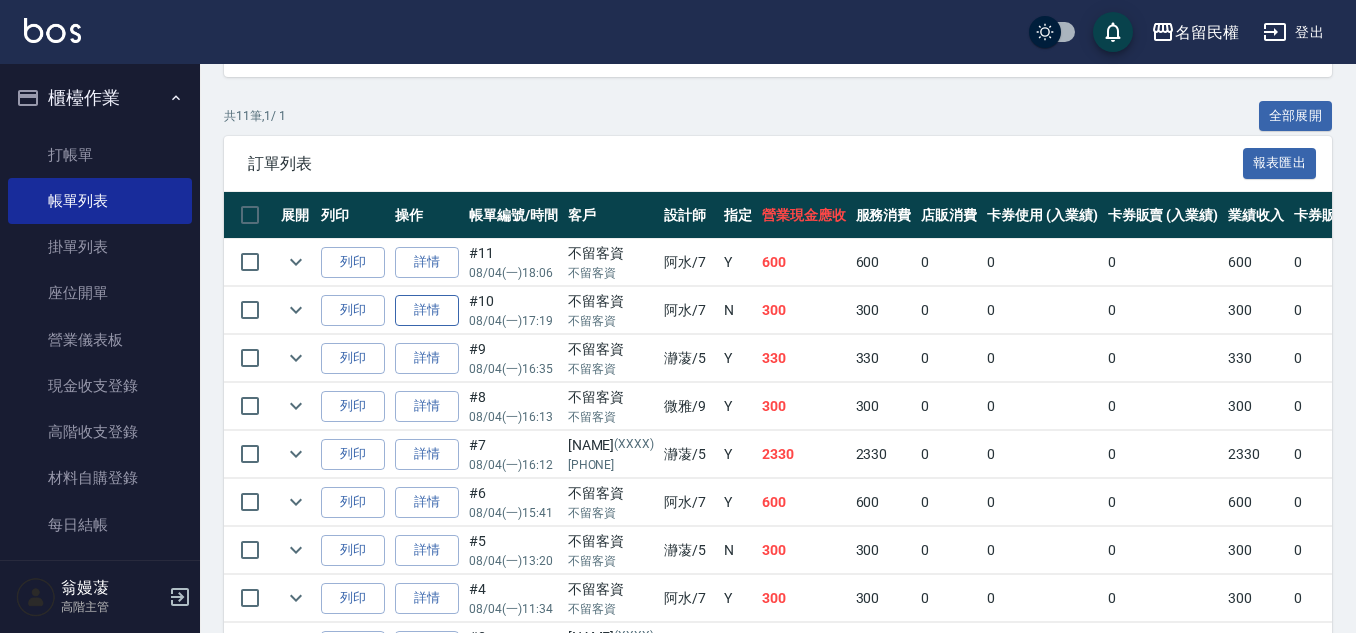 scroll, scrollTop: 400, scrollLeft: 0, axis: vertical 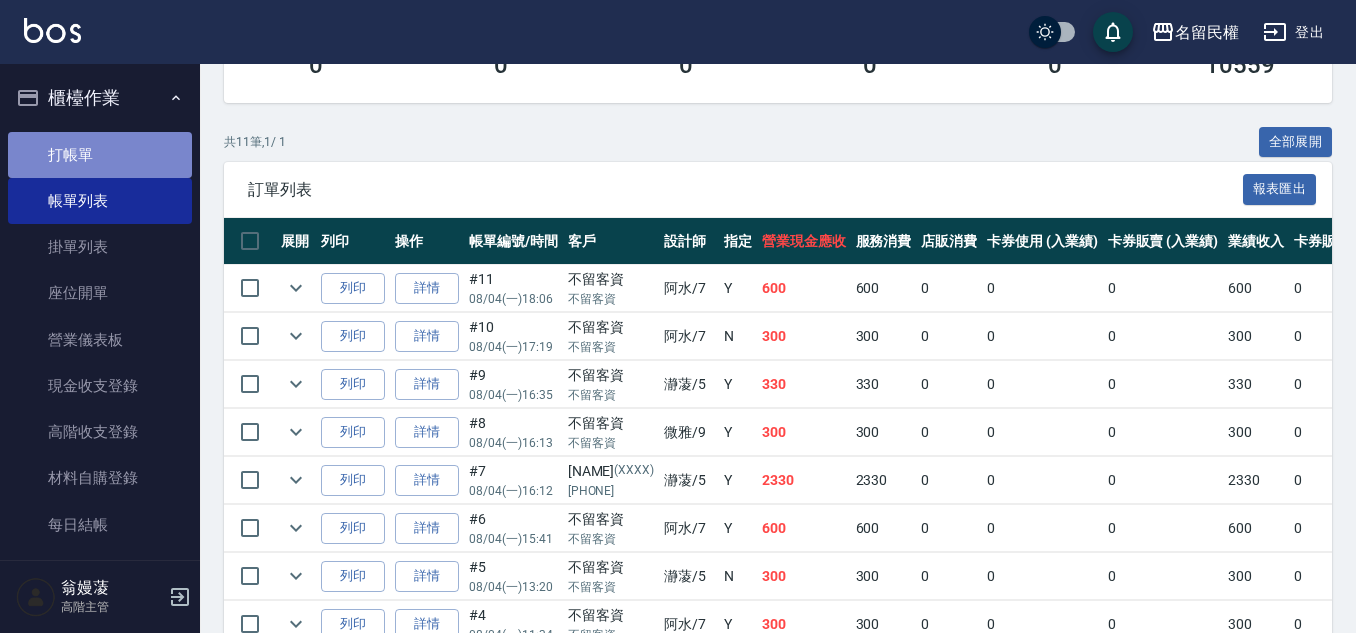 click on "打帳單" at bounding box center (100, 155) 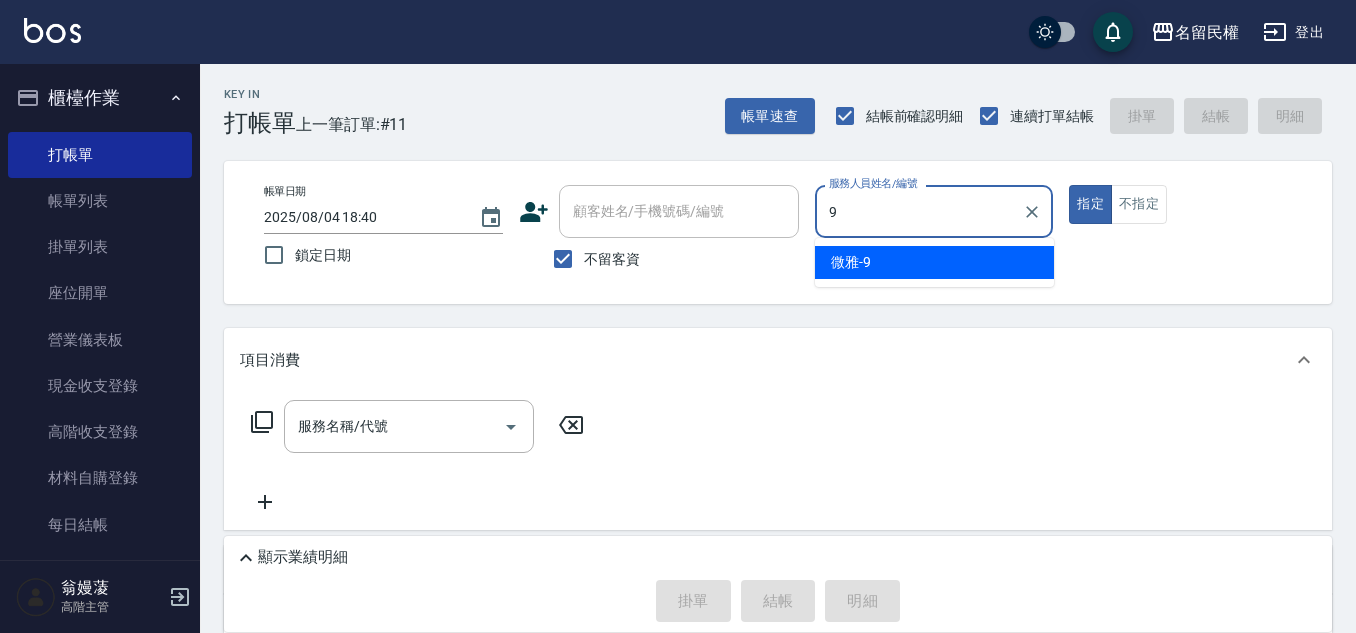 type on "微雅-9" 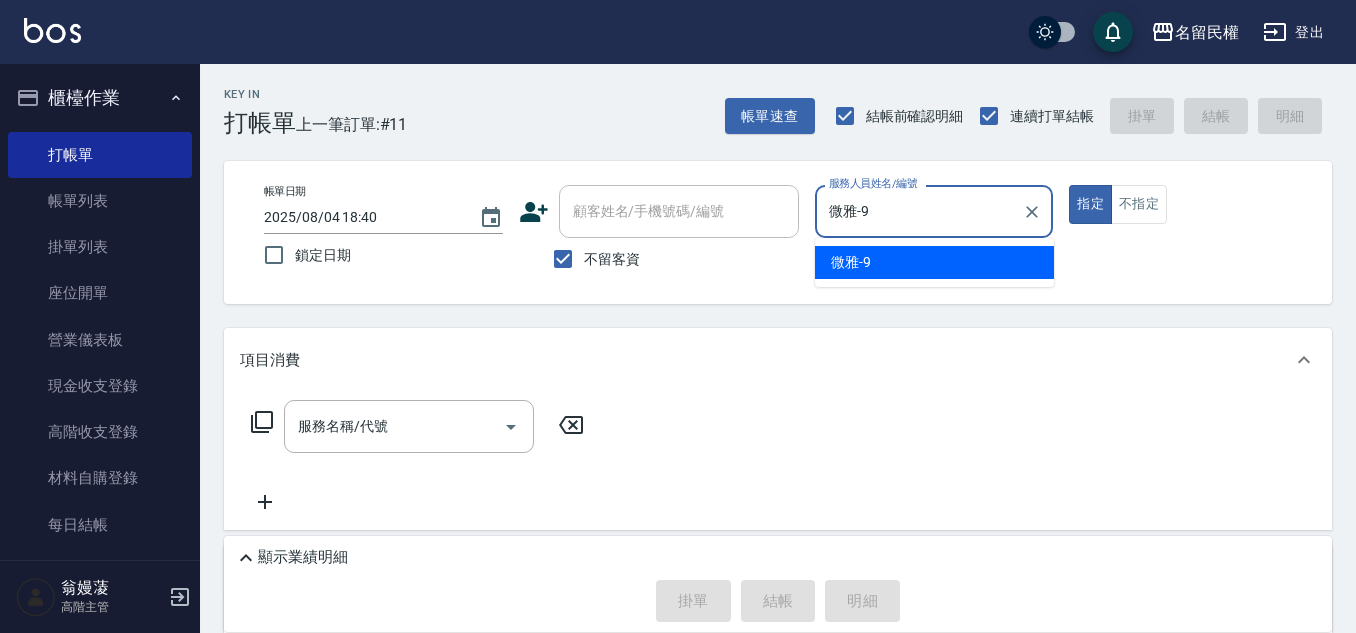 type on "true" 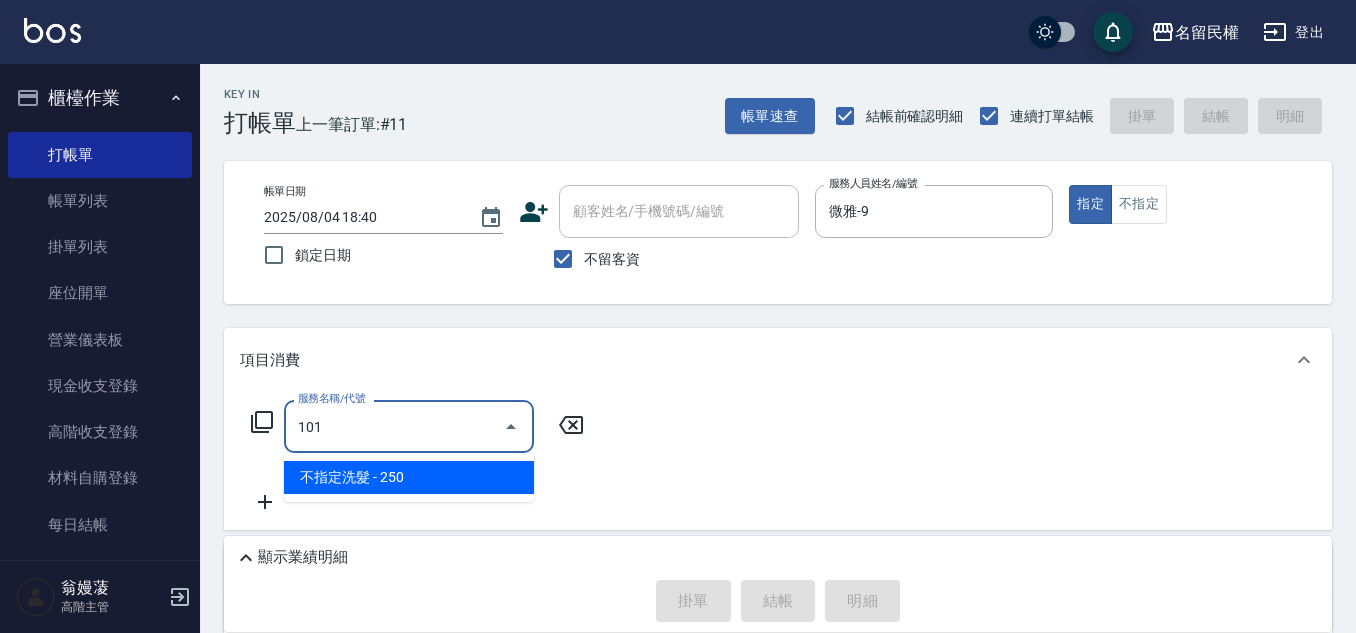 type on "不指定洗髮(101)" 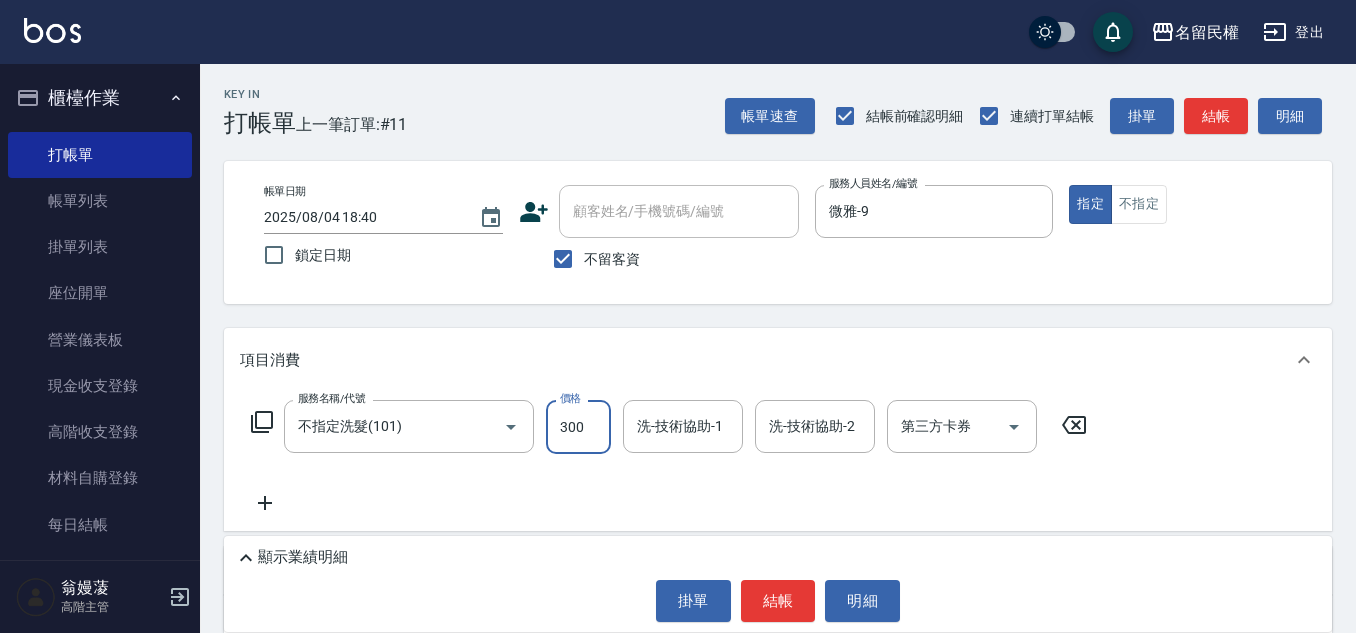 type on "300" 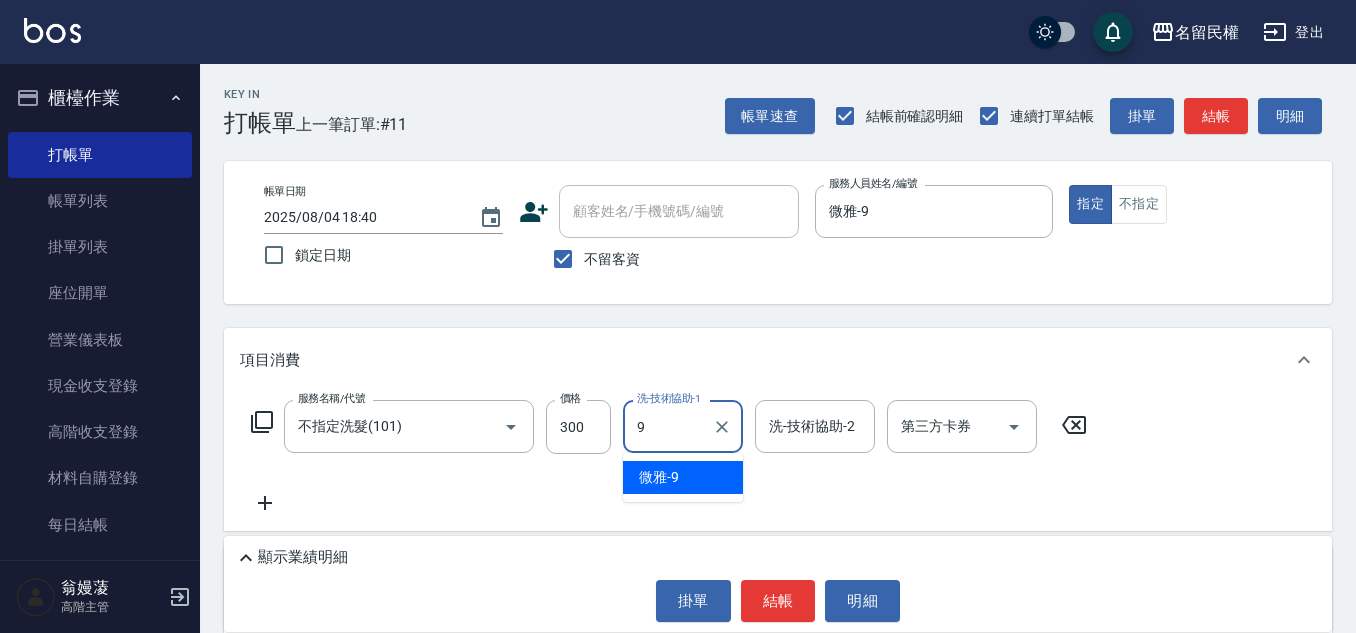 type on "微雅-9" 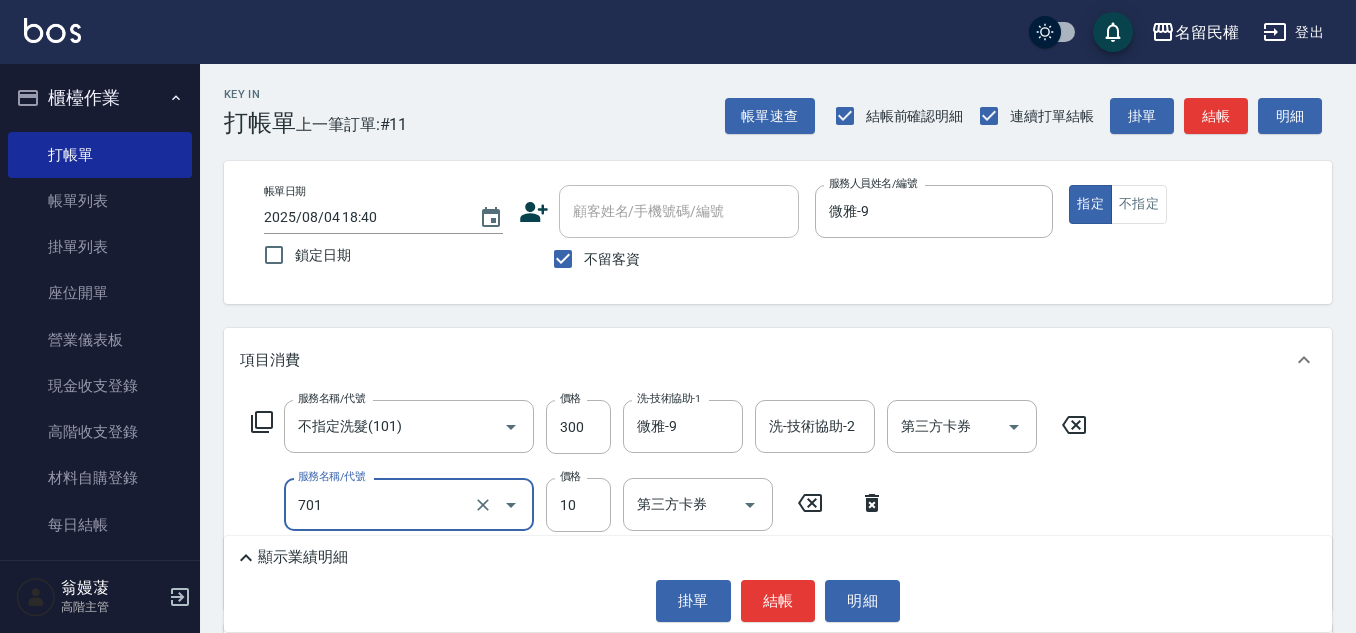 type on "潤絲(701)" 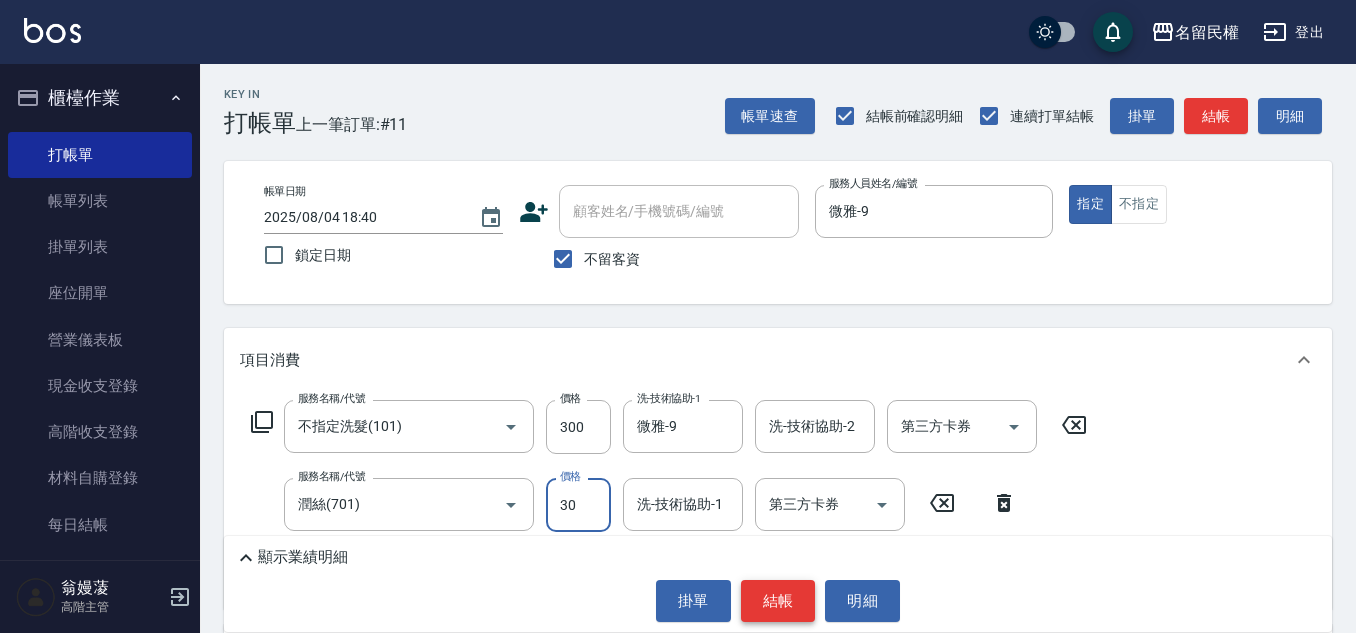 type on "30" 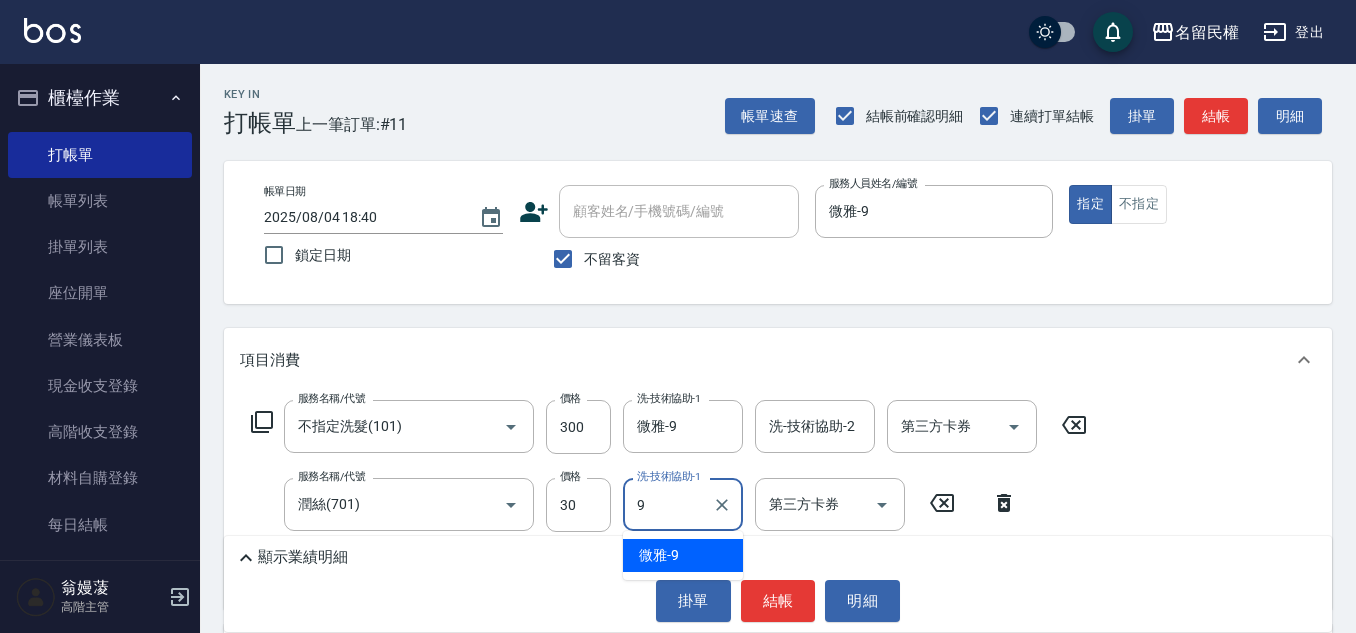 type on "微雅-9" 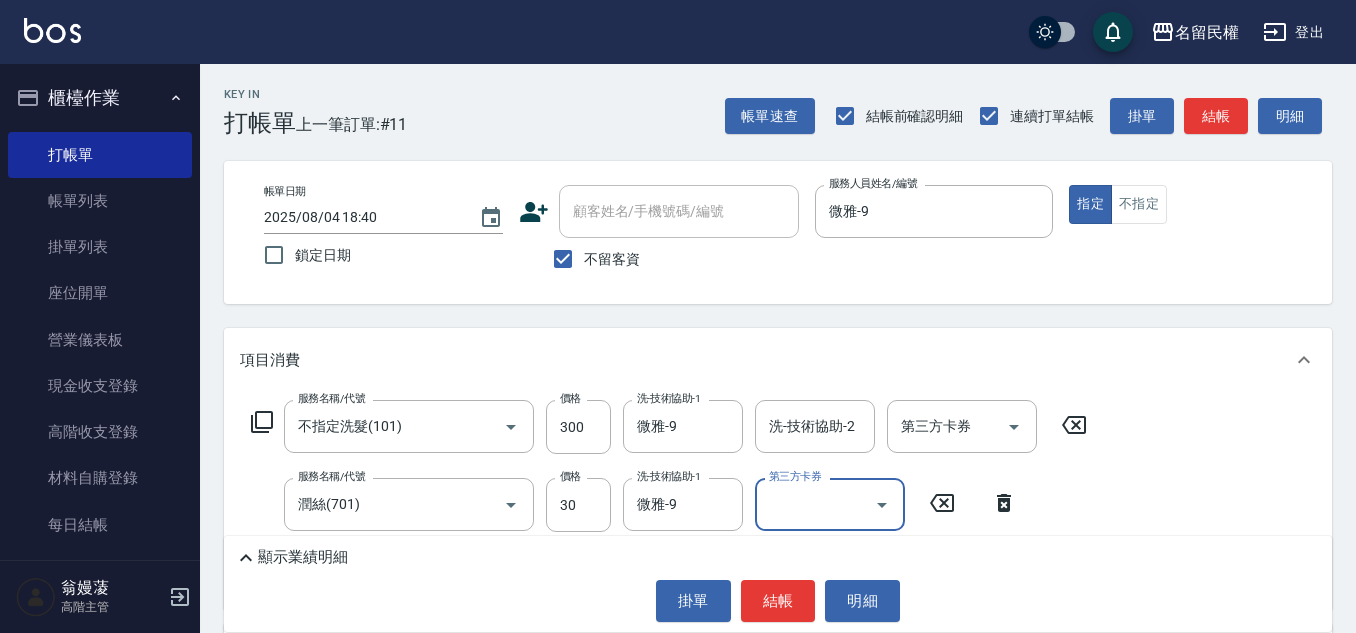 click on "結帳" at bounding box center (778, 601) 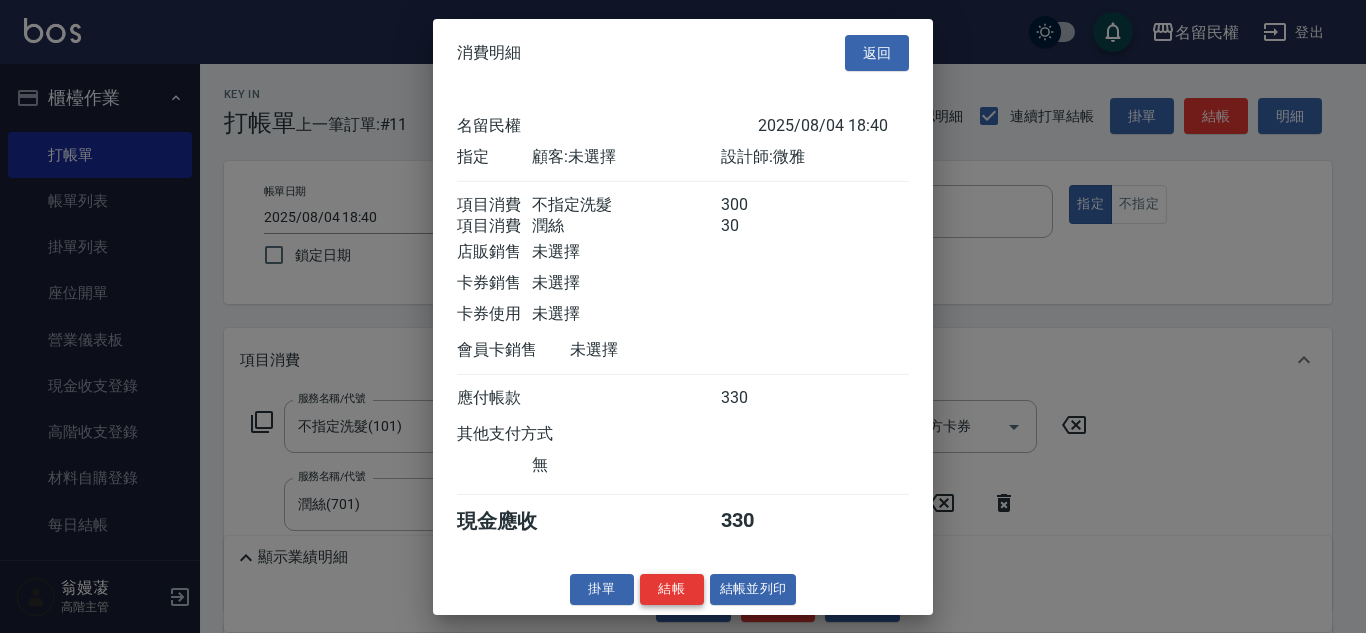 drag, startPoint x: 655, startPoint y: 599, endPoint x: 663, endPoint y: 571, distance: 29.12044 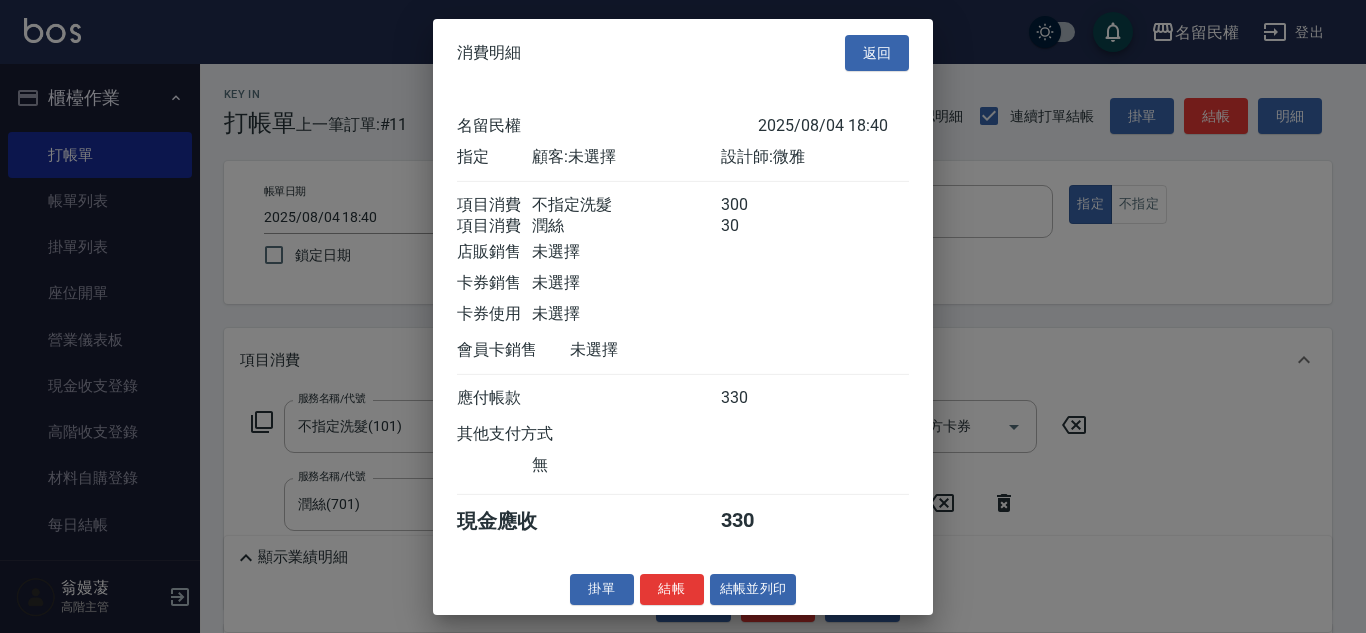 click on "結帳" at bounding box center [672, 589] 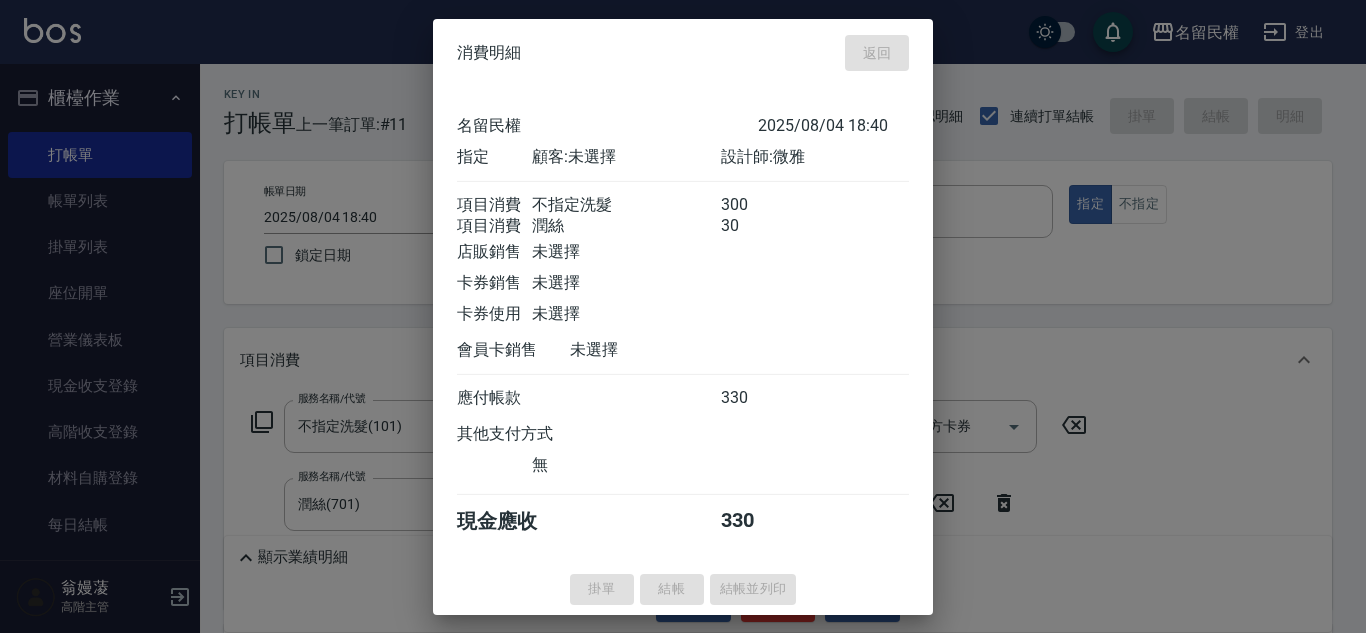 type on "2025/08/04 18:43" 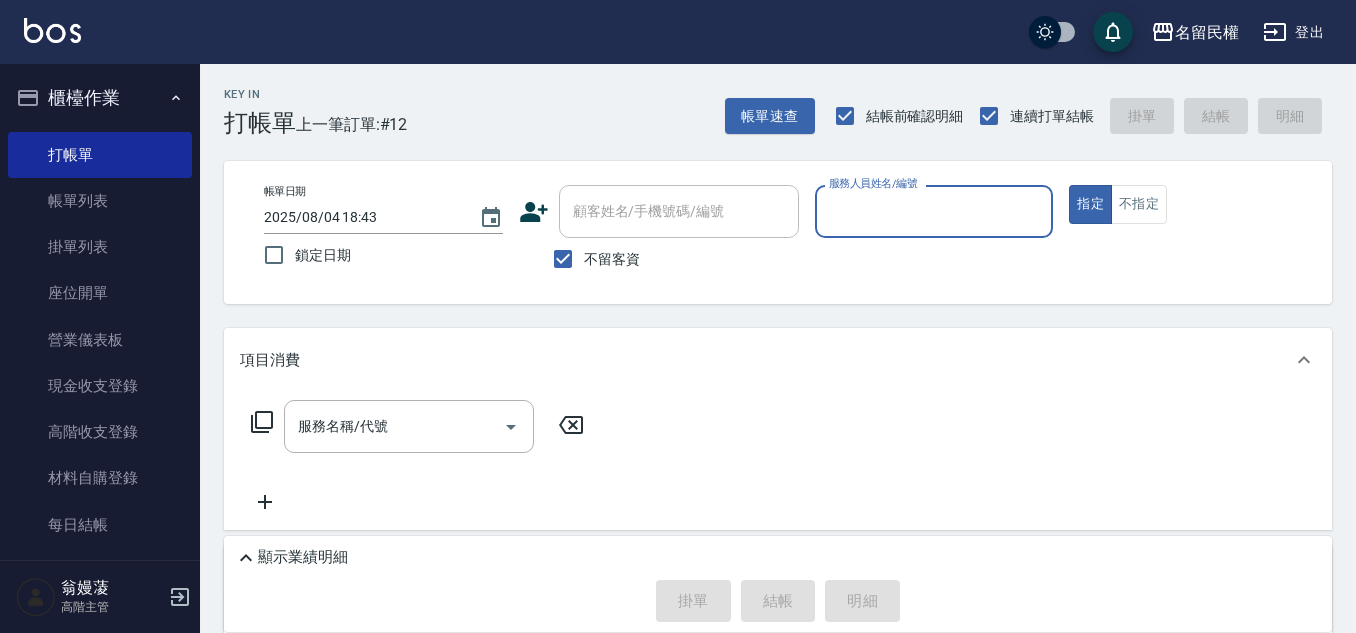 click on "帳單日期 2025/08/04 18:43 鎖定日期 顧客姓名/手機號碼/編號 顧客姓名/手機號碼/編號 不留客資 服務人員姓名/編號 服務人員姓名/編號 指定 不指定" at bounding box center (778, 232) 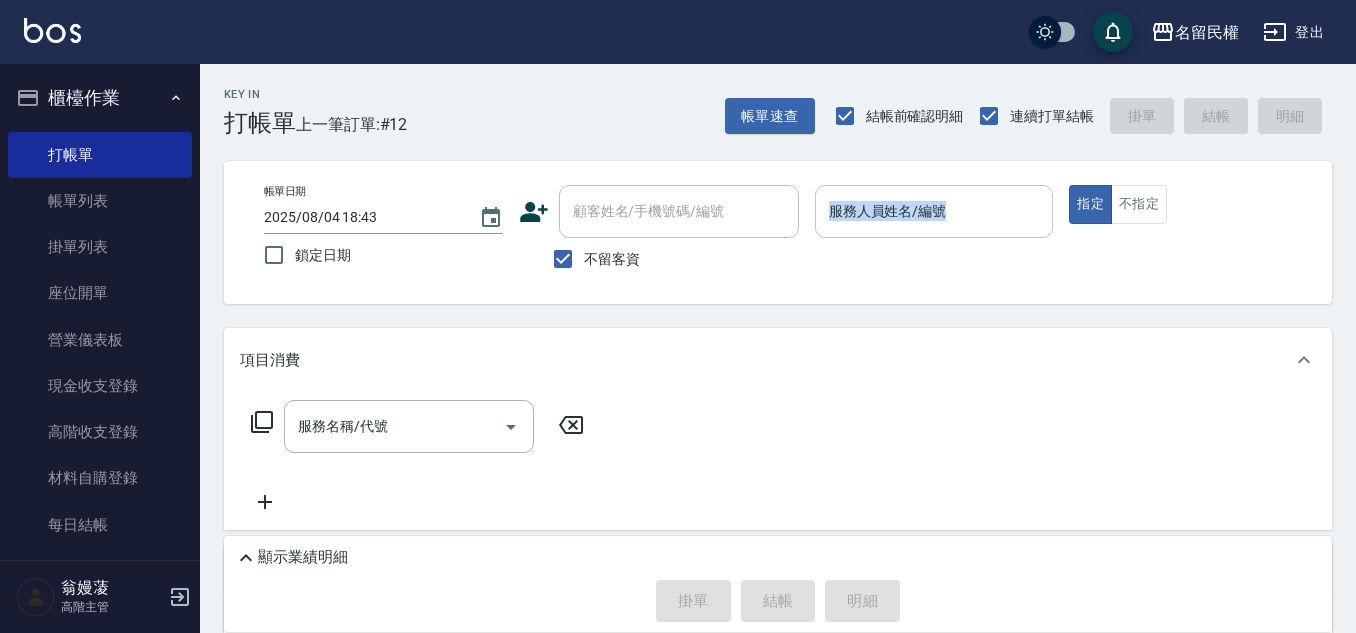 click on "服務人員姓名/編號" at bounding box center [934, 211] 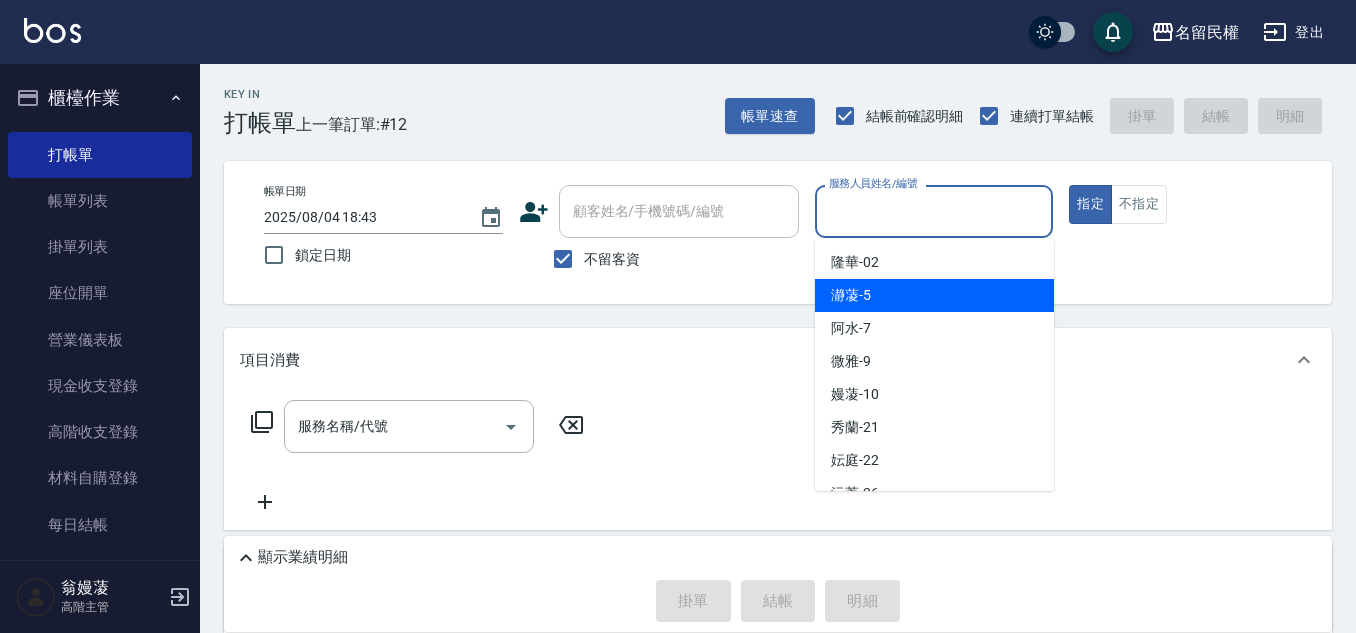 click on "瀞蓤 -5" at bounding box center [934, 295] 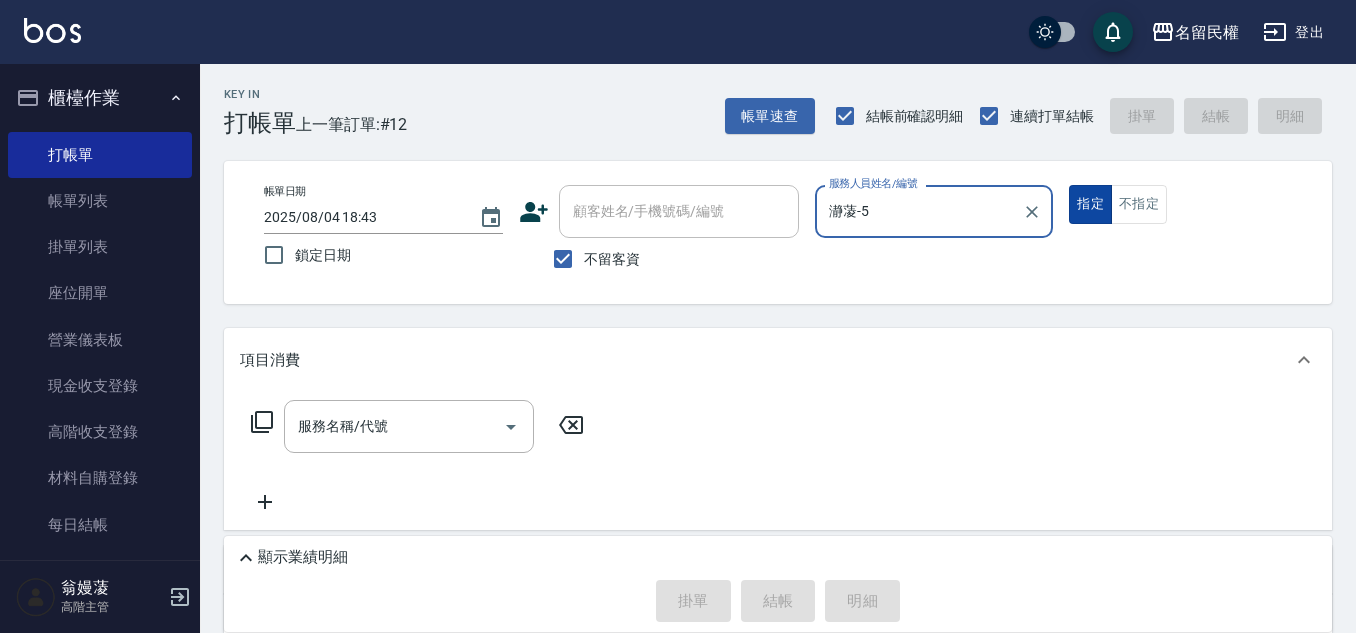 click on "指定" at bounding box center [1090, 204] 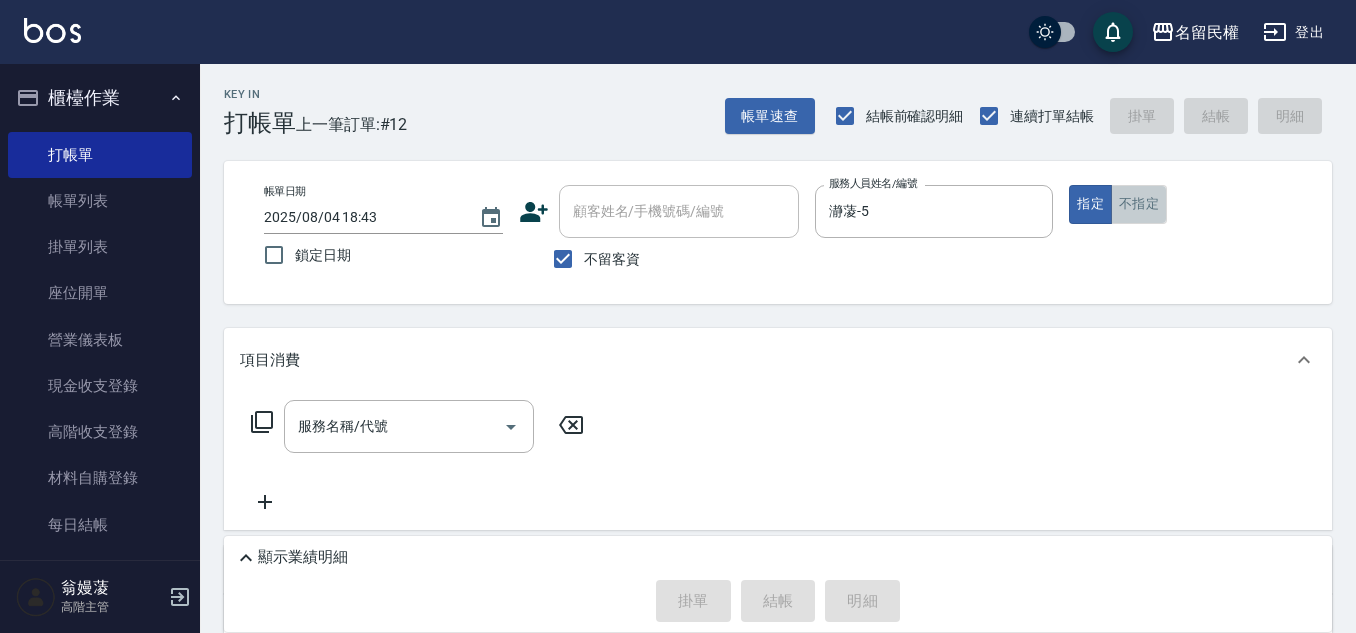 click on "不指定" at bounding box center [1139, 204] 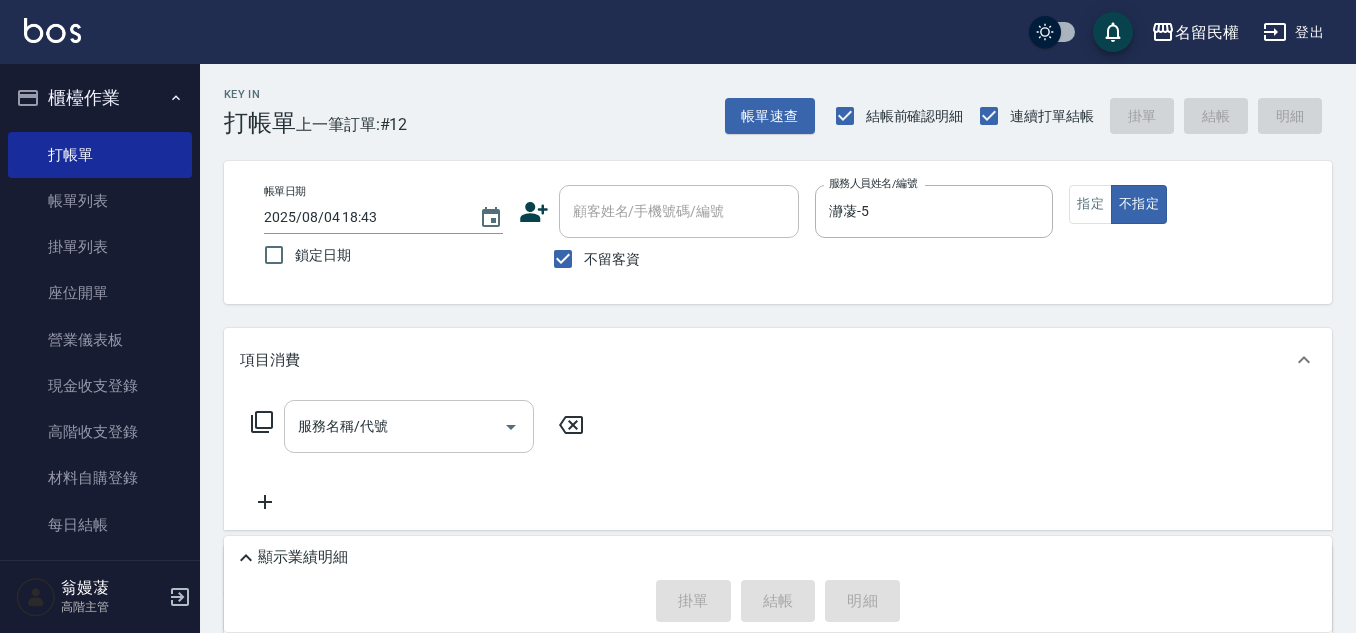 drag, startPoint x: 372, startPoint y: 418, endPoint x: 386, endPoint y: 409, distance: 16.643316 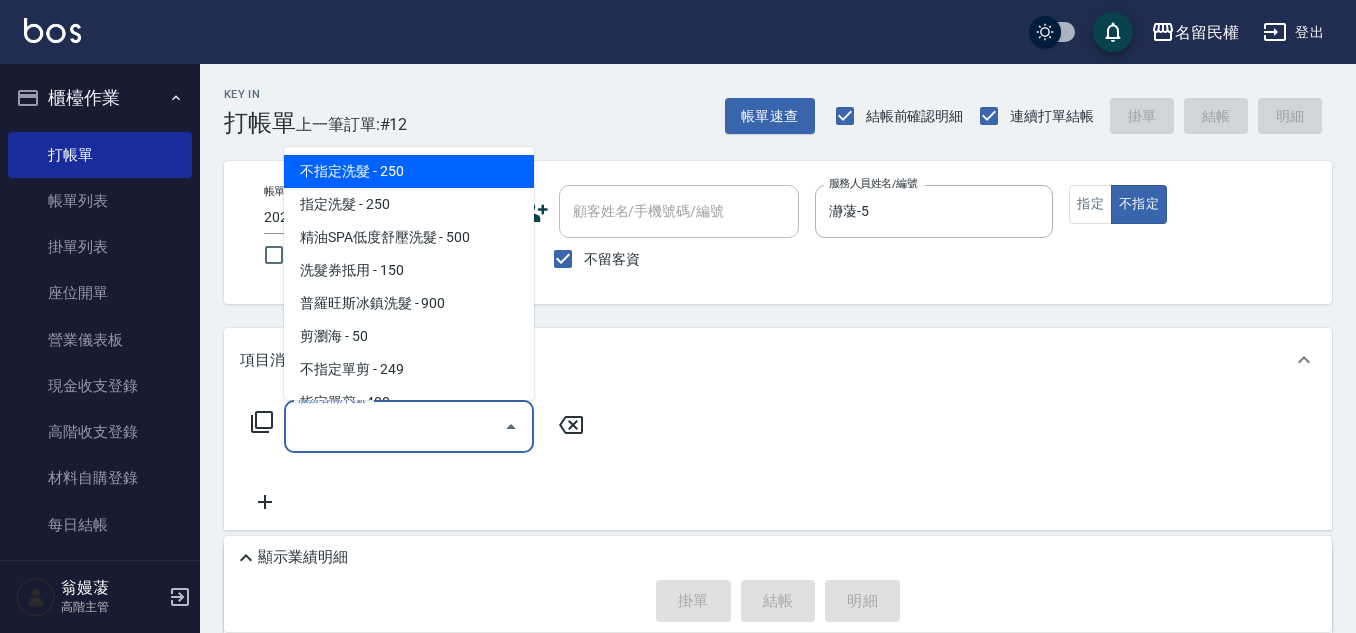 click on "不指定洗髮 - 250" at bounding box center [409, 171] 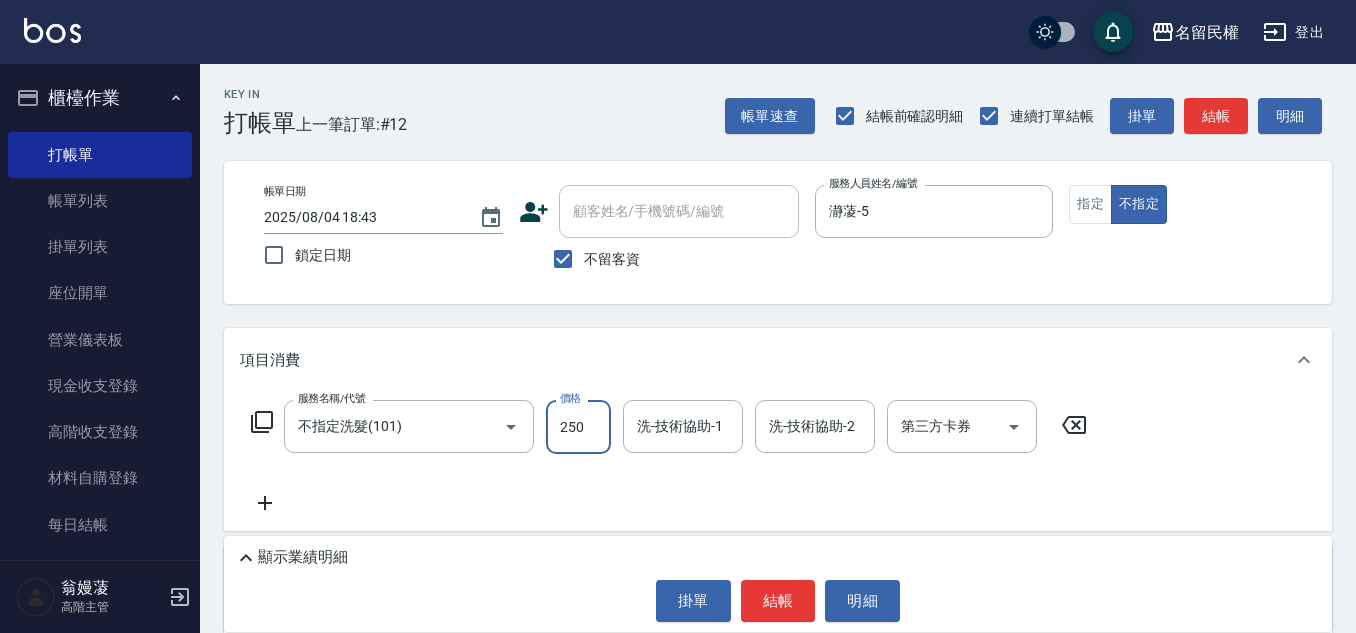 click on "250" at bounding box center (578, 427) 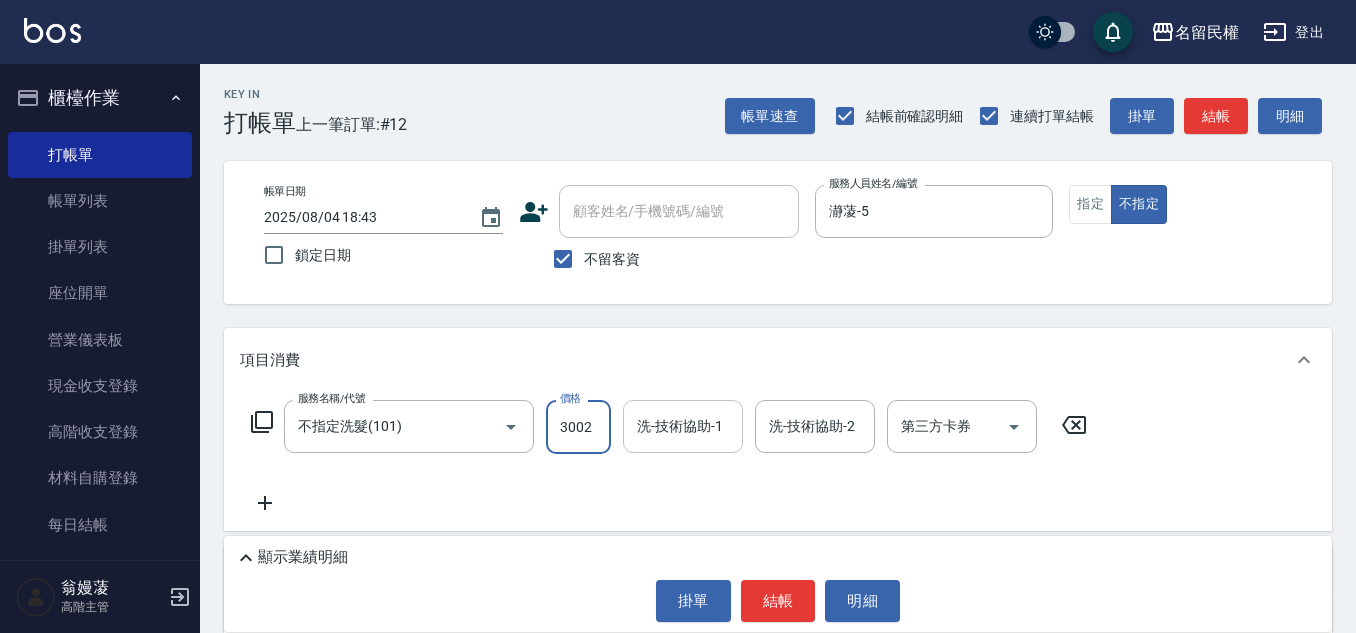 click on "洗-技術協助-1" at bounding box center (683, 426) 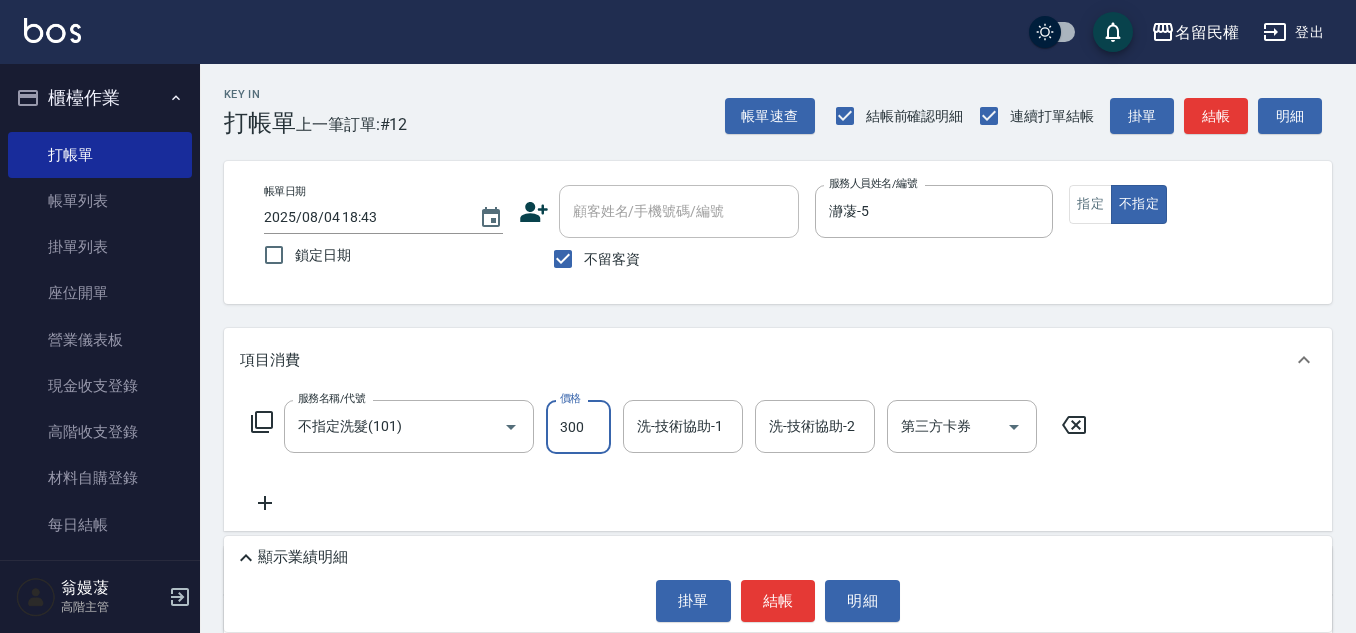type on "300" 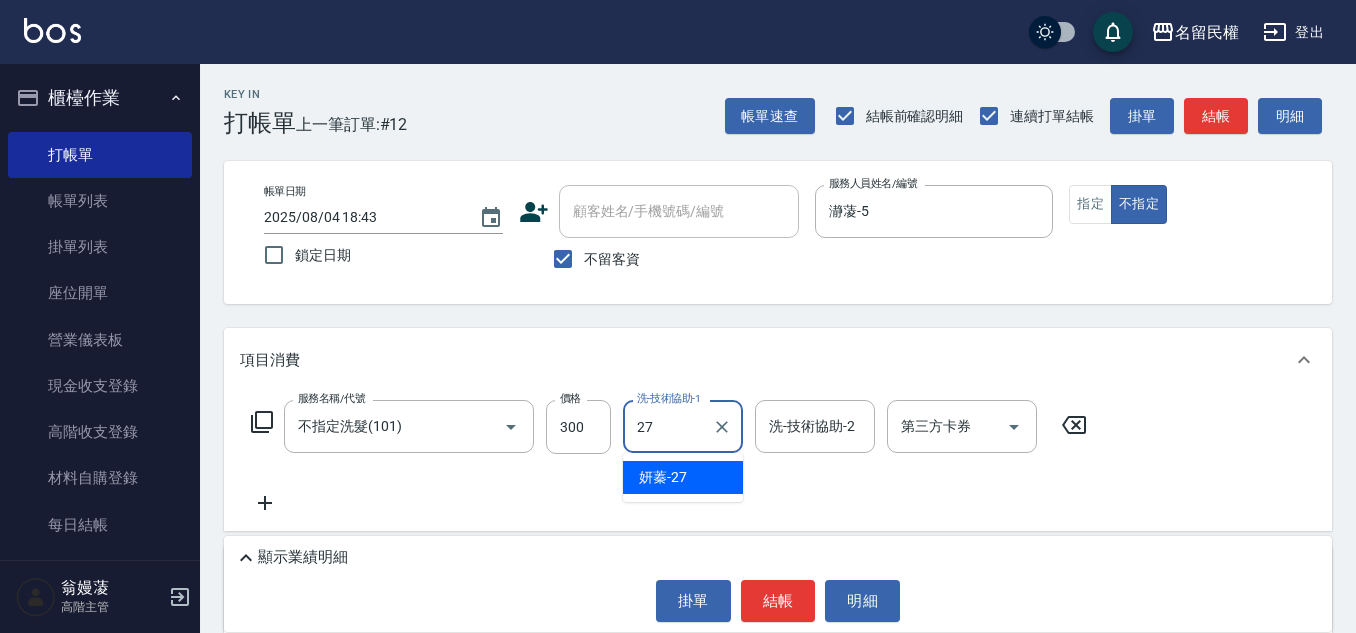type on "妍蓁-27" 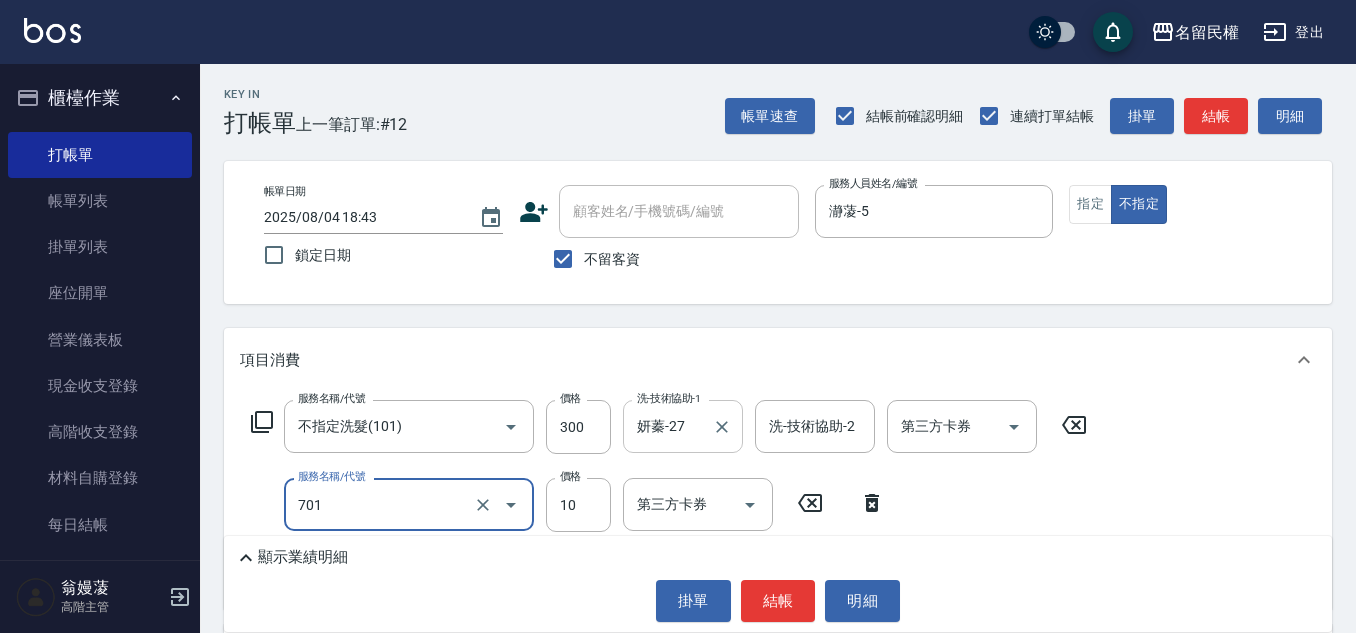 type on "潤絲(701)" 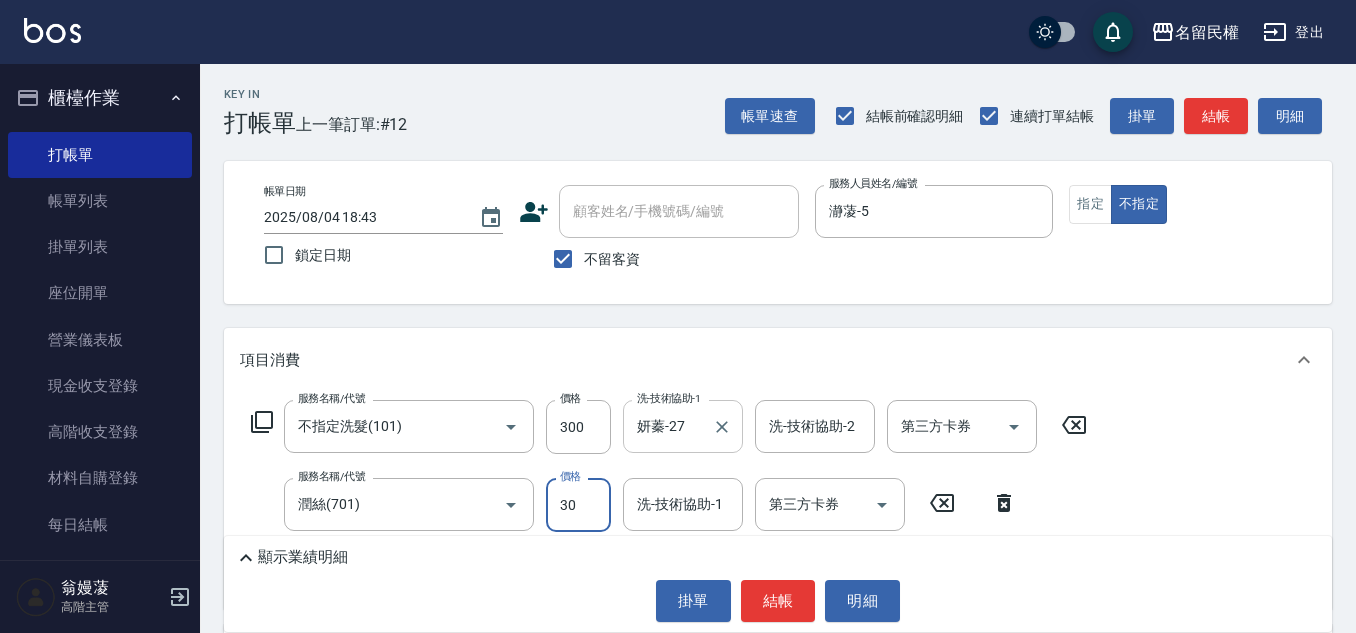 type on "30" 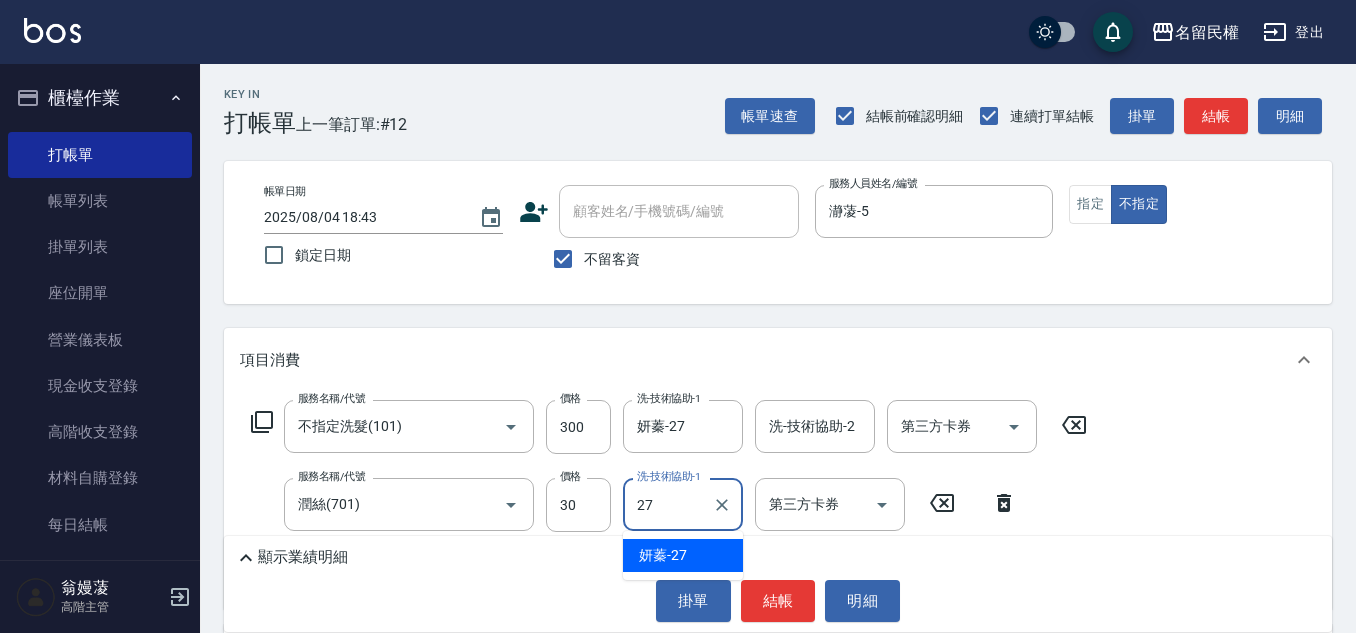 type on "妍蓁-27" 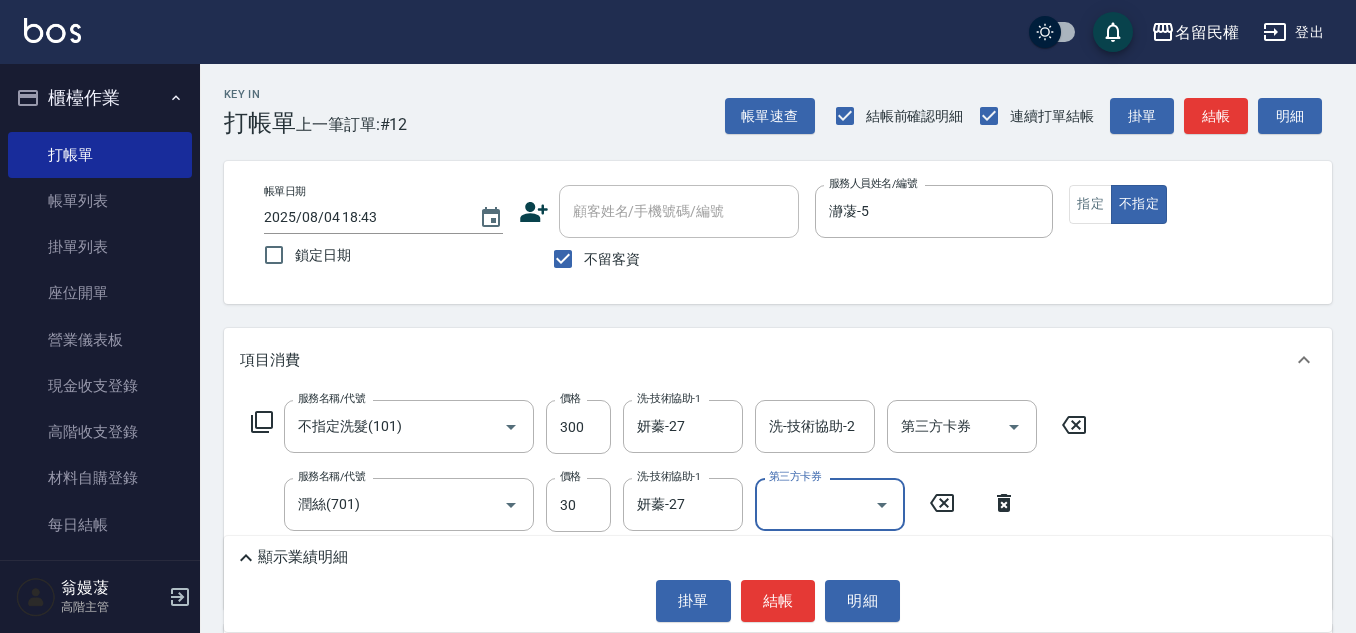 click on "Key In 打帳單 上一筆訂單:#12 帳單速查 結帳前確認明細 連續打單結帳 掛單 結帳 明細 帳單日期 2025/08/04 18:43 鎖定日期 顧客姓名/手機號碼/編號 顧客姓名/手機號碼/編號 不留客資 服務人員姓名/編號 瀞蓤-5 服務人員姓名/編號 指定 不指定 項目消費 服務名稱/代號 不指定洗髮(101) 服務名稱/代號 價格 300 價格 洗-技術協助-1 妍蓁-27 洗-技術協助-1 洗-技術協助-2 洗-技術協助-2 第三方卡券 第三方卡券 服務名稱/代號 潤絲(701) 服務名稱/代號 價格 30 價格 洗-技術協助-1 妍蓁-27 洗-技術協助-1 第三方卡券 第三方卡券 店販銷售 服務人員姓名/編號 服務人員姓名/編號 商品代號/名稱 商品代號/名稱 預收卡販賣 卡券名稱/代號 卡券名稱/代號 其他付款方式 其他付款方式 其他付款方式 備註及來源 備註 備註 訂單來源 ​ 訂單來源 顯示業績明細 掛單 結帳 明細" at bounding box center (778, 495) 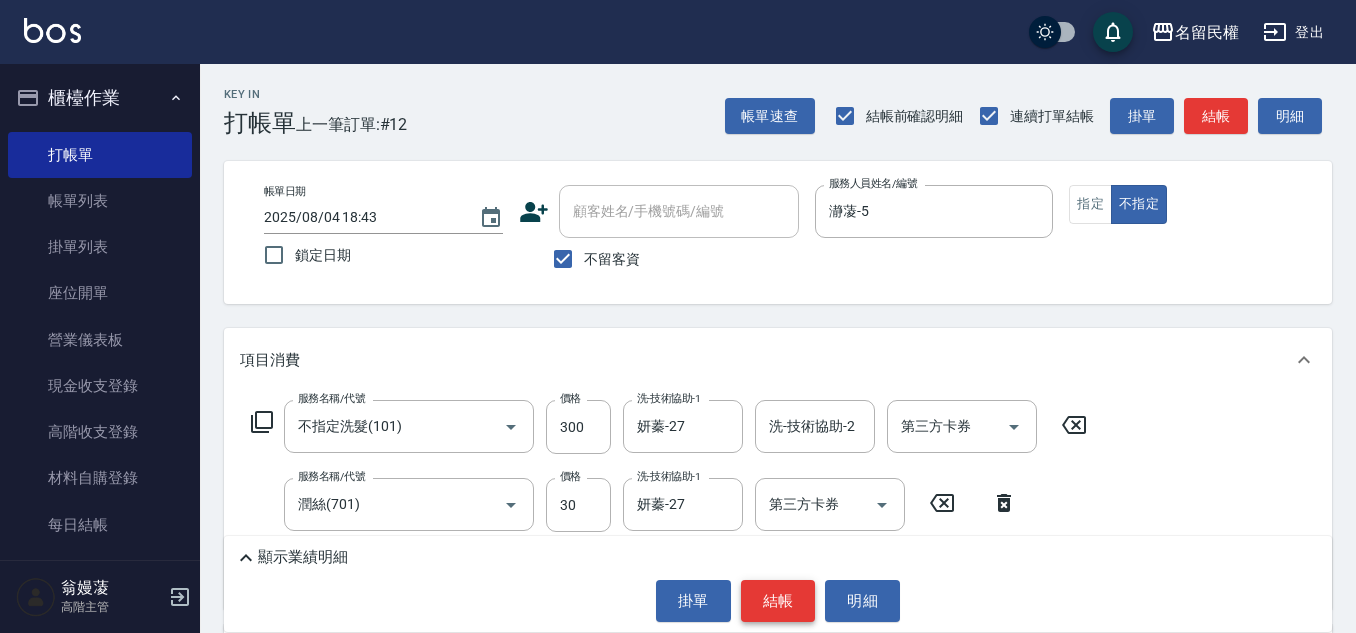 click on "結帳" at bounding box center (778, 601) 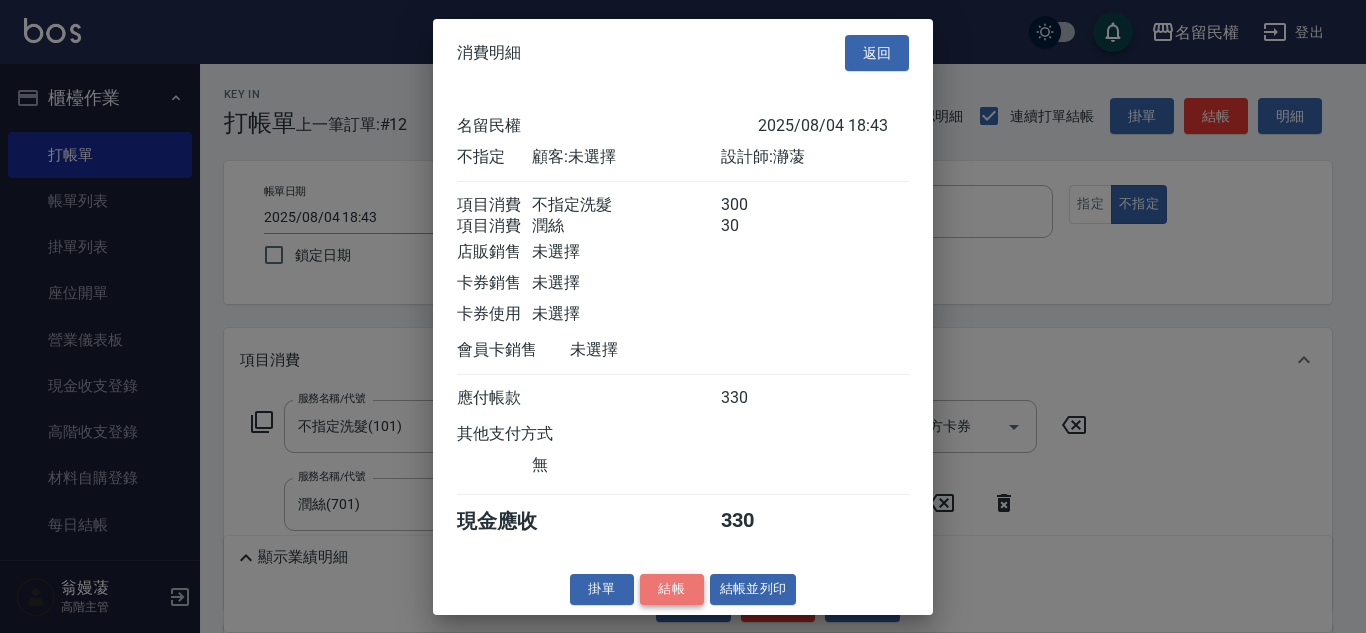 click on "結帳" at bounding box center [672, 589] 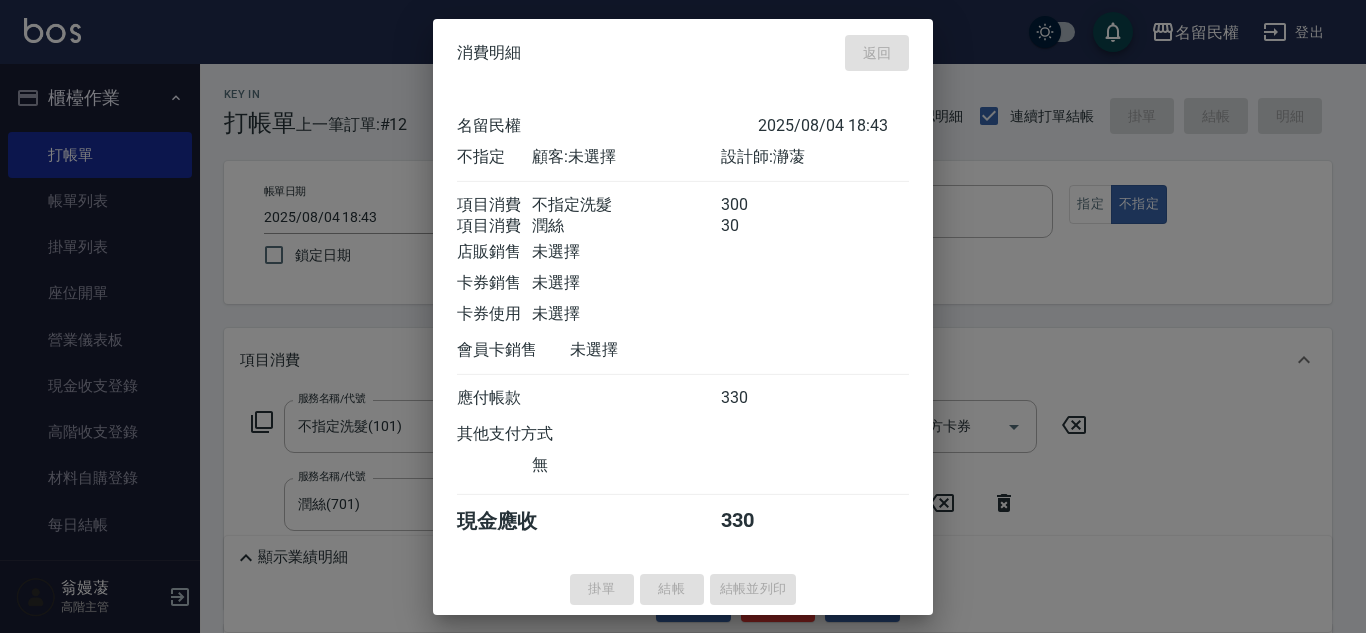 type on "2025/08/04 18:46" 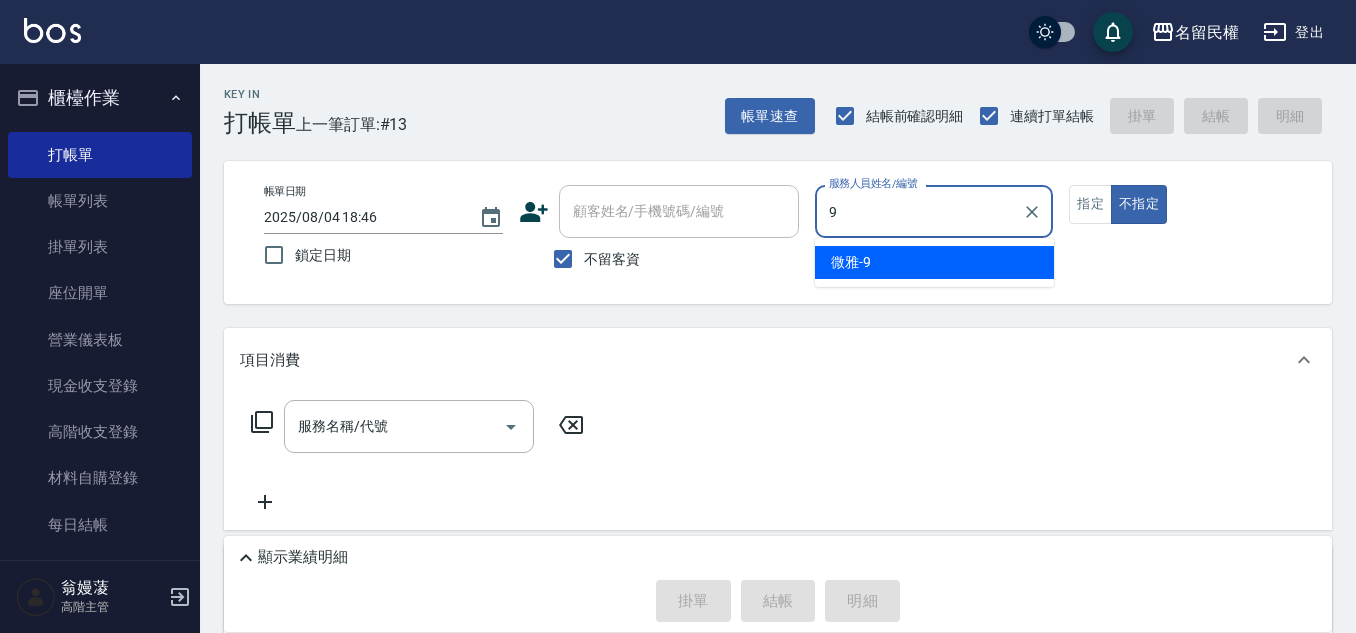 type on "微雅-9" 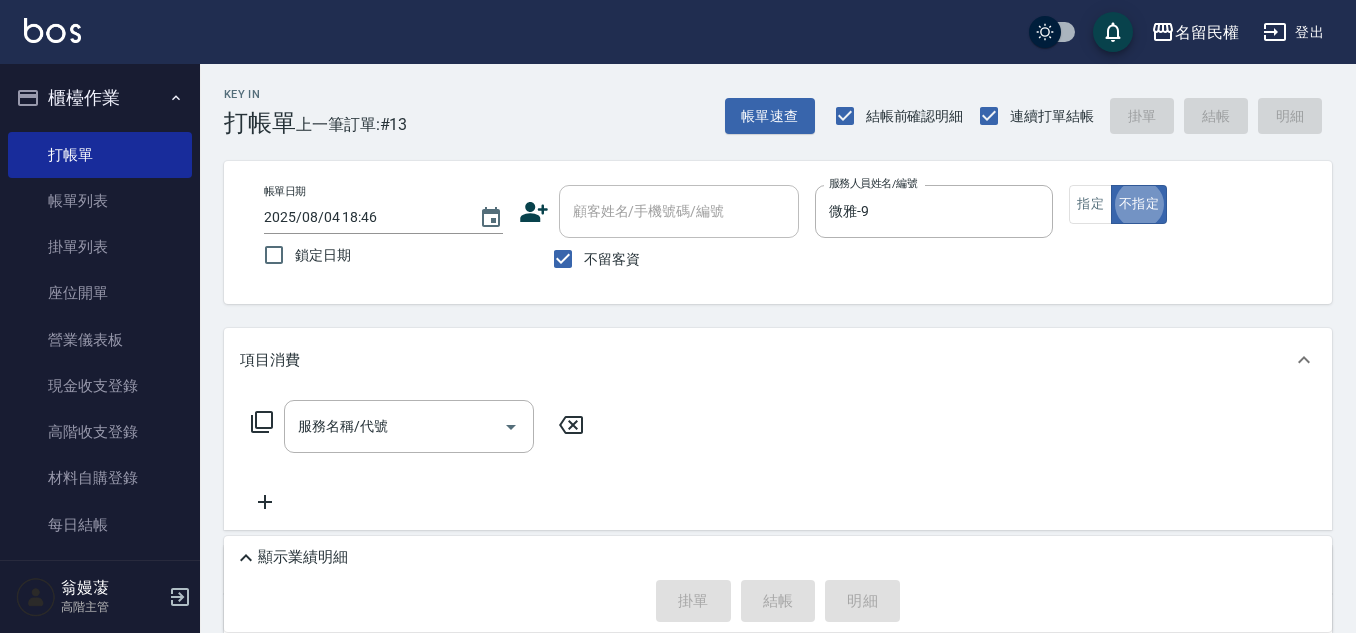 type on "false" 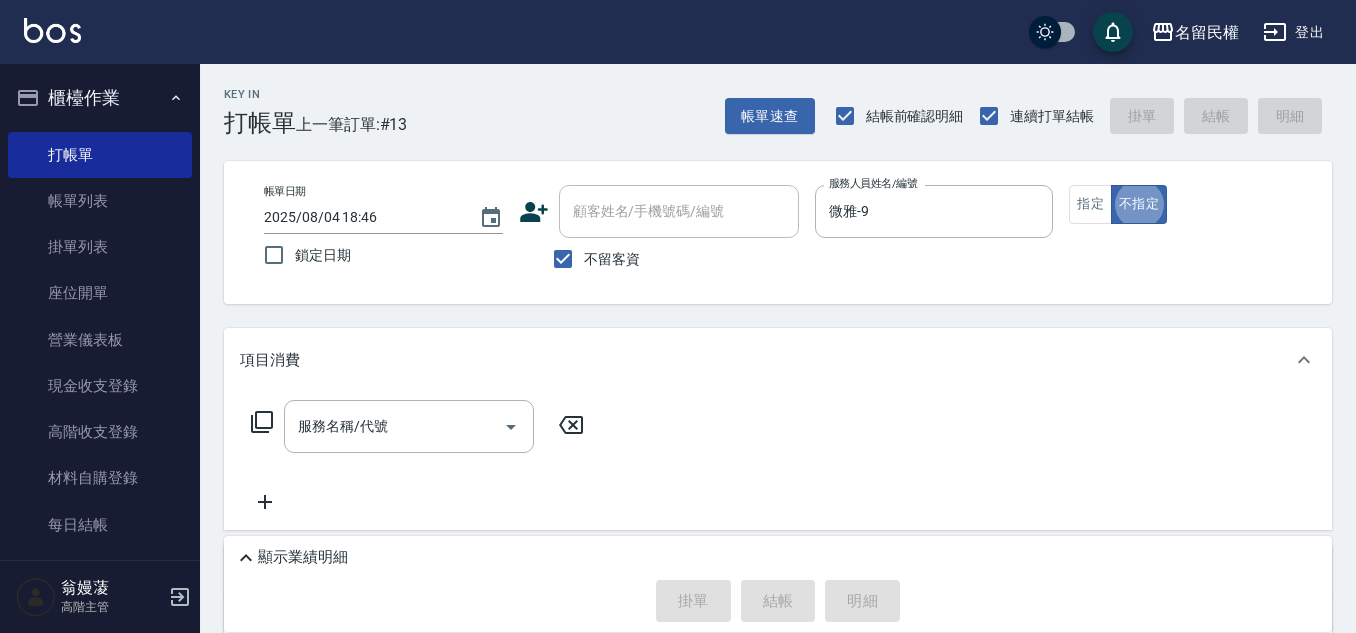 scroll, scrollTop: 40, scrollLeft: 0, axis: vertical 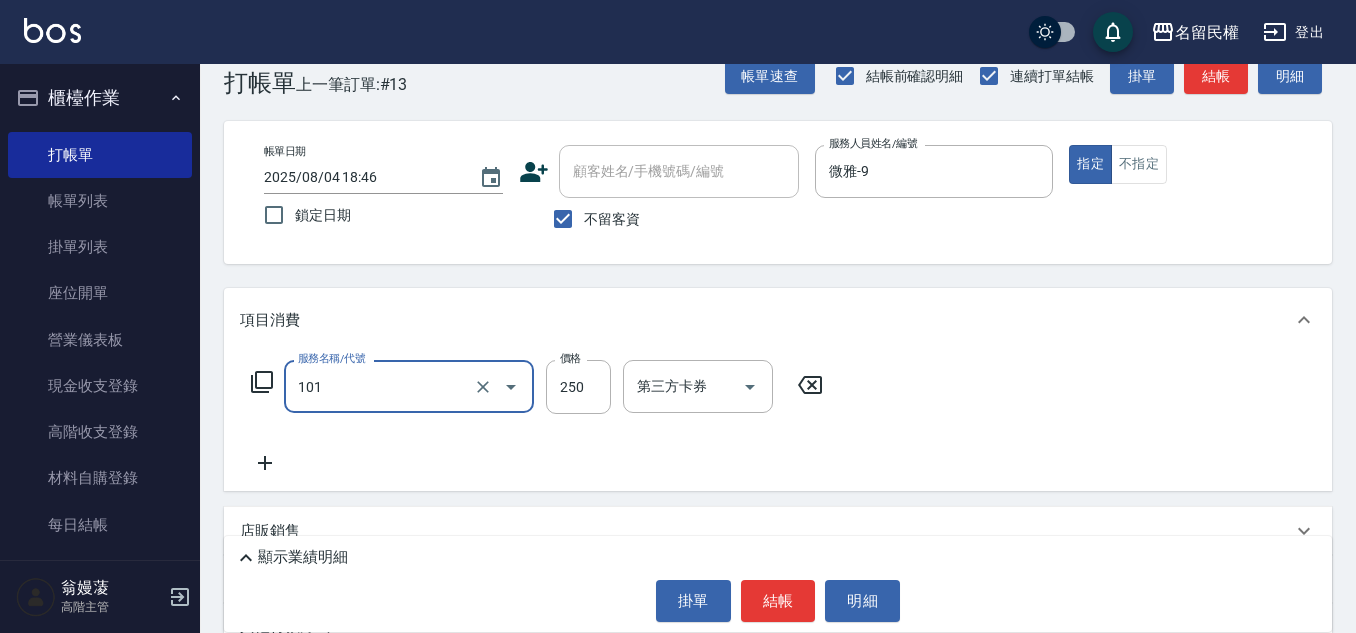 type on "不指定洗髮(101)" 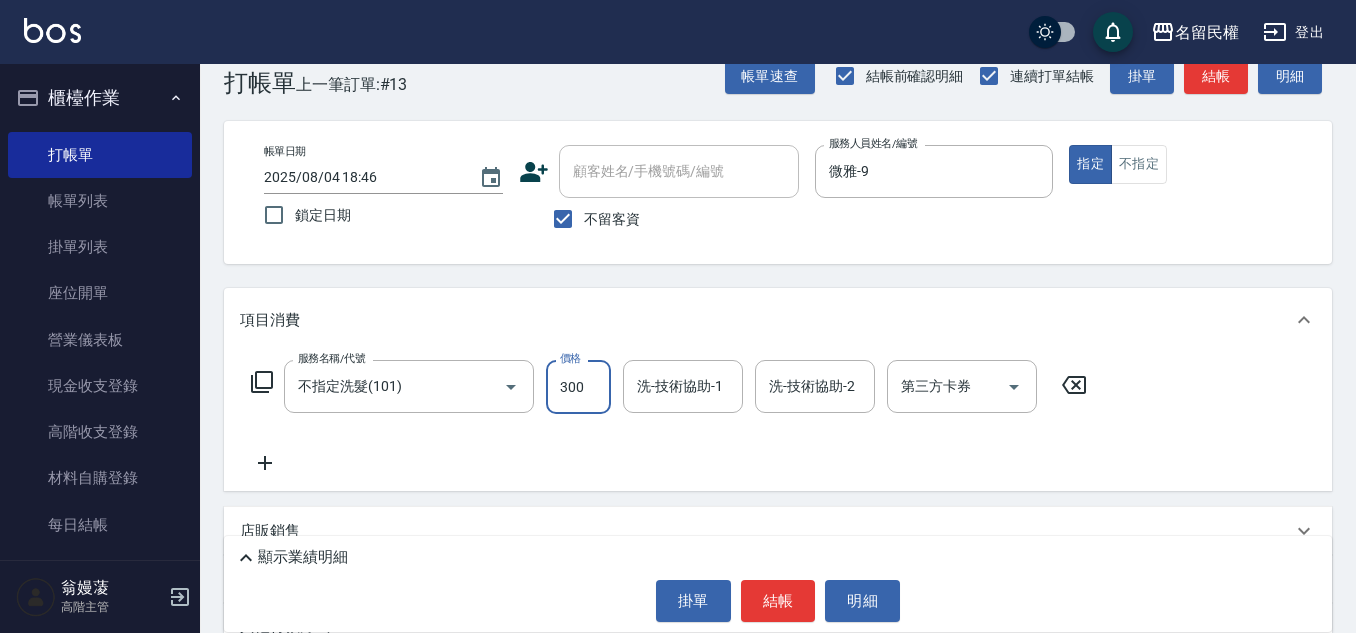 type on "300" 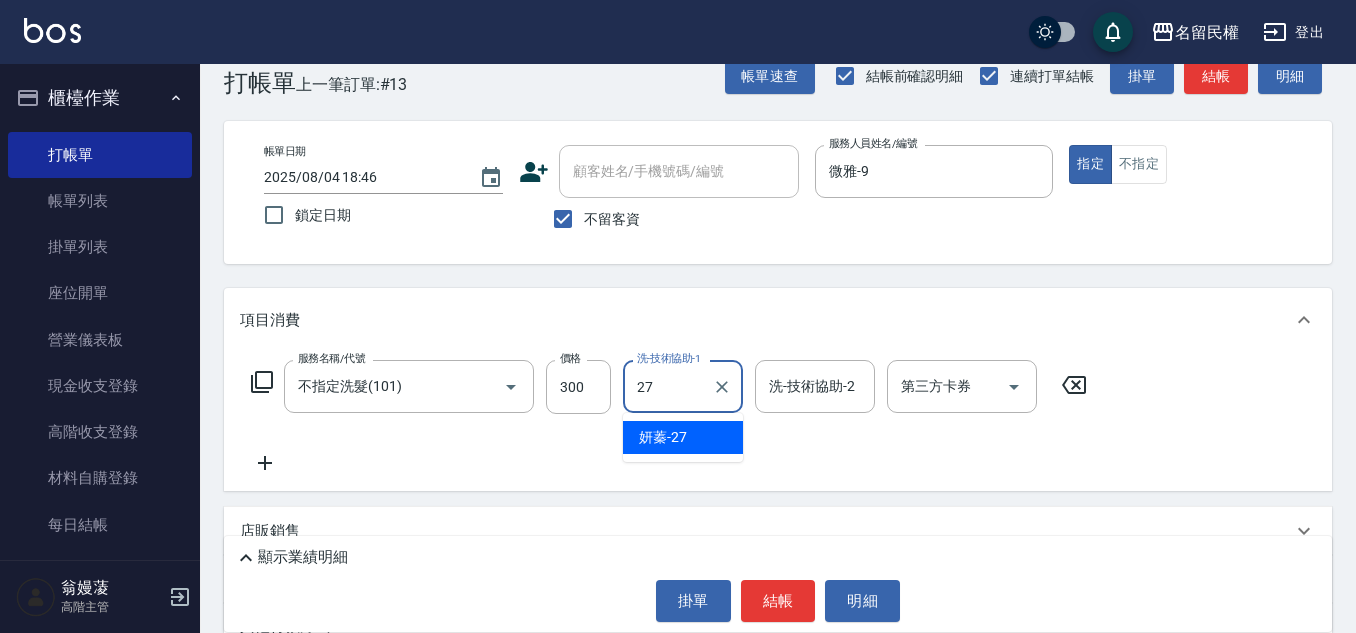 type on "妍蓁-27" 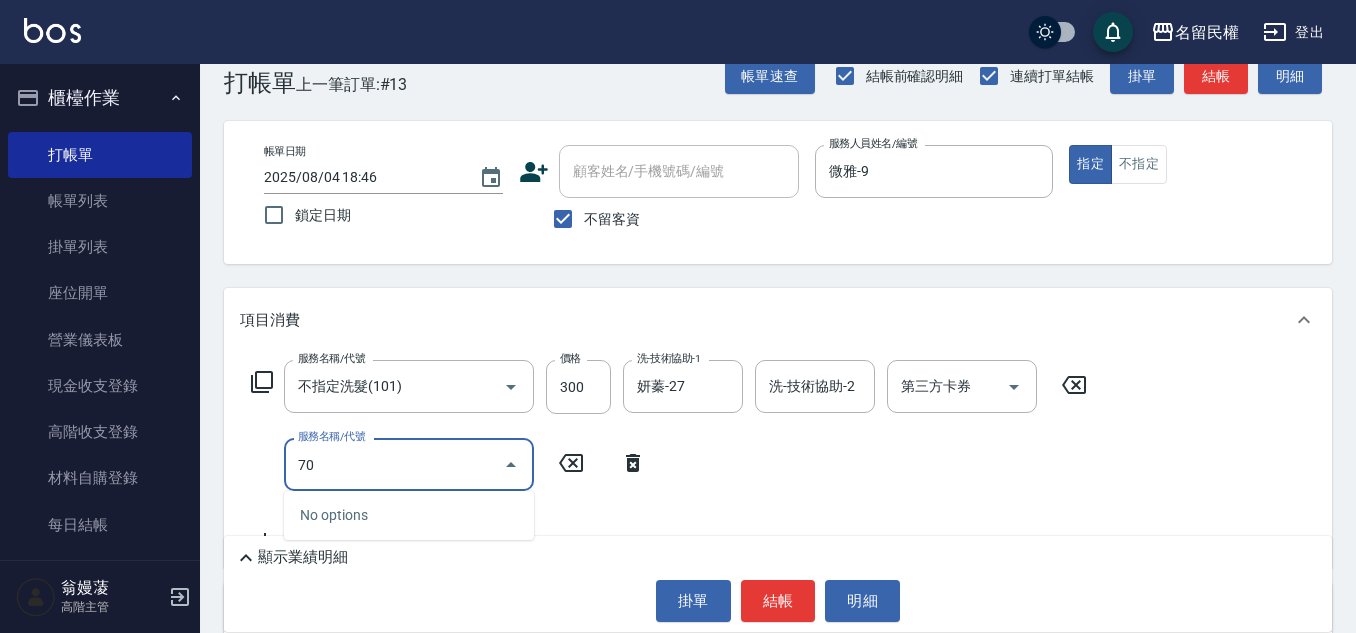 type on "7" 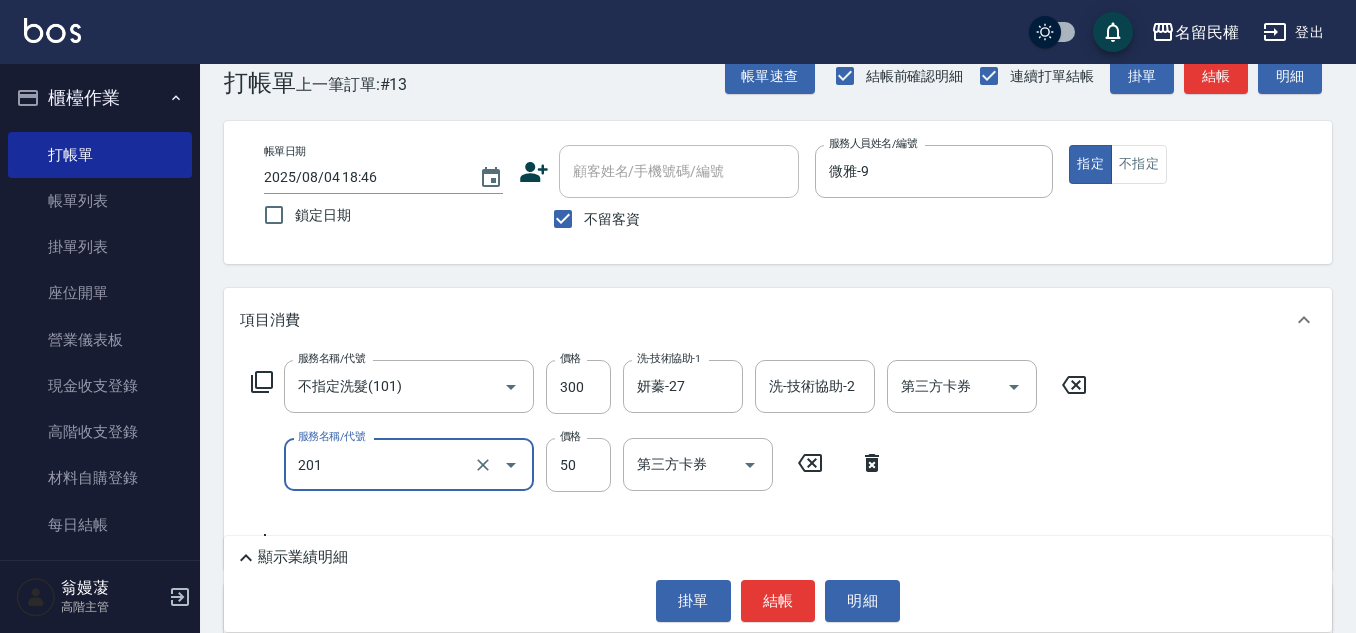 type on "剪瀏海(201)" 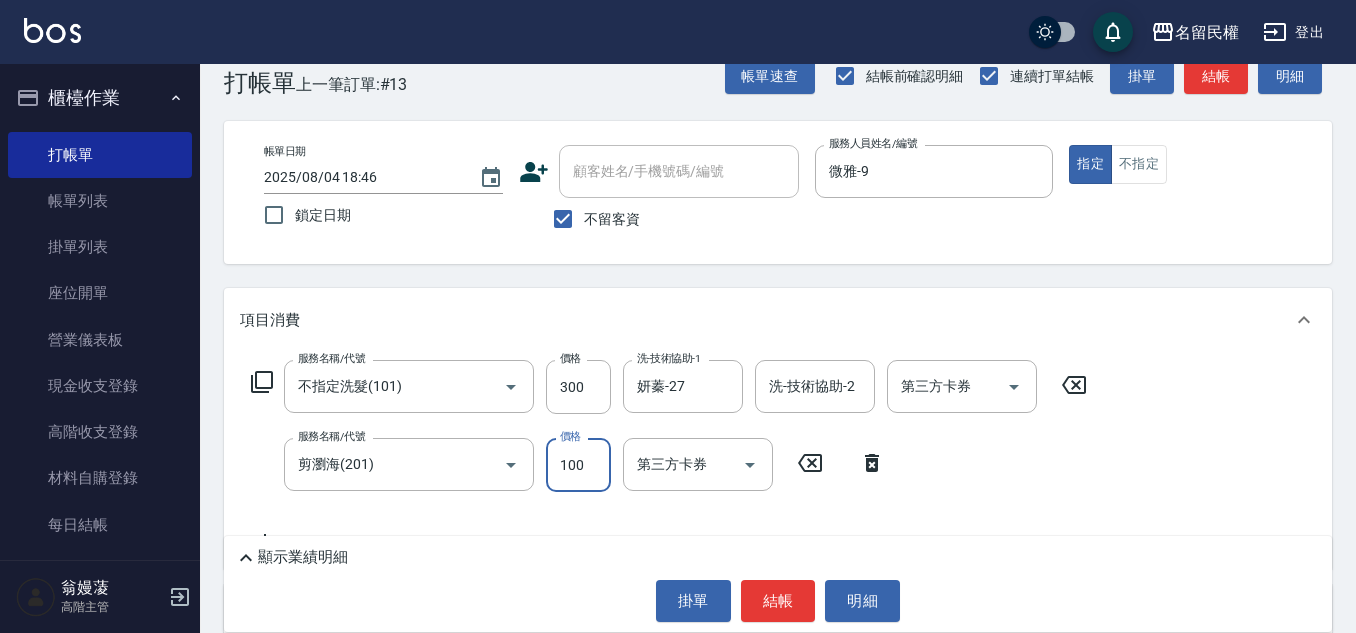 type on "100" 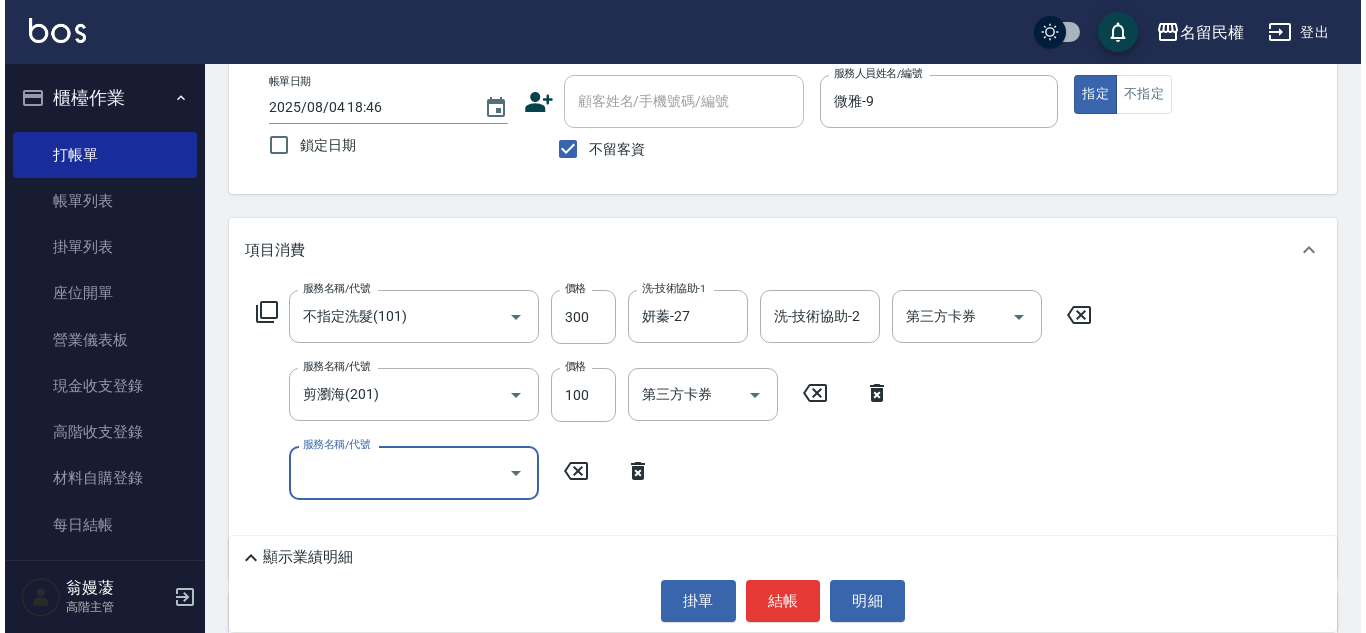 scroll, scrollTop: 140, scrollLeft: 0, axis: vertical 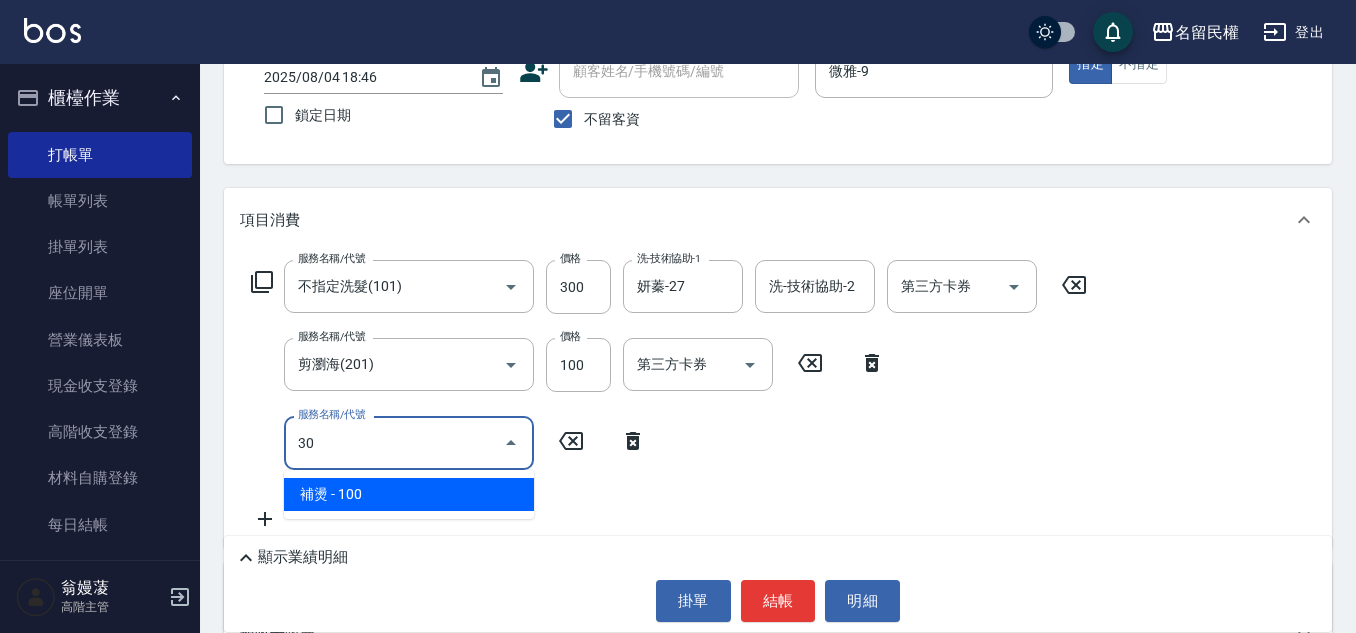 type on "3" 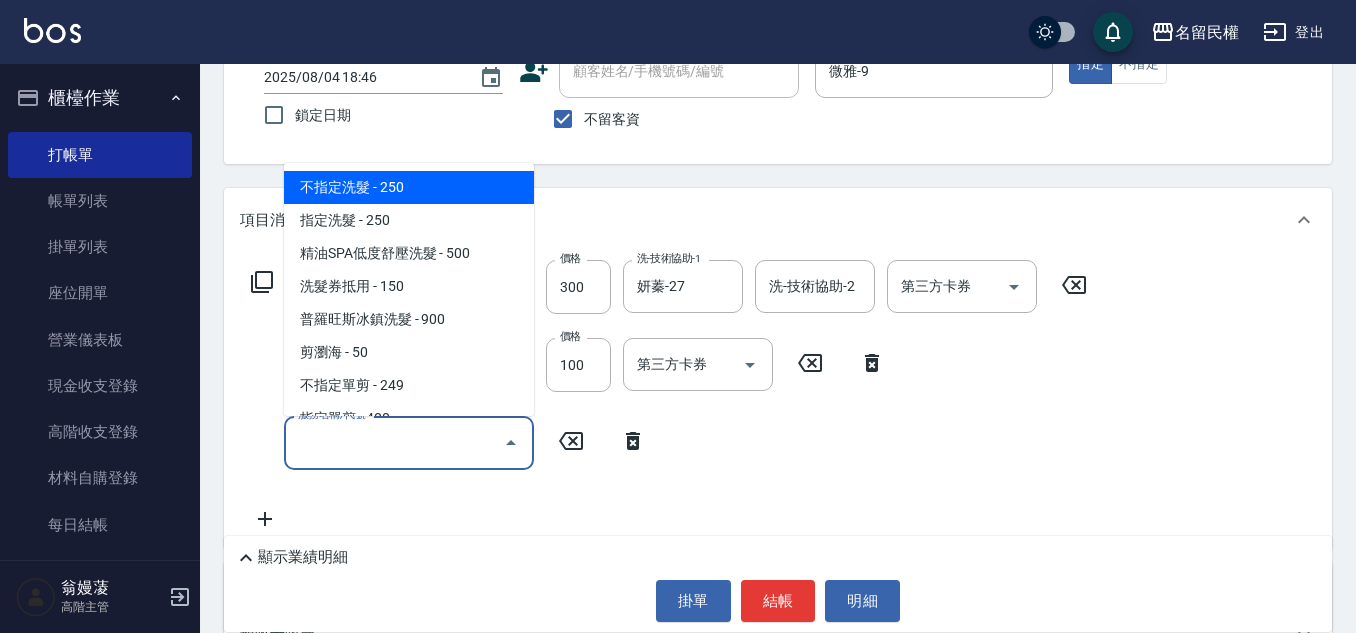type on "0" 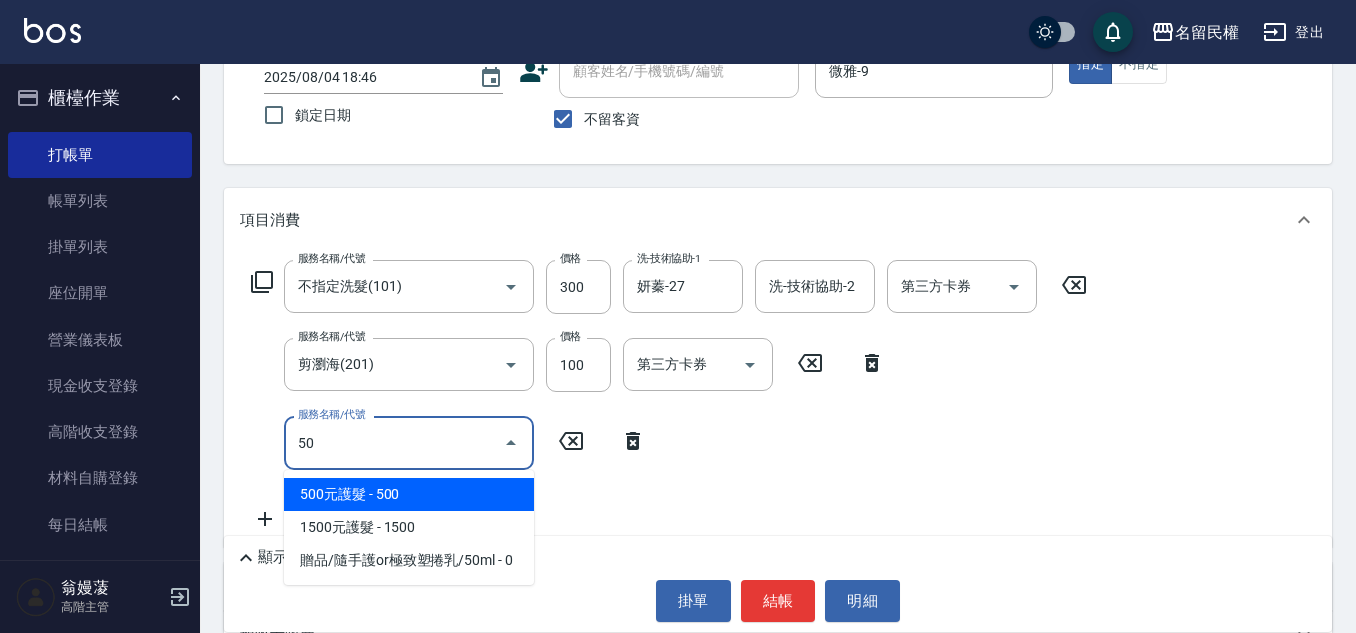 type on "5" 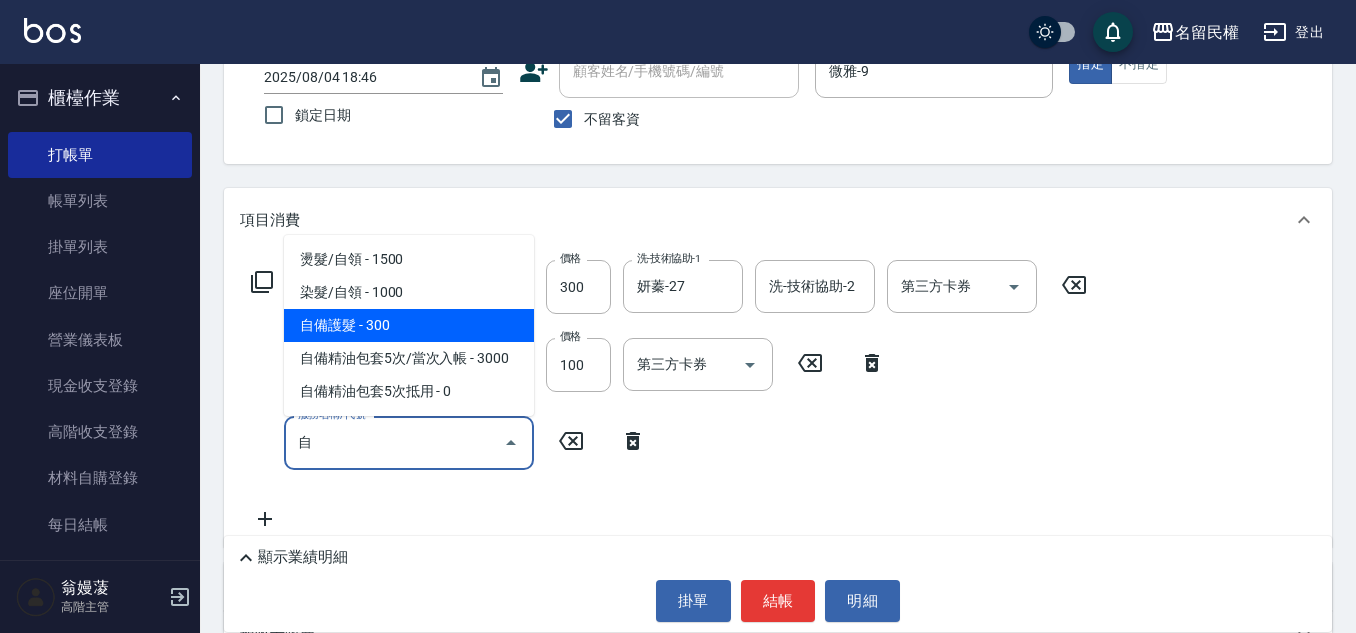 click on "自備護髮 - 300" at bounding box center [409, 325] 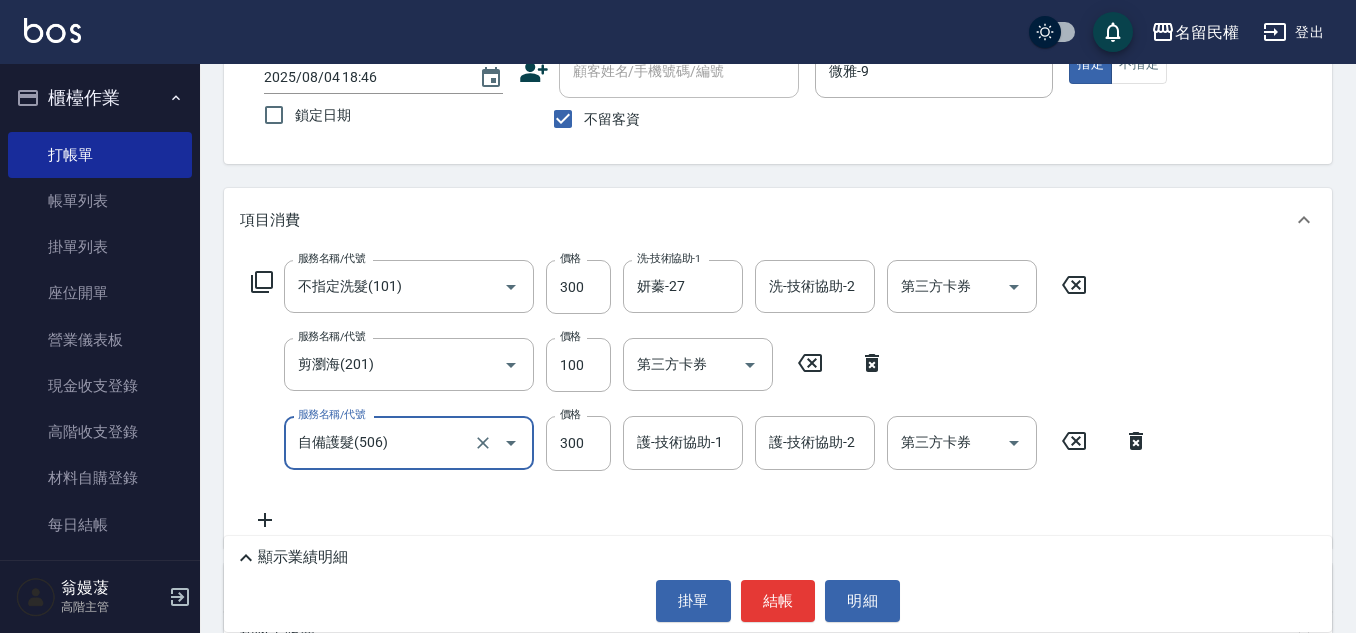 type on "自備護髮(506)" 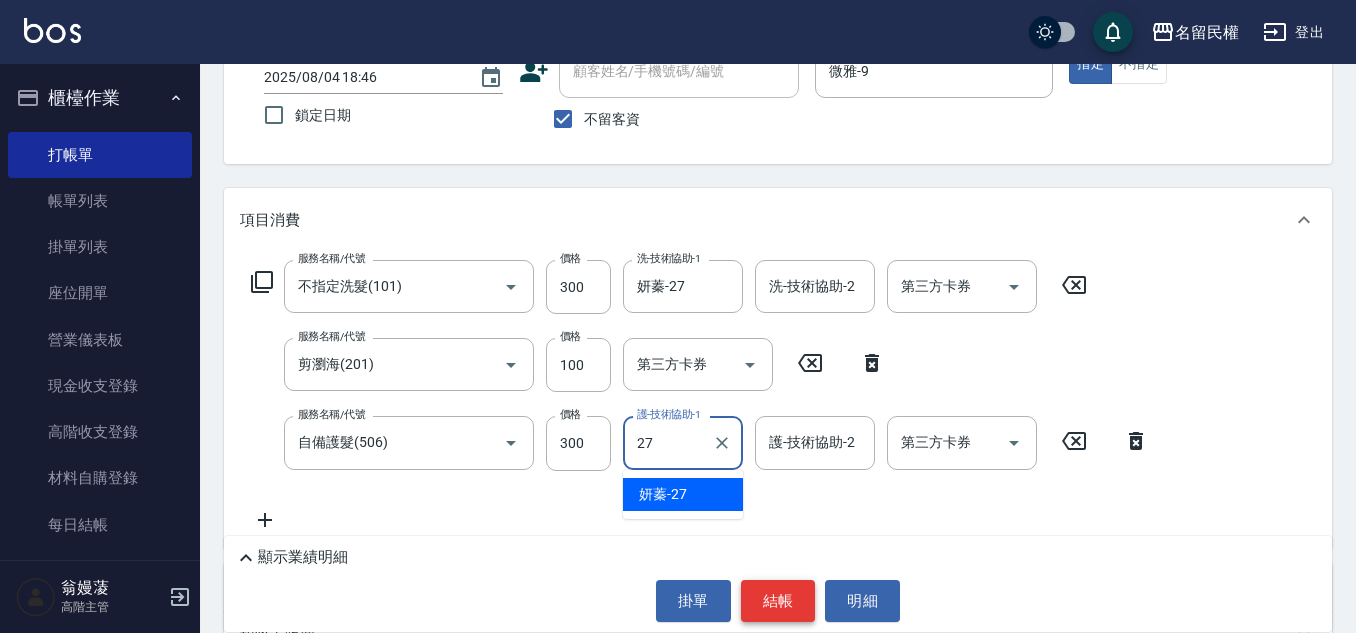 type on "妍蓁-27" 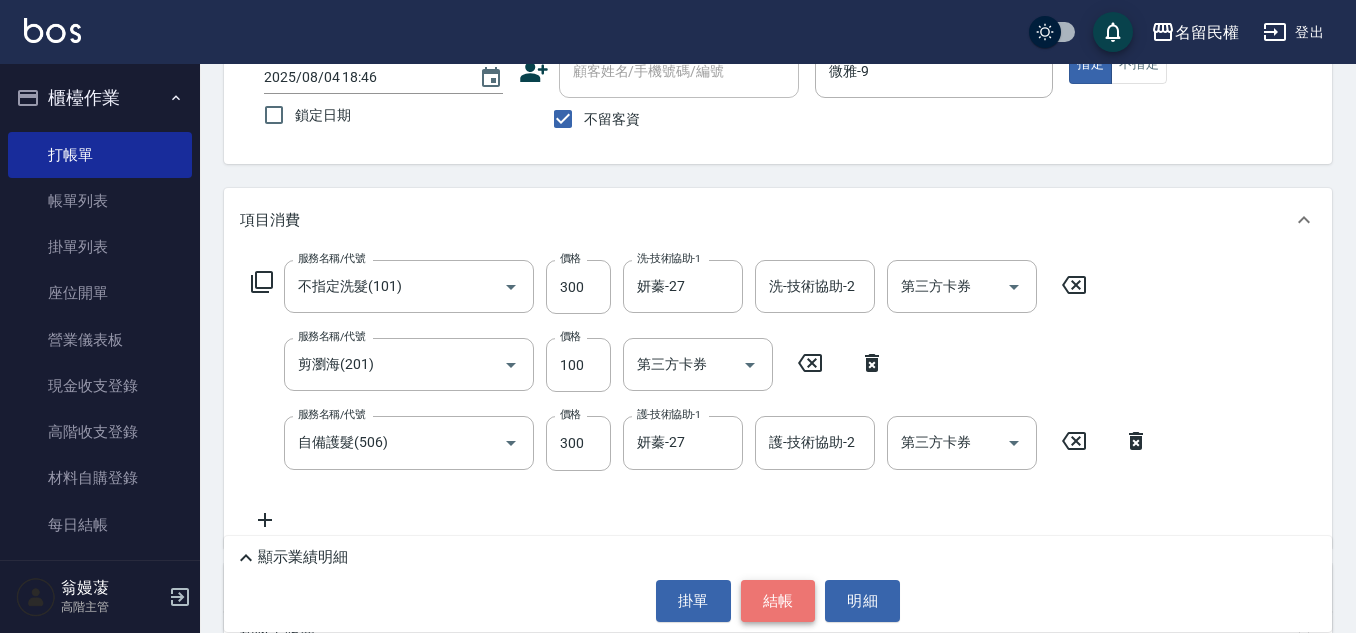 click on "結帳" at bounding box center [778, 601] 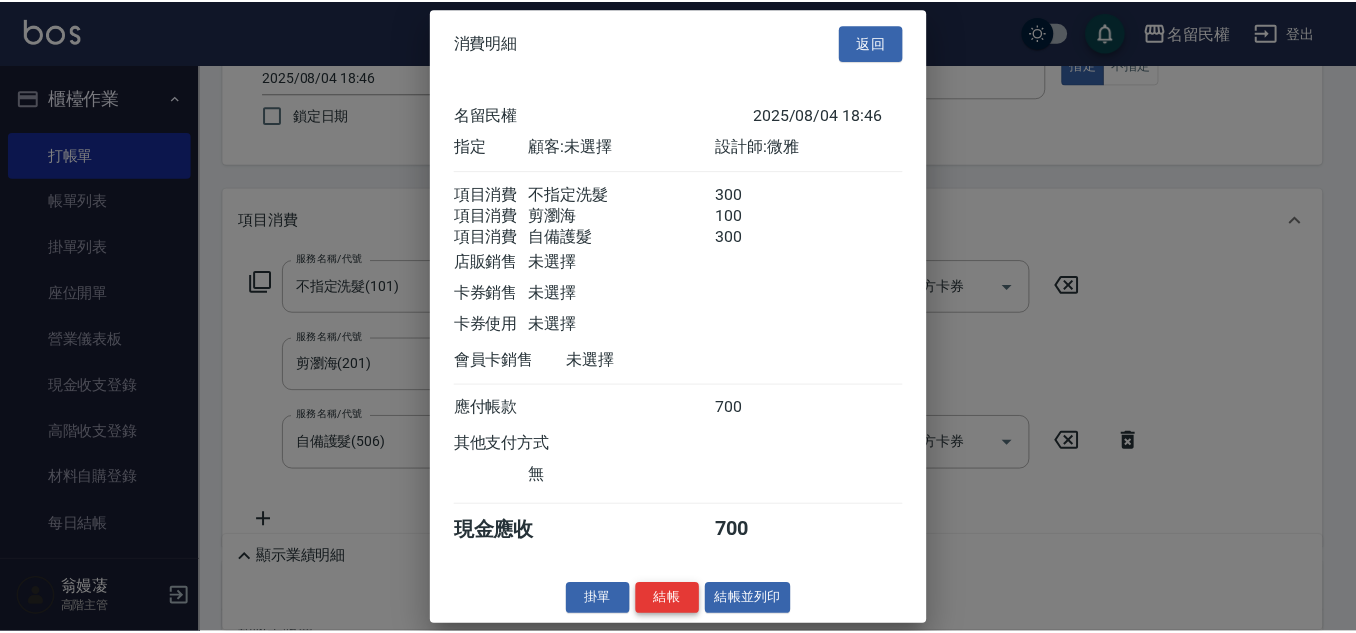 scroll, scrollTop: 22, scrollLeft: 0, axis: vertical 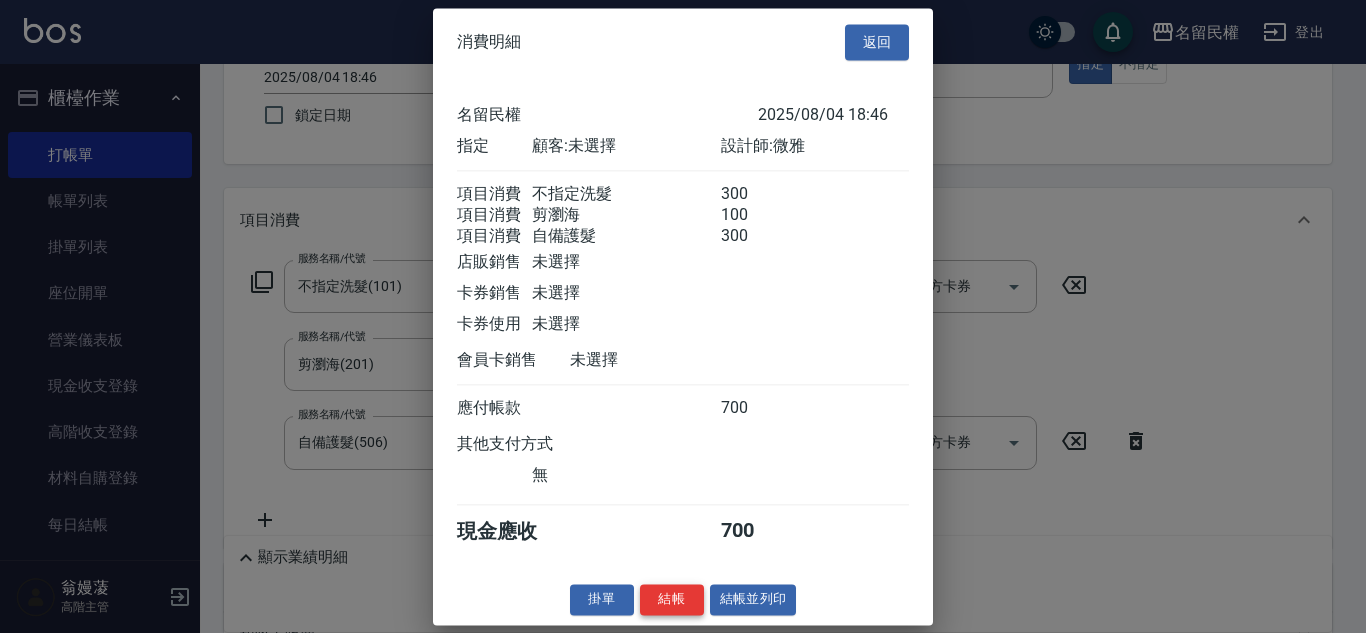 click on "結帳" at bounding box center [672, 599] 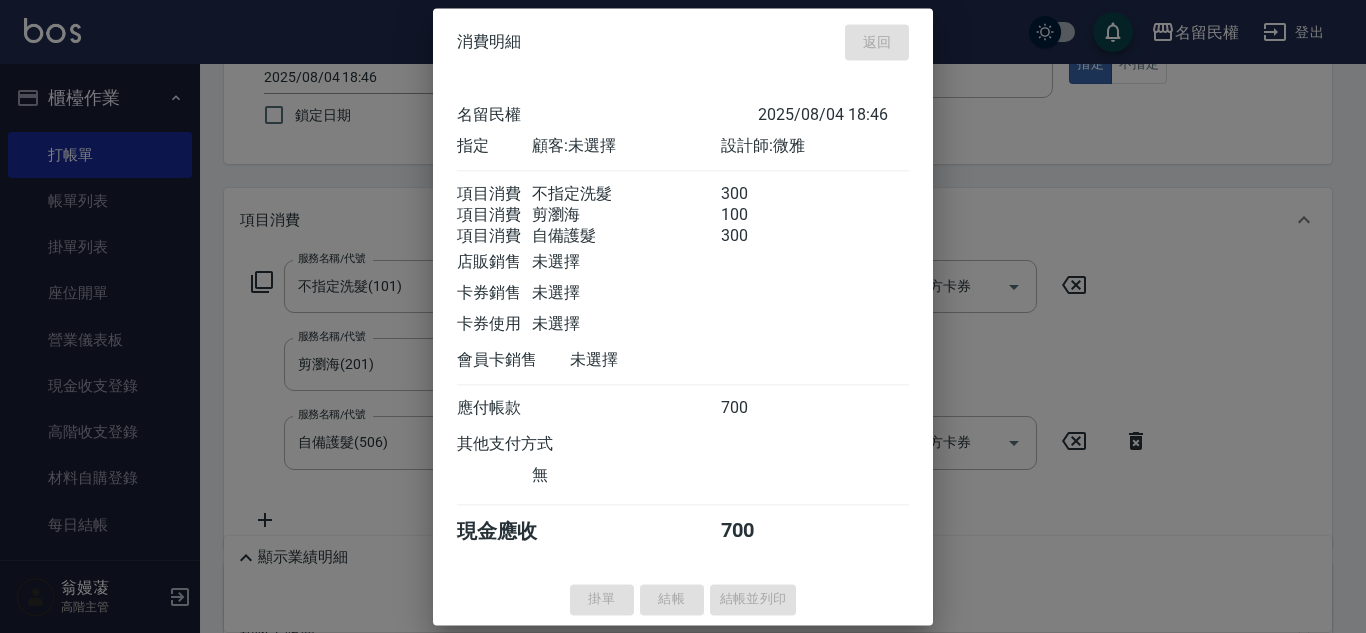 type on "2025/08/04 18:53" 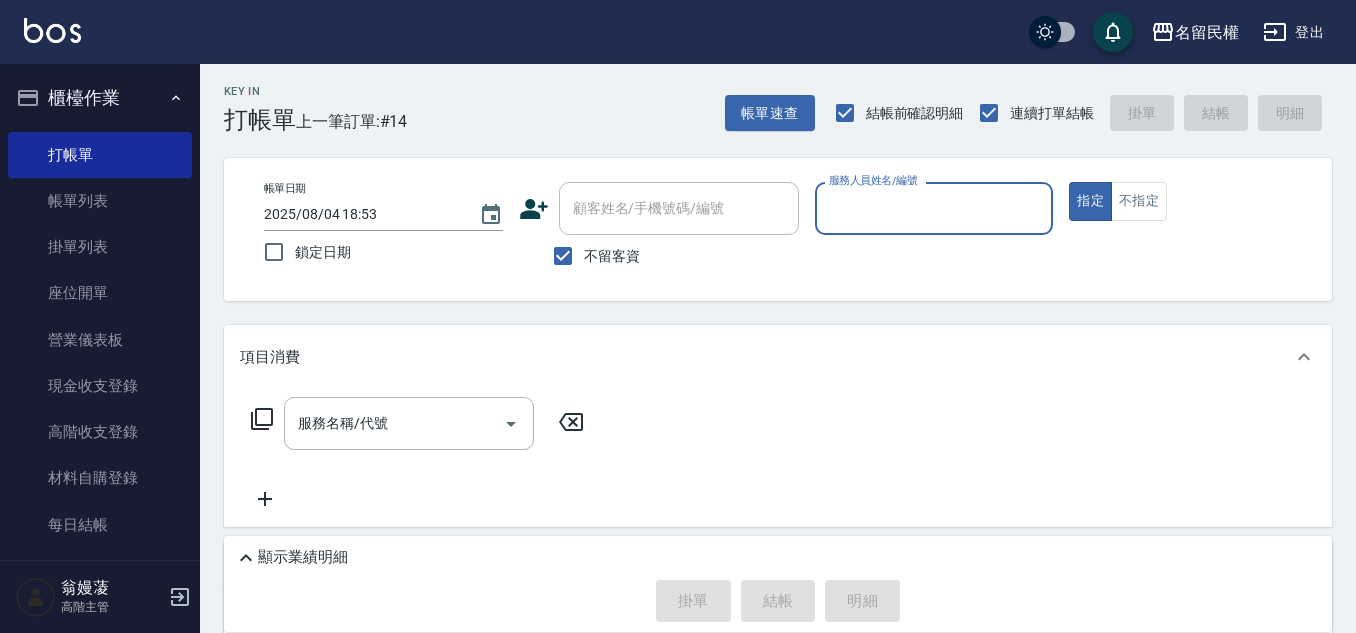scroll, scrollTop: 0, scrollLeft: 0, axis: both 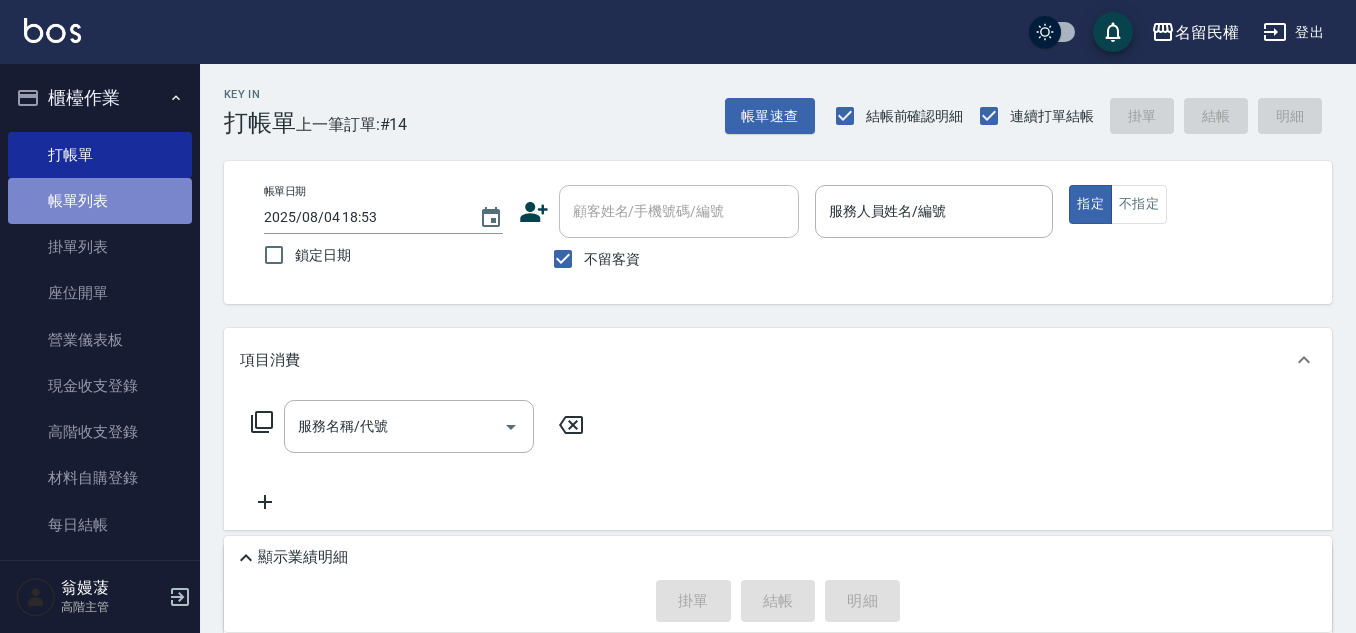 click on "帳單列表" at bounding box center (100, 201) 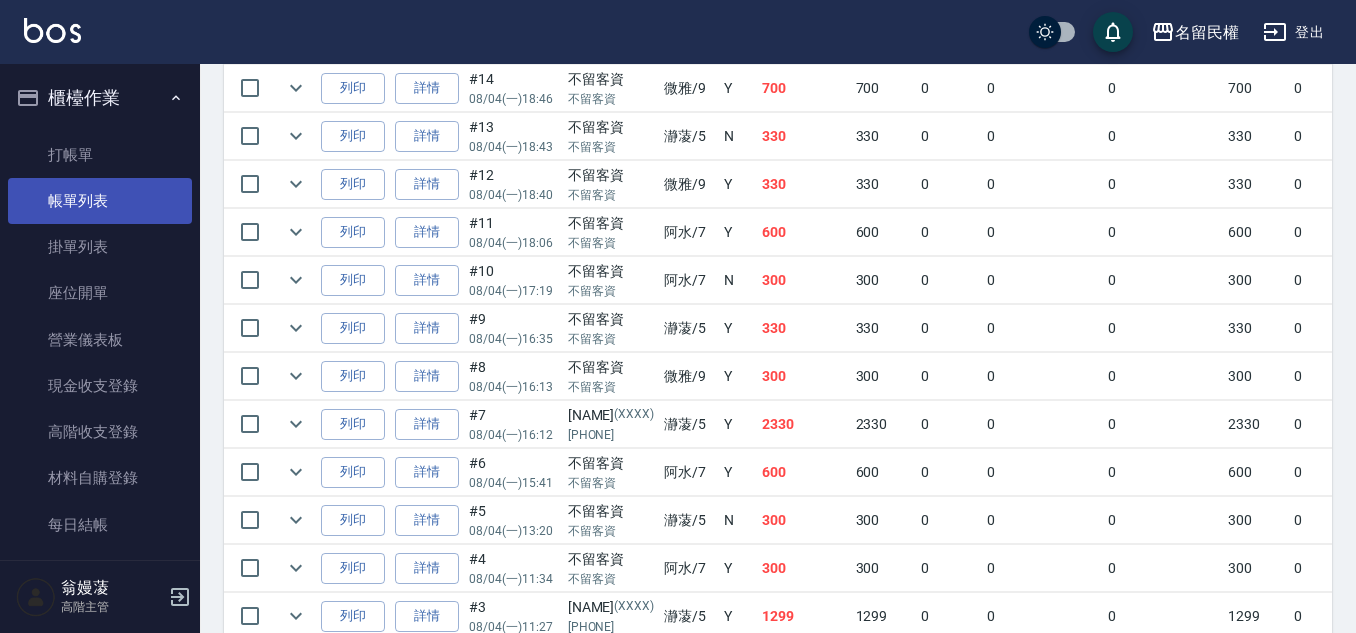 scroll, scrollTop: 400, scrollLeft: 0, axis: vertical 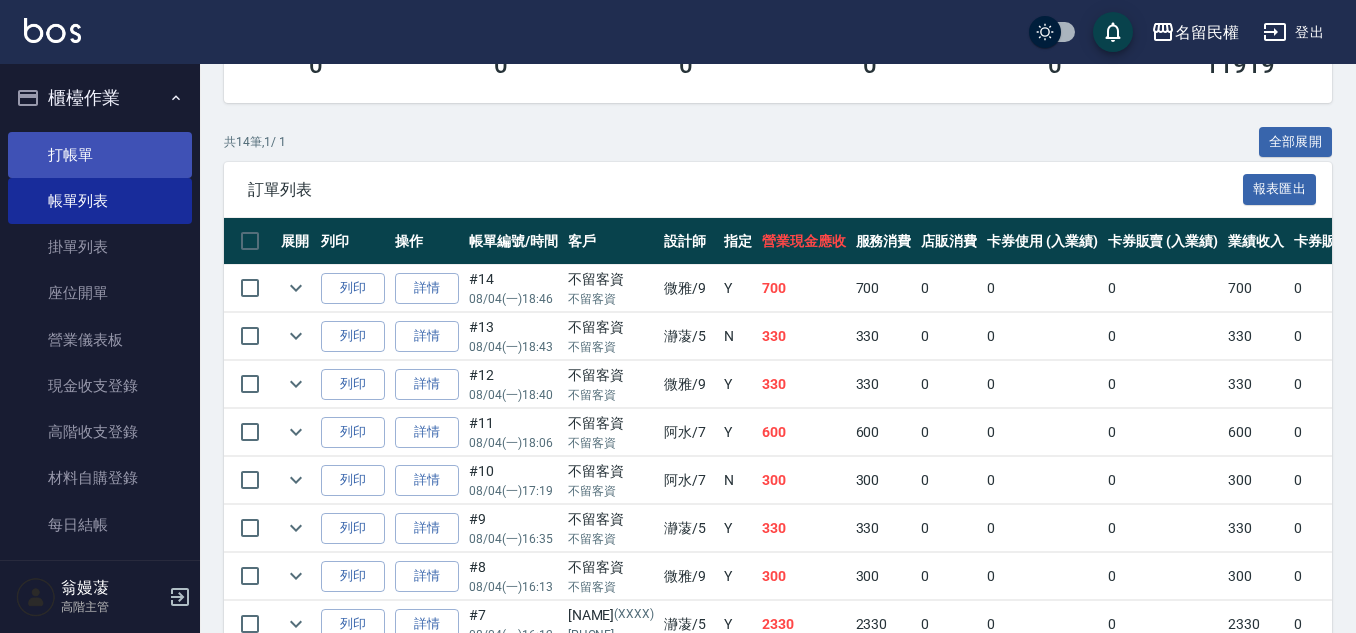 click on "打帳單" at bounding box center (100, 155) 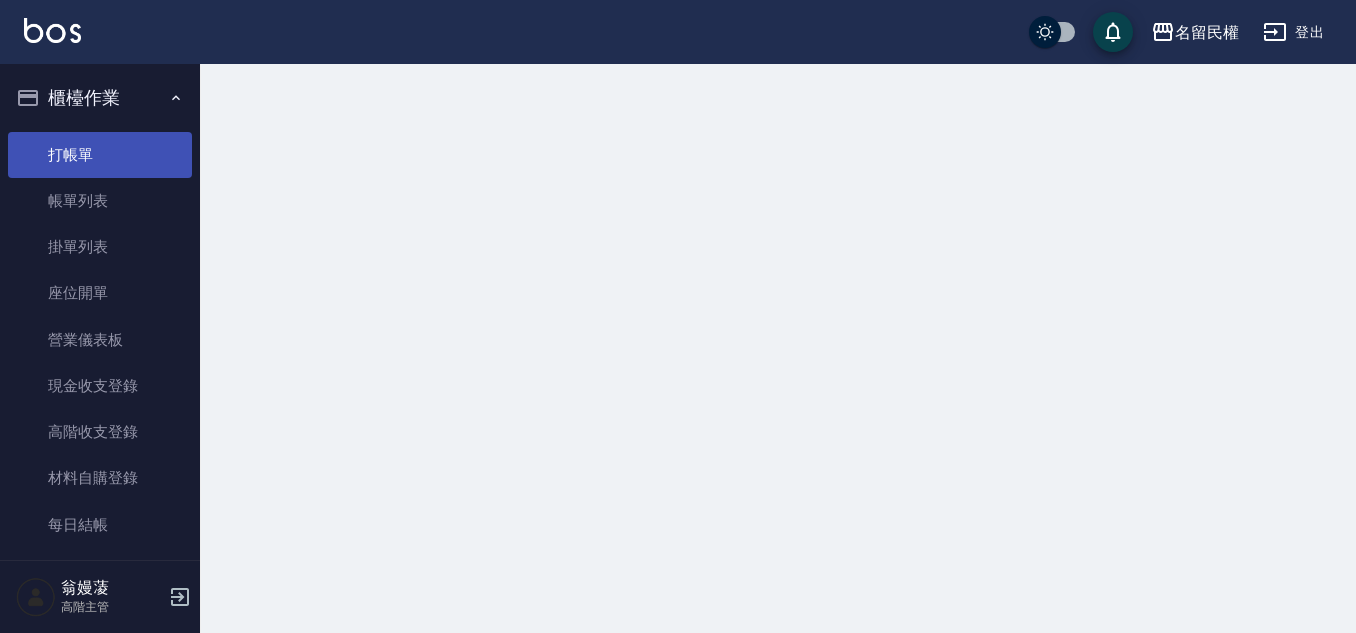 scroll, scrollTop: 0, scrollLeft: 0, axis: both 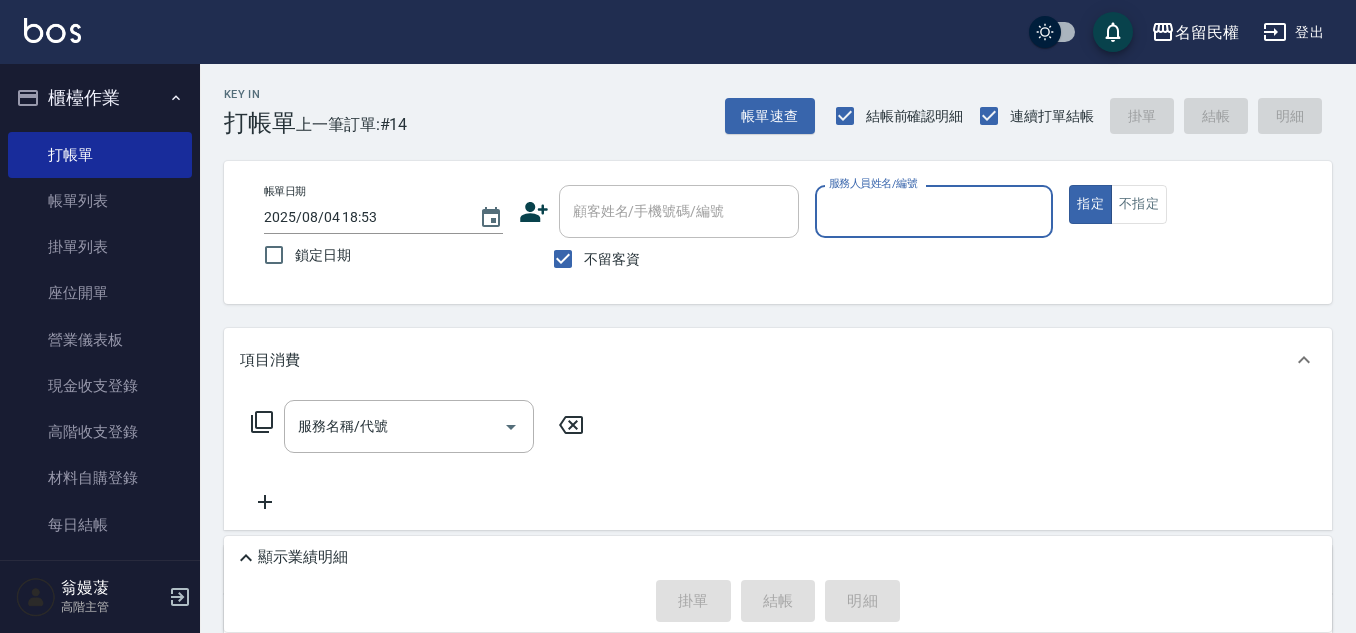 drag, startPoint x: 619, startPoint y: 254, endPoint x: 624, endPoint y: 229, distance: 25.495098 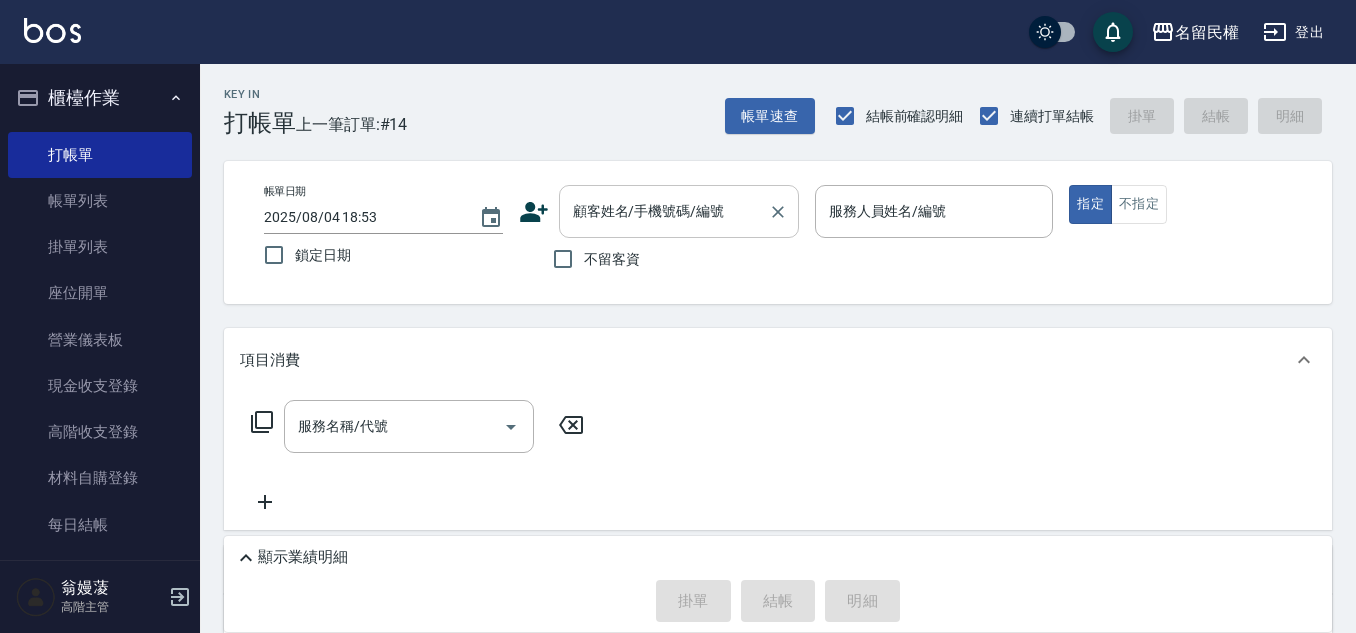 click on "顧客姓名/手機號碼/編號" at bounding box center (664, 211) 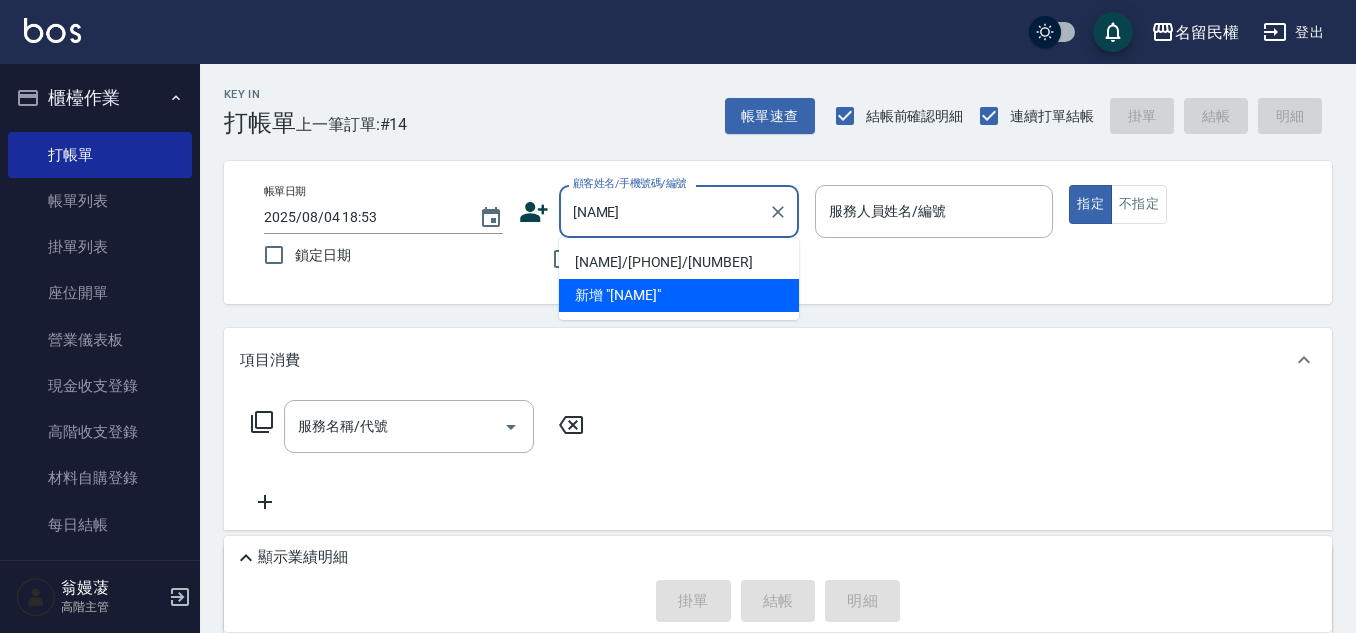 click on "張太太/0972887127/4911" at bounding box center (679, 262) 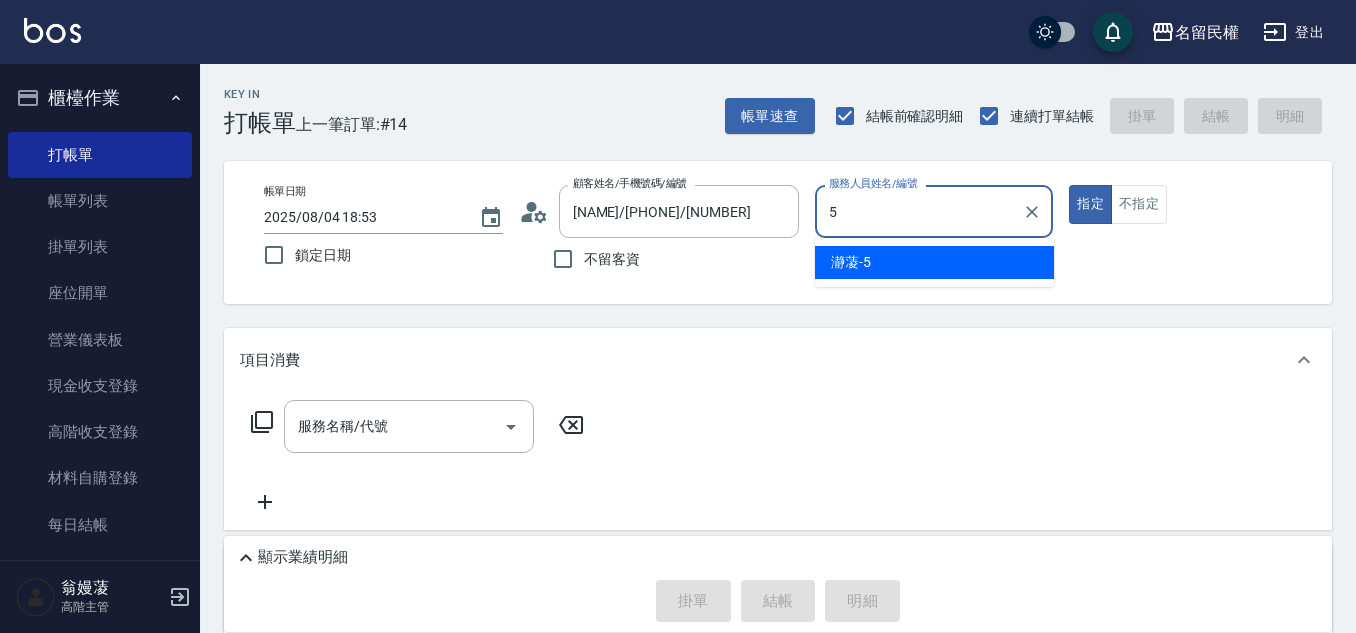 type on "瀞蓤-5" 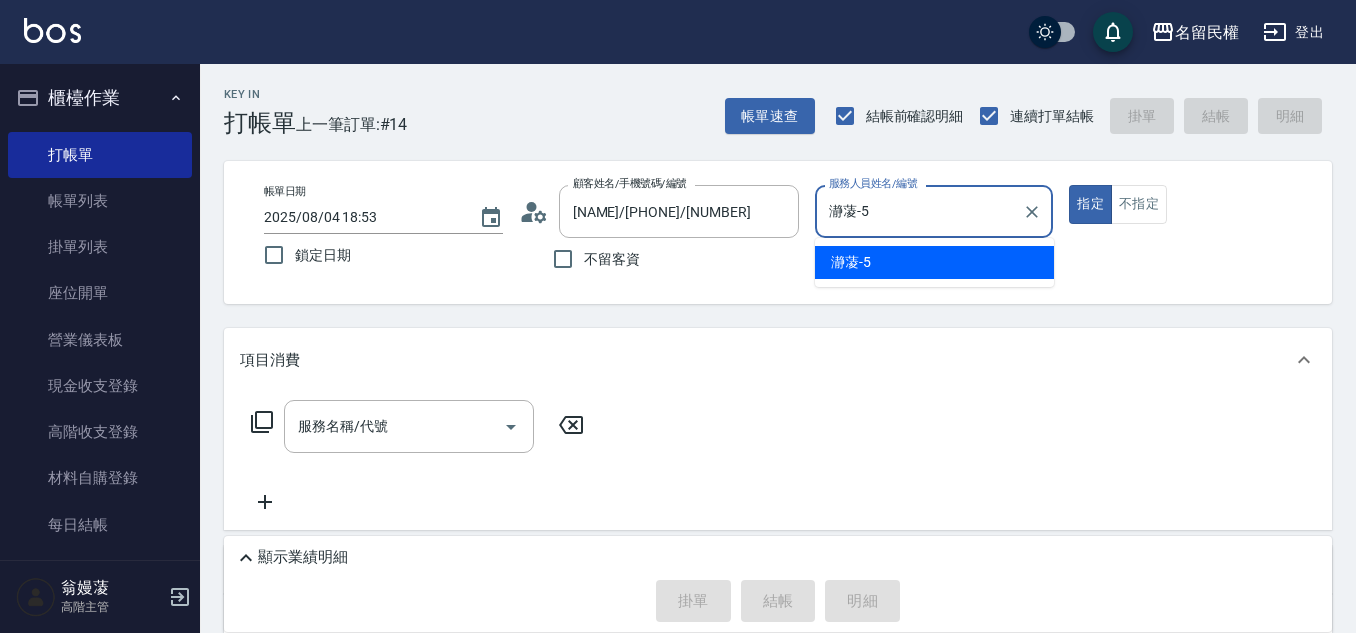 type on "true" 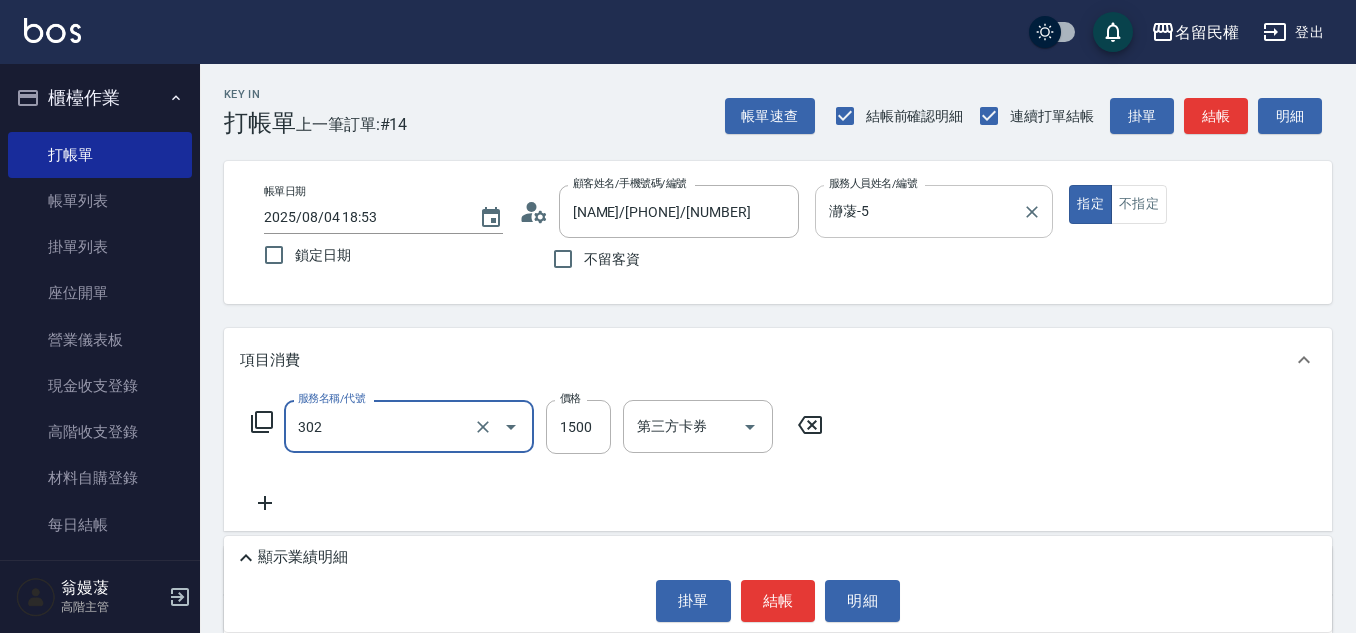 type on "燙髮(302)" 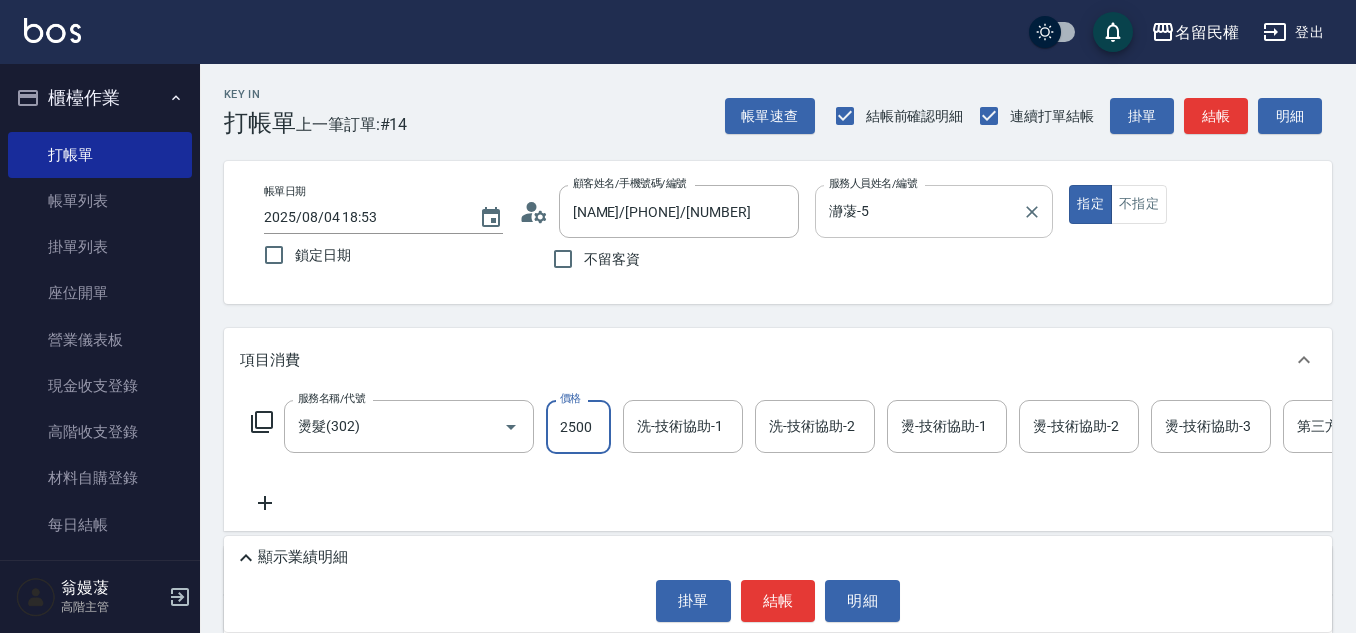 type on "2500" 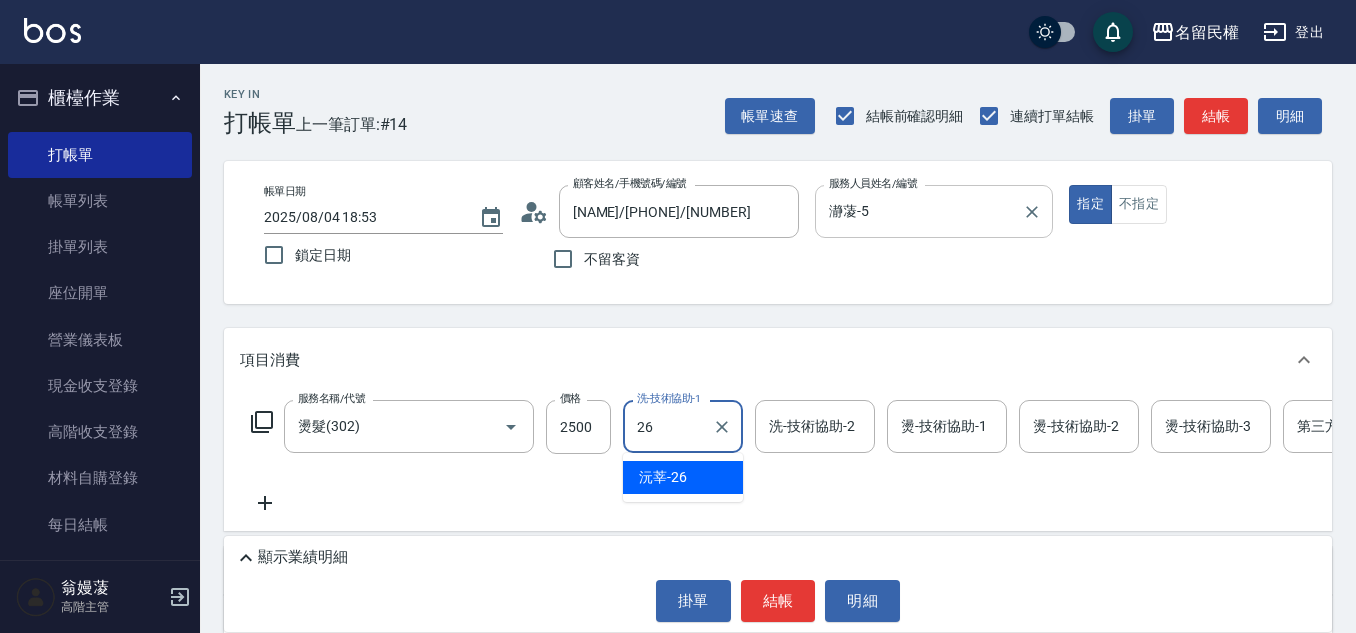 type on "沅莘-26" 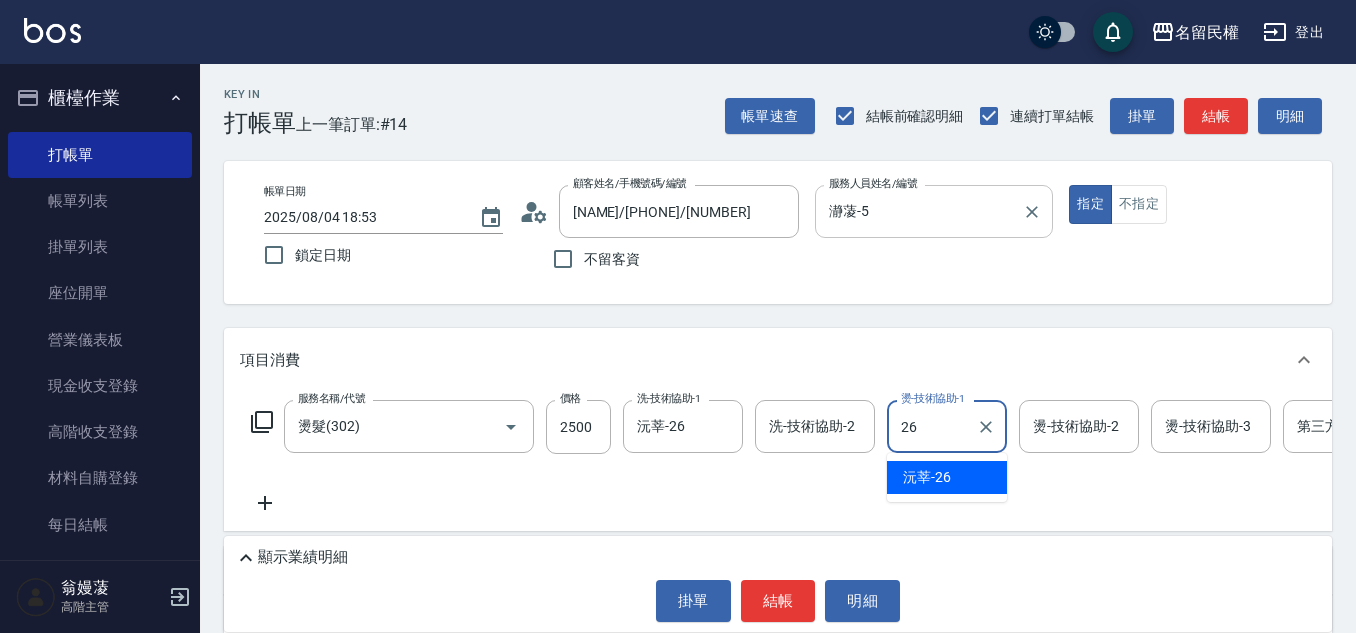 type on "沅莘-26" 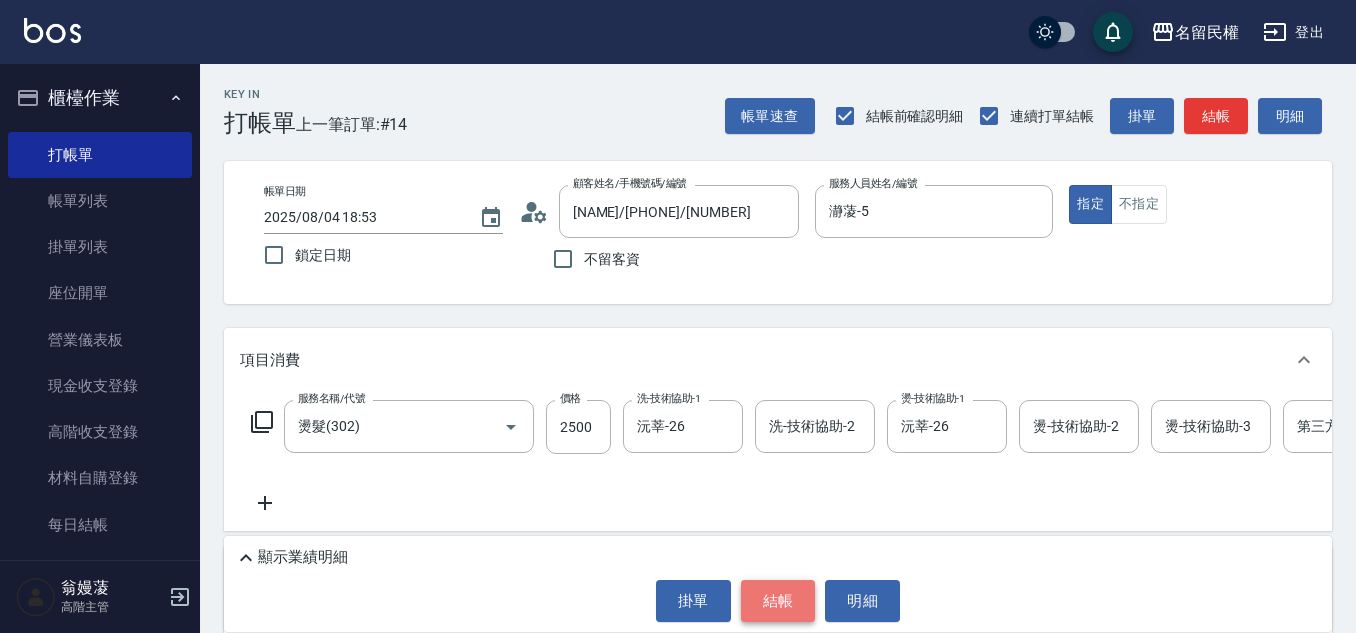 click on "結帳" at bounding box center (778, 601) 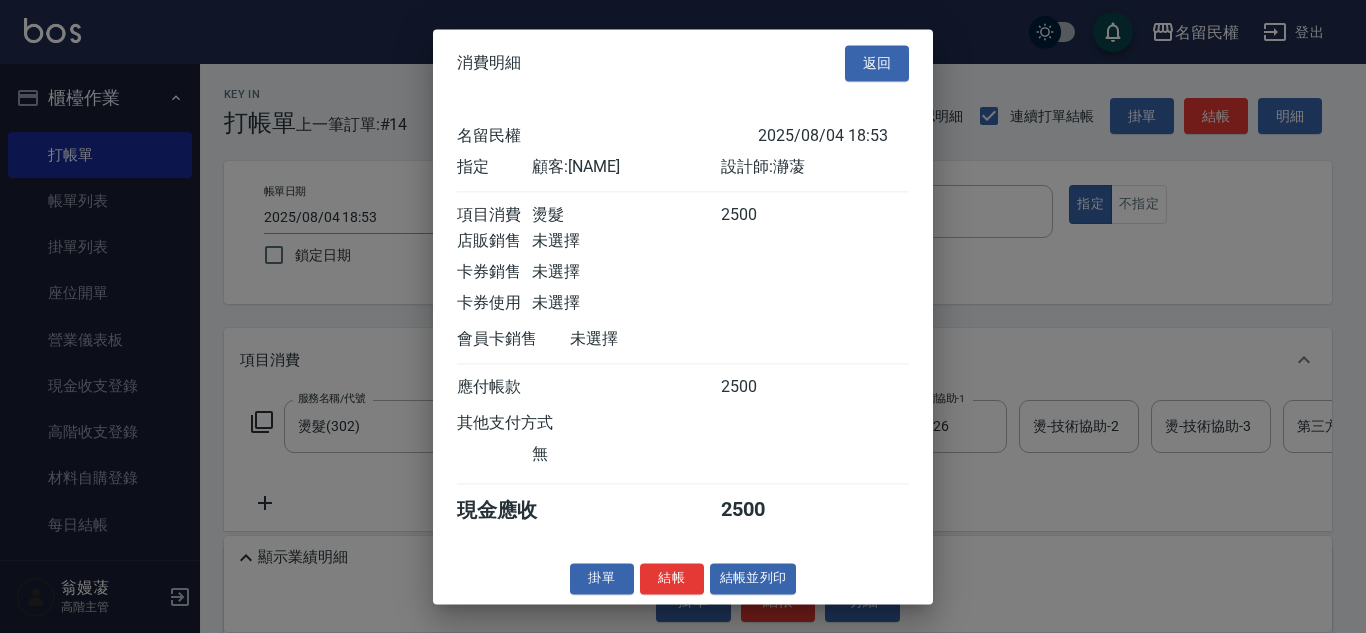 drag, startPoint x: 651, startPoint y: 595, endPoint x: 647, endPoint y: 579, distance: 16.492422 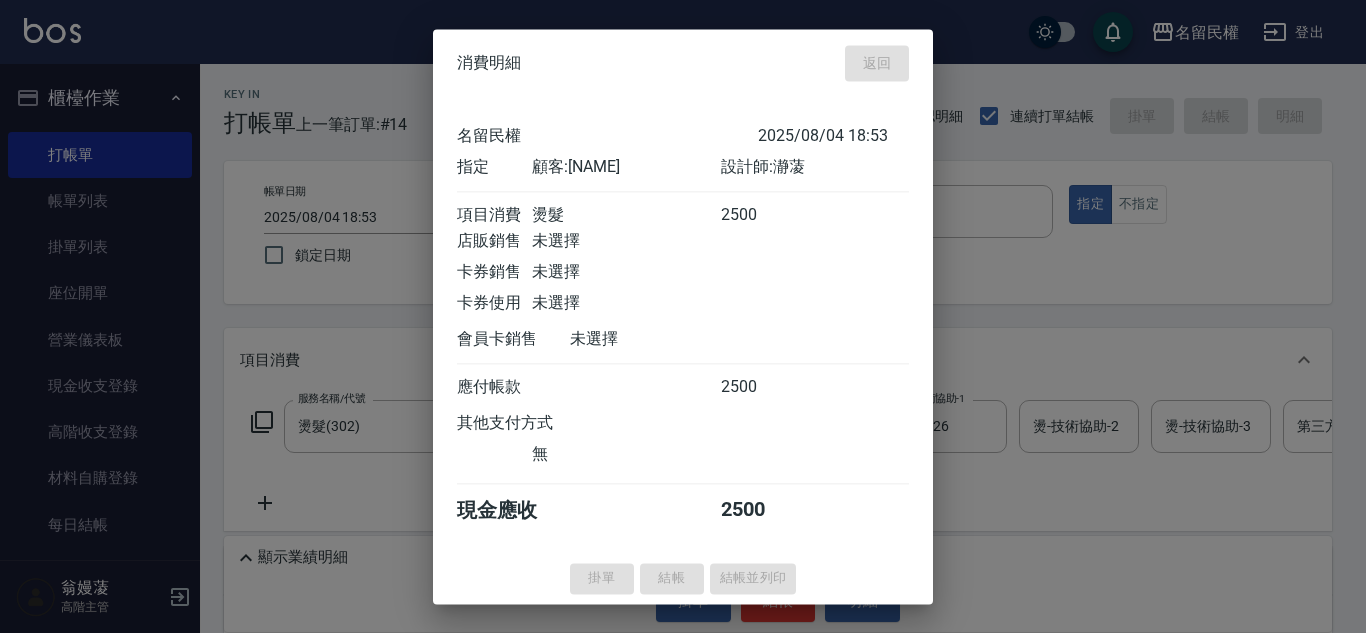 type on "2025/08/04 18:54" 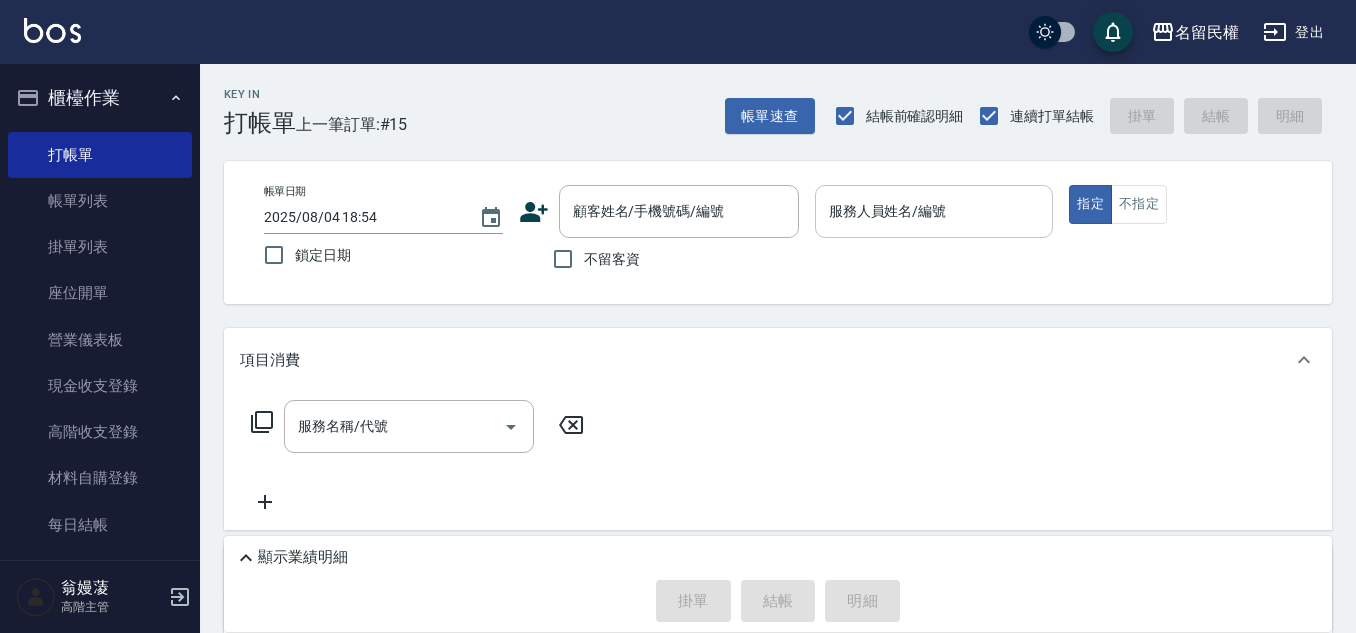 click on "服務人員姓名/編號" at bounding box center (934, 211) 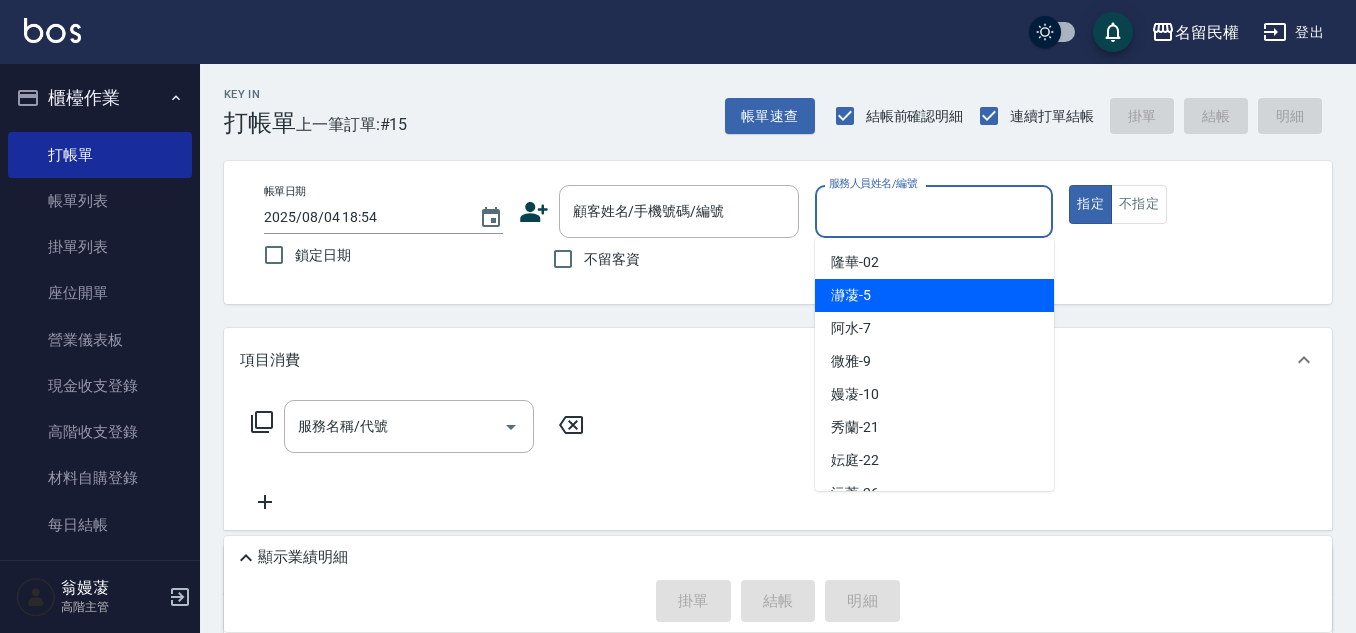 click on "瀞蓤 -5" at bounding box center (934, 295) 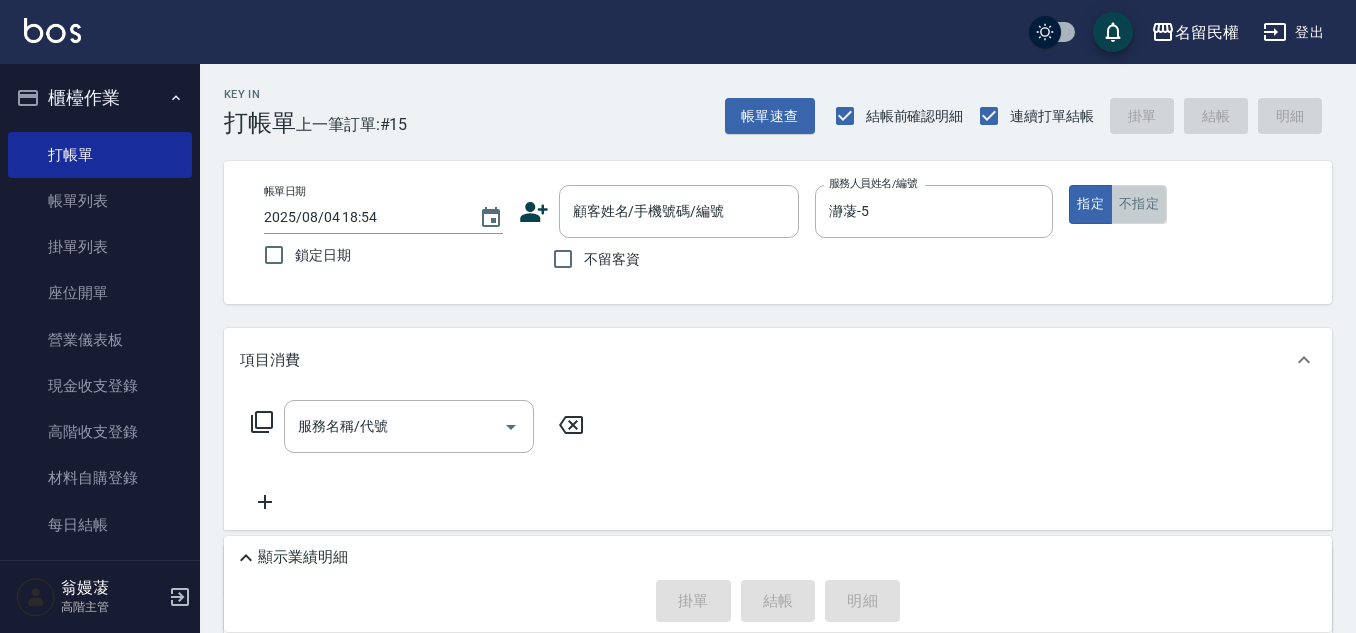 click on "不指定" at bounding box center [1139, 204] 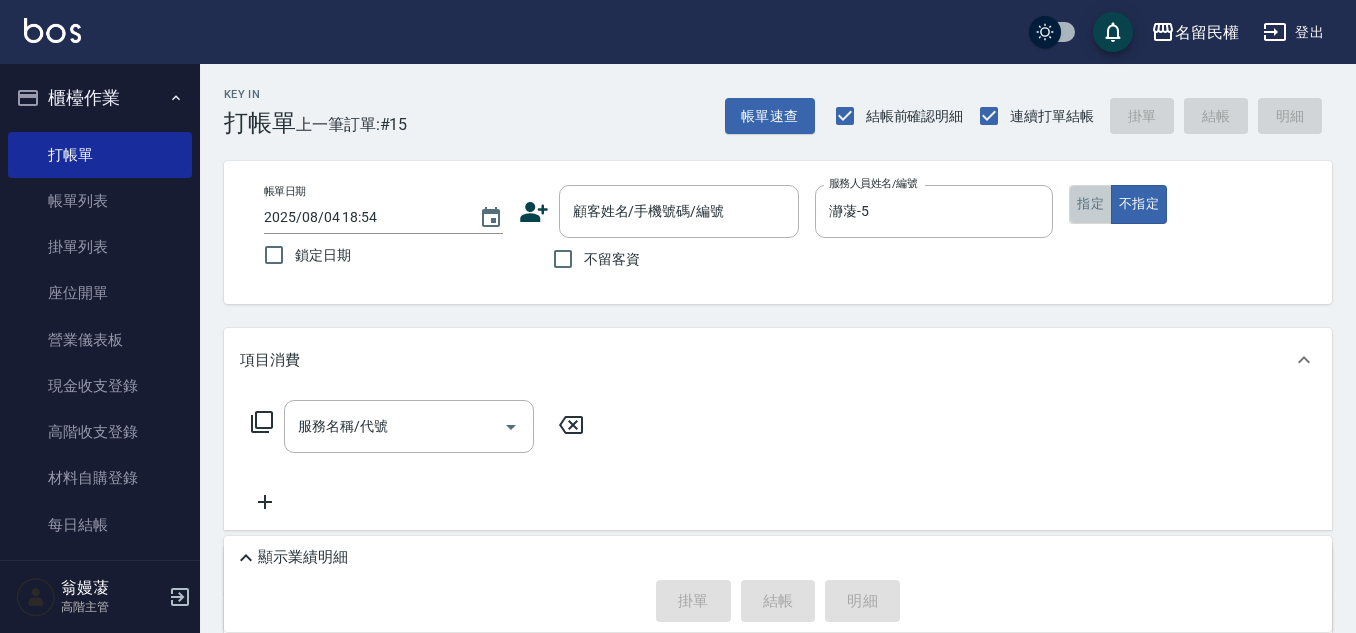 drag, startPoint x: 1093, startPoint y: 205, endPoint x: 1069, endPoint y: 213, distance: 25.298222 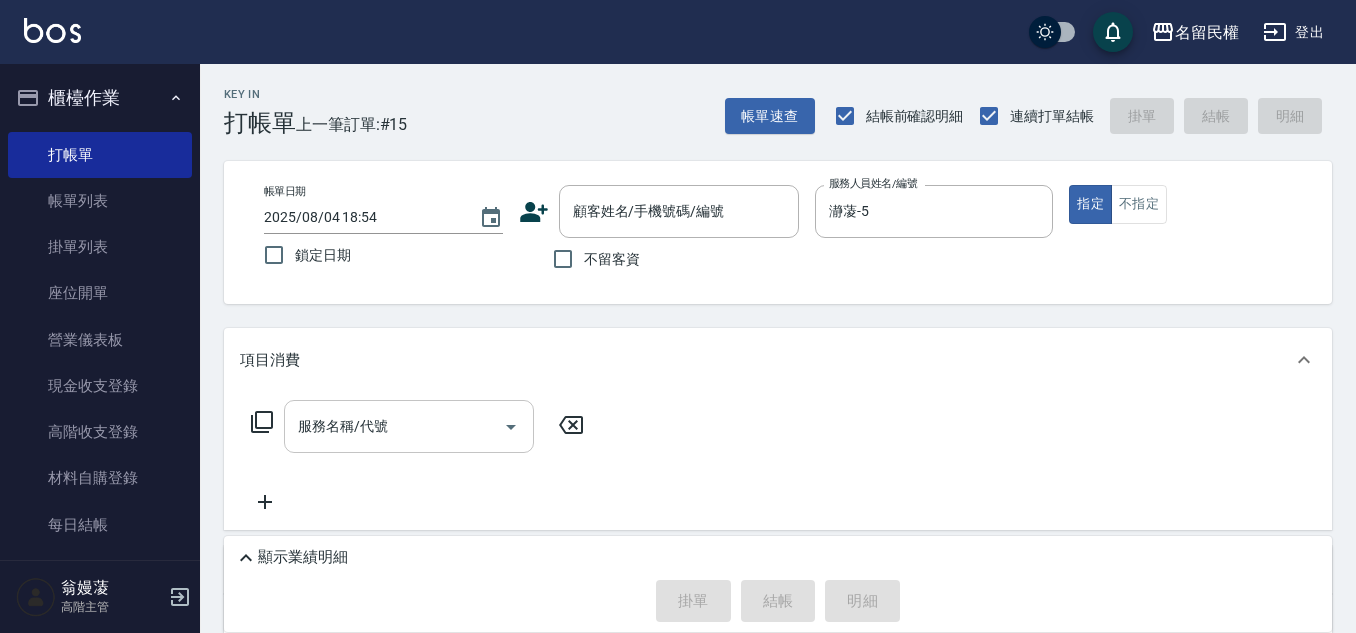 drag, startPoint x: 465, startPoint y: 422, endPoint x: 463, endPoint y: 408, distance: 14.142136 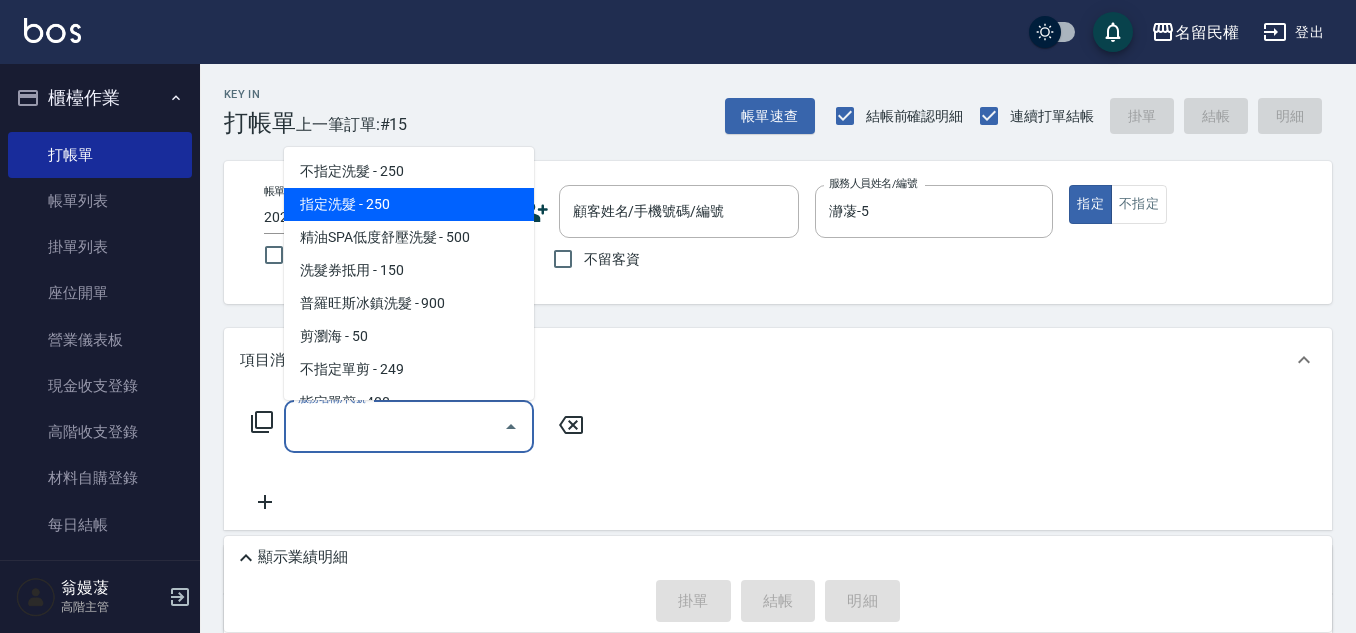 click on "指定洗髮 - 250" at bounding box center [409, 204] 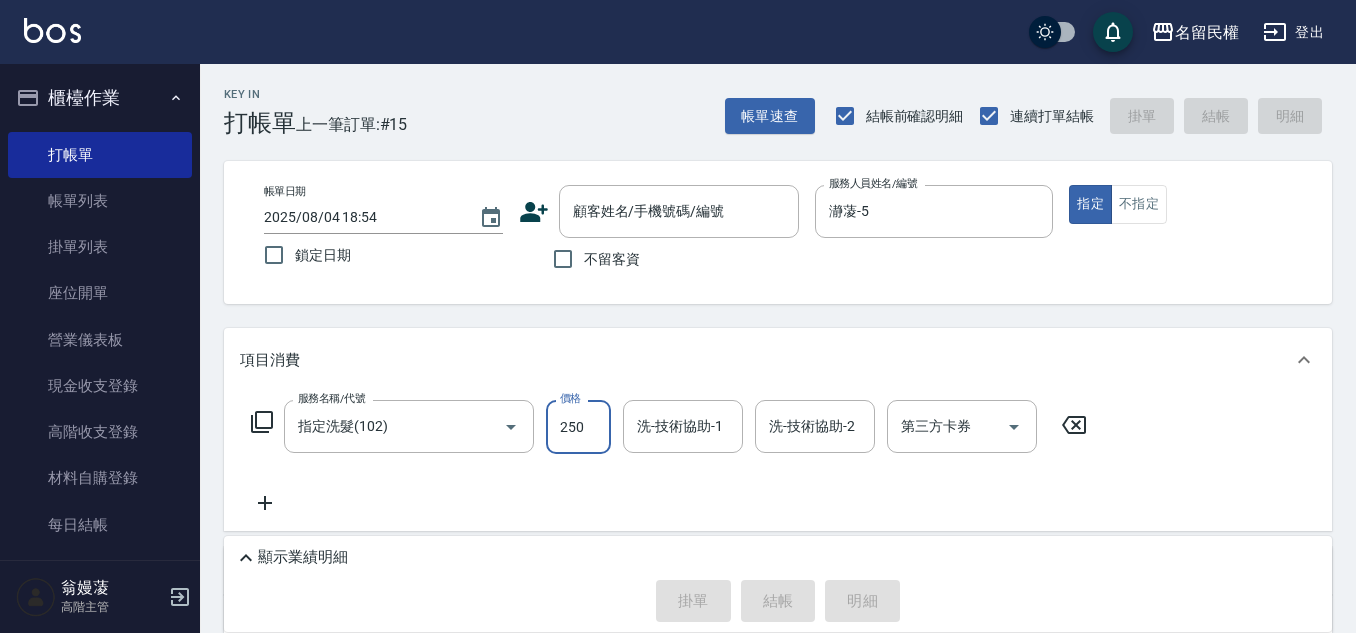 click on "250" at bounding box center (578, 427) 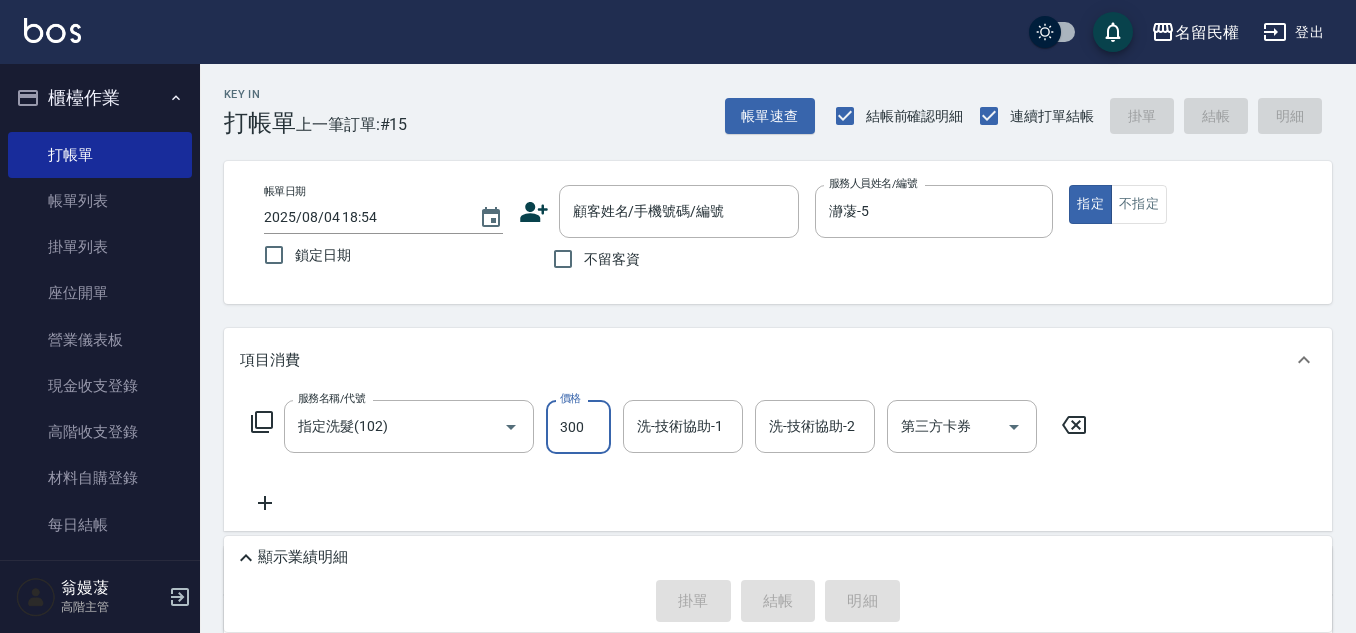 type on "300" 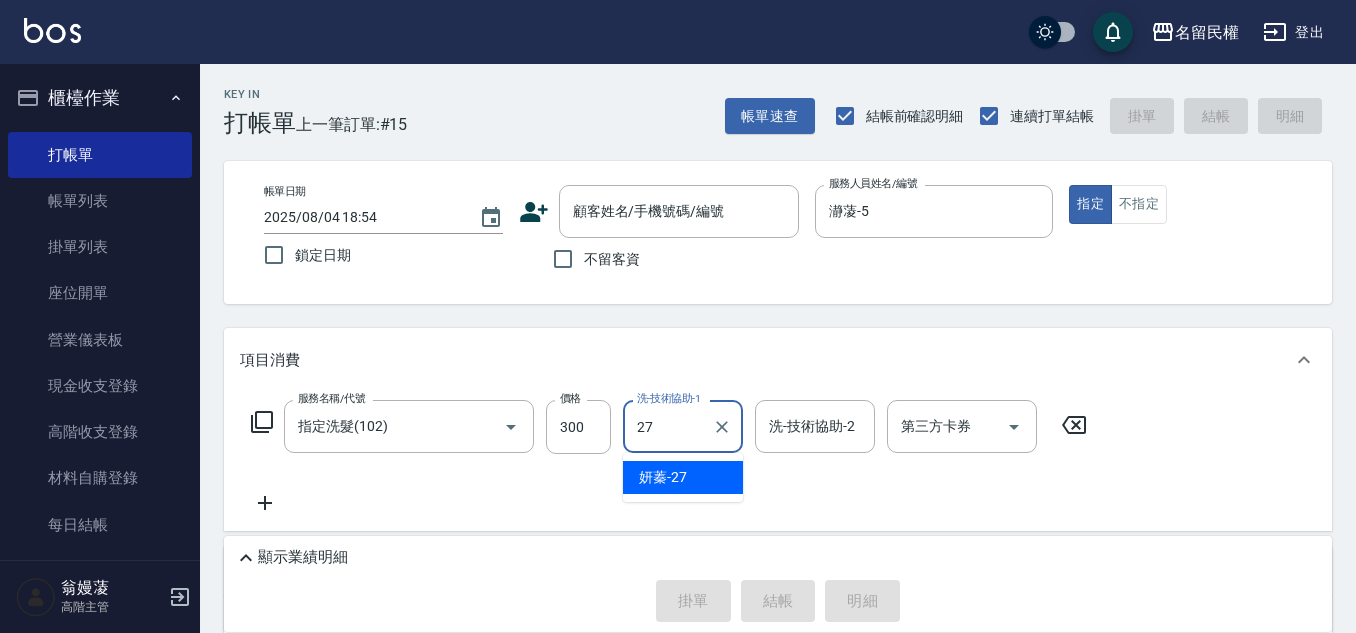 type on "妍蓁-27" 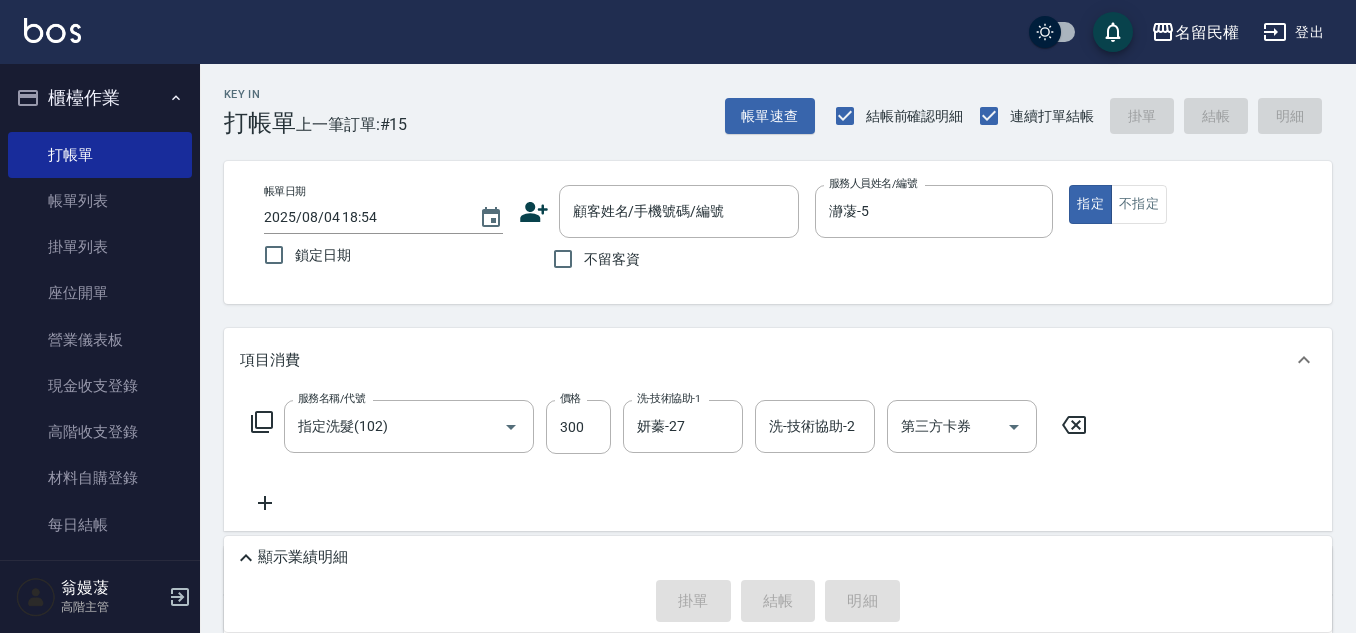 click on "項目消費" at bounding box center [778, 360] 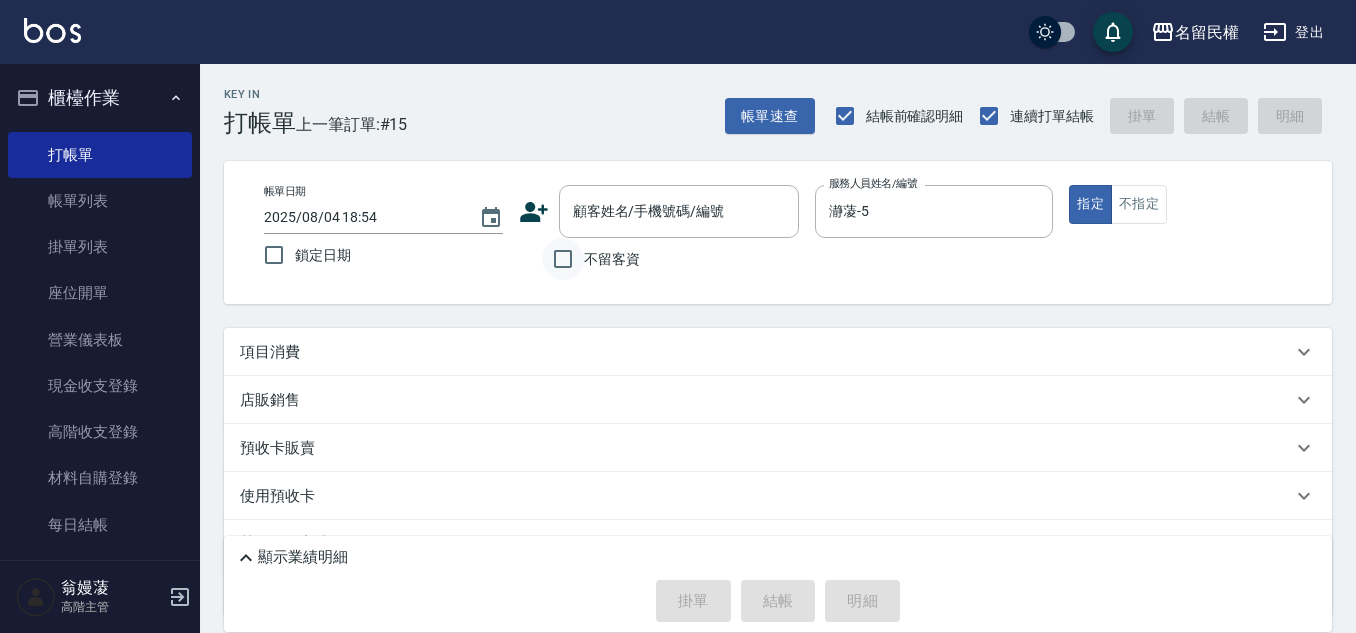 click on "不留客資" at bounding box center (563, 259) 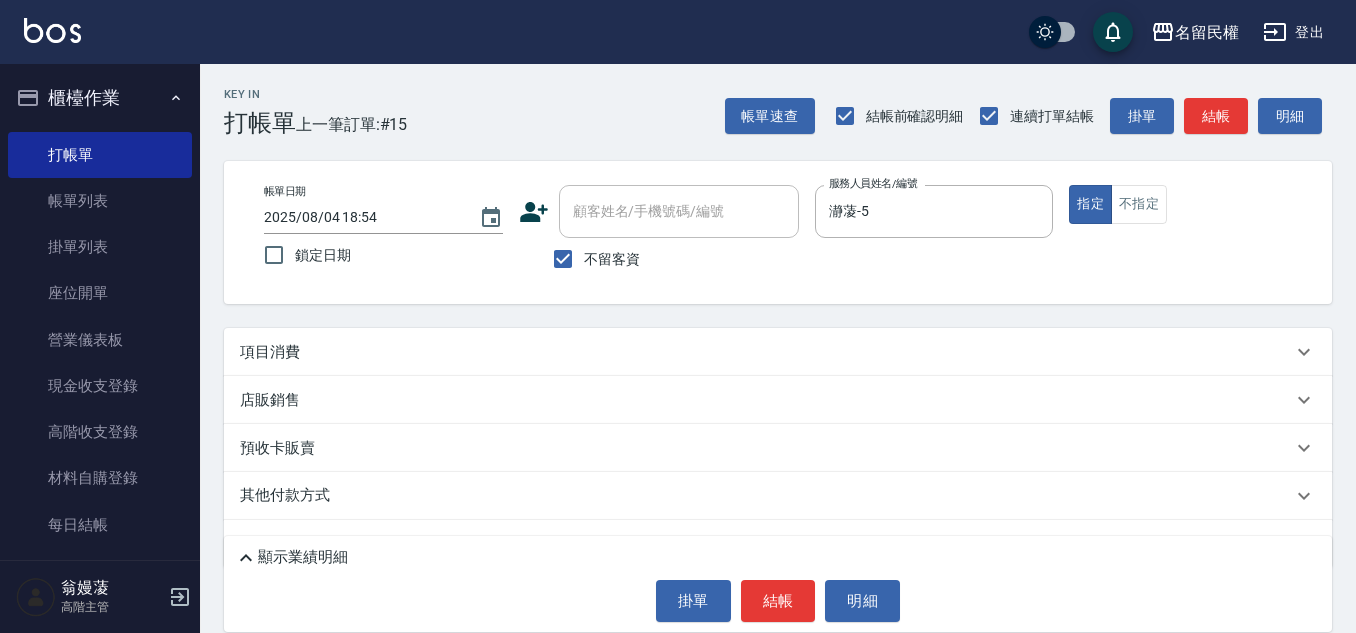 click on "項目消費" at bounding box center (778, 352) 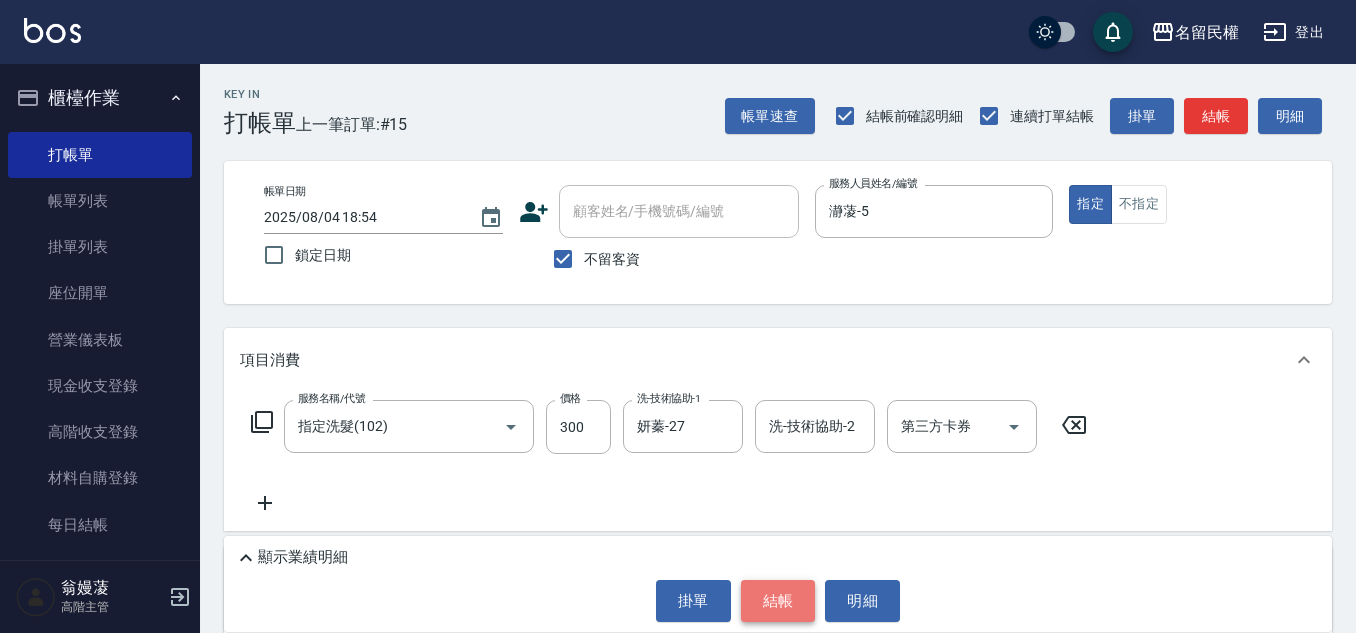 click on "結帳" at bounding box center [778, 601] 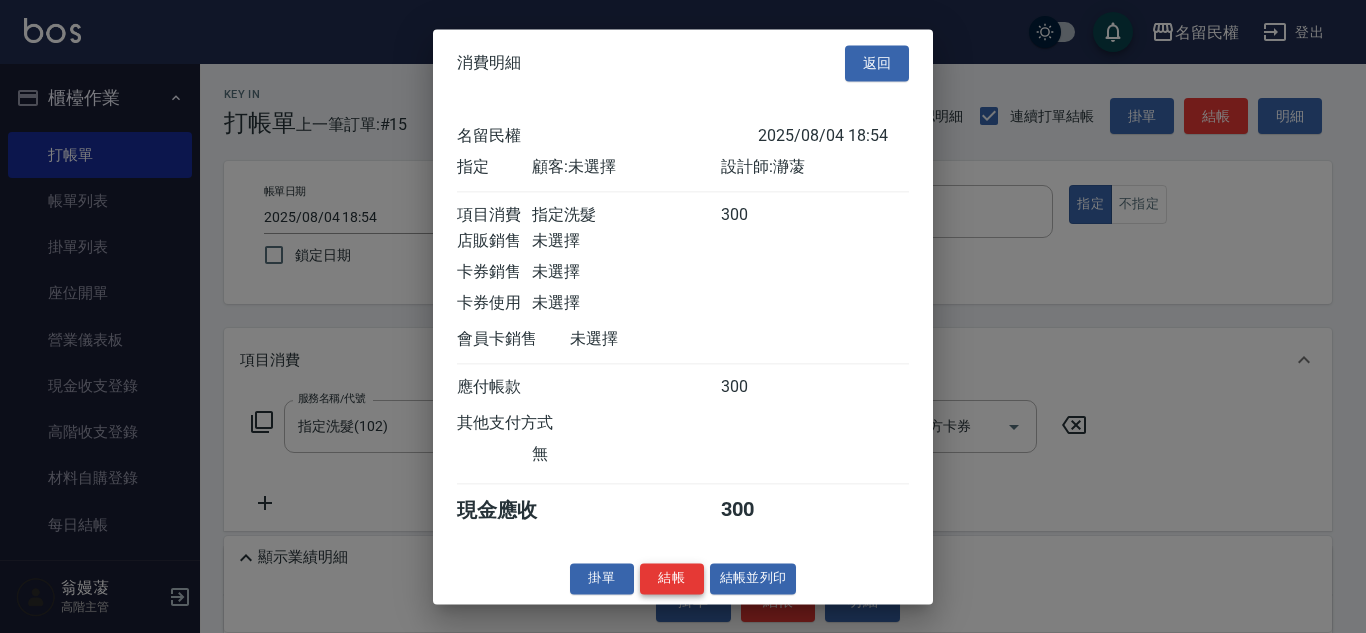 click on "結帳" at bounding box center [672, 578] 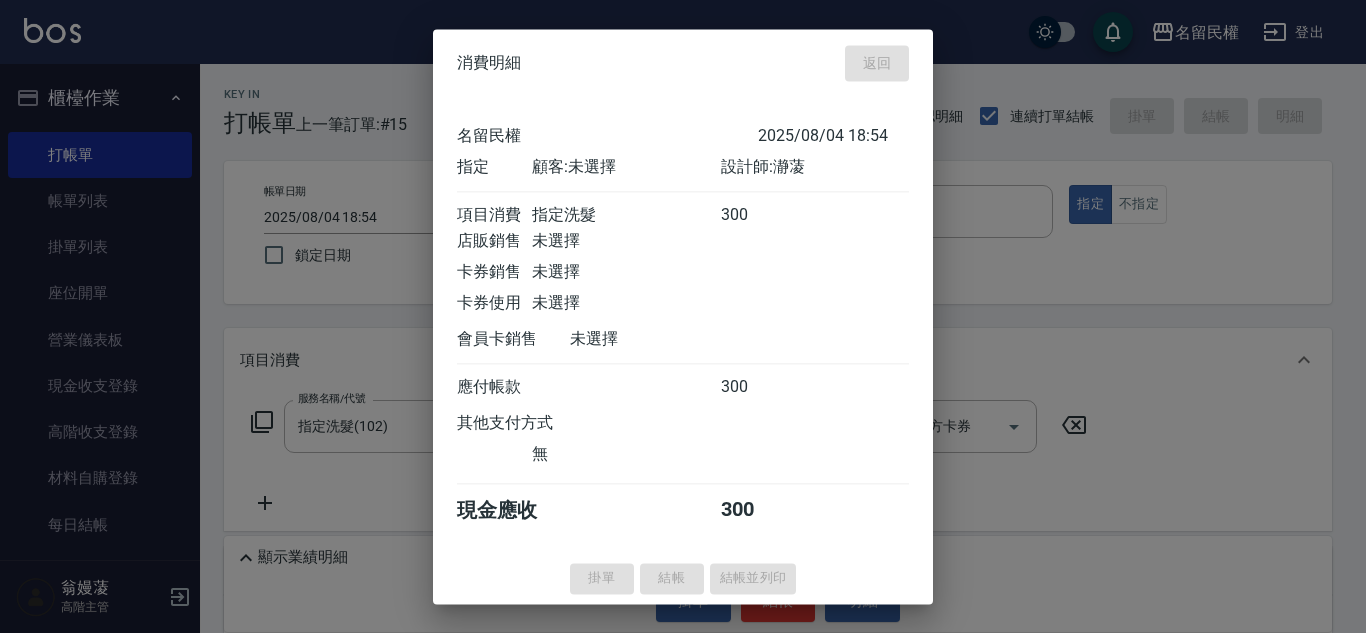 type on "2025/08/04 19:06" 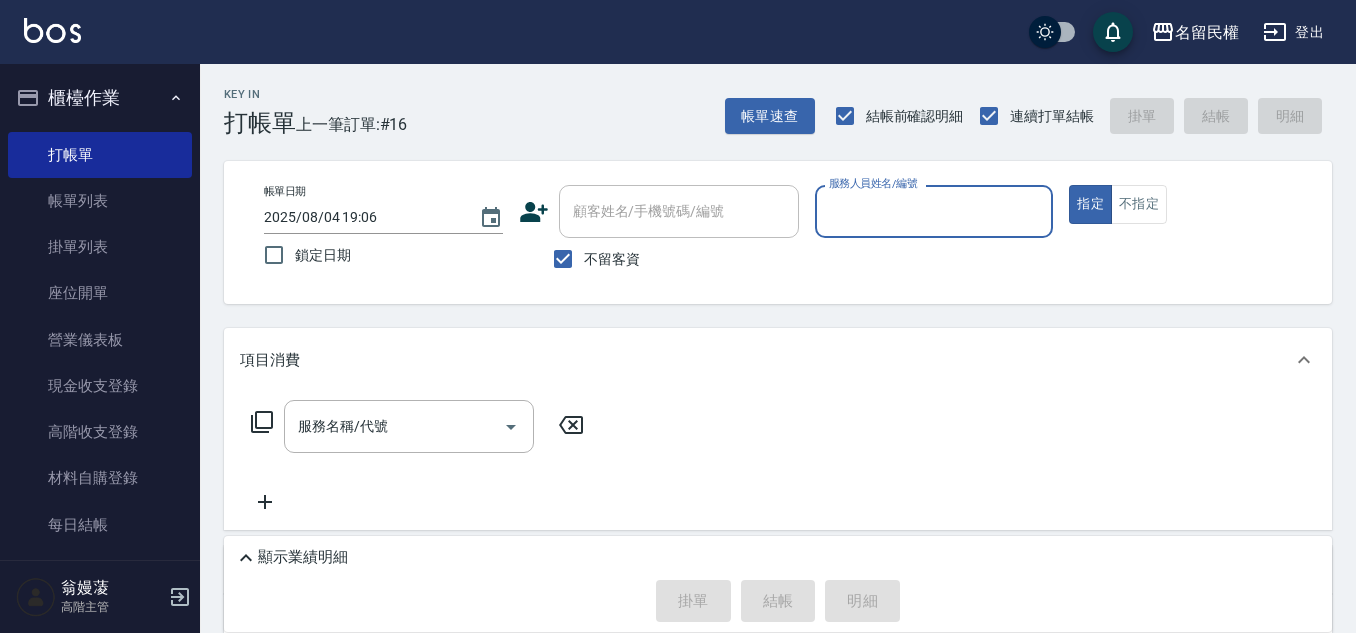 click on "服務人員姓名/編號" at bounding box center (934, 211) 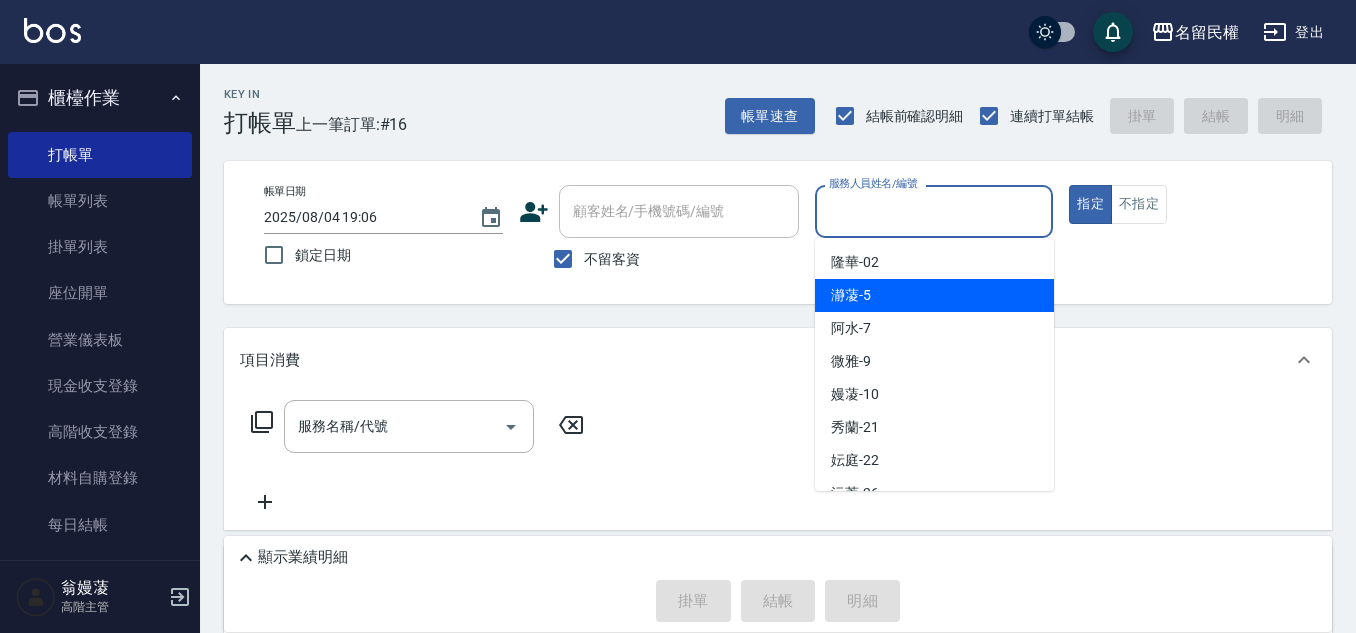 click on "瀞蓤 -5" at bounding box center (851, 295) 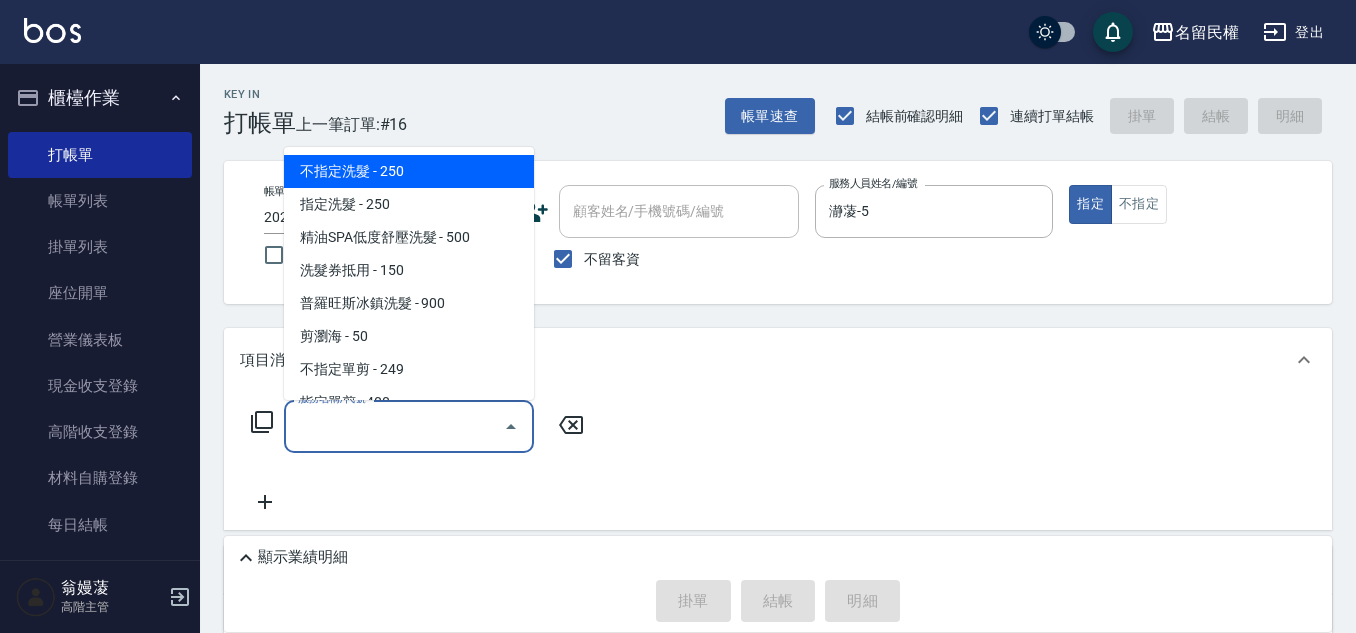 click on "服務名稱/代號" at bounding box center [394, 426] 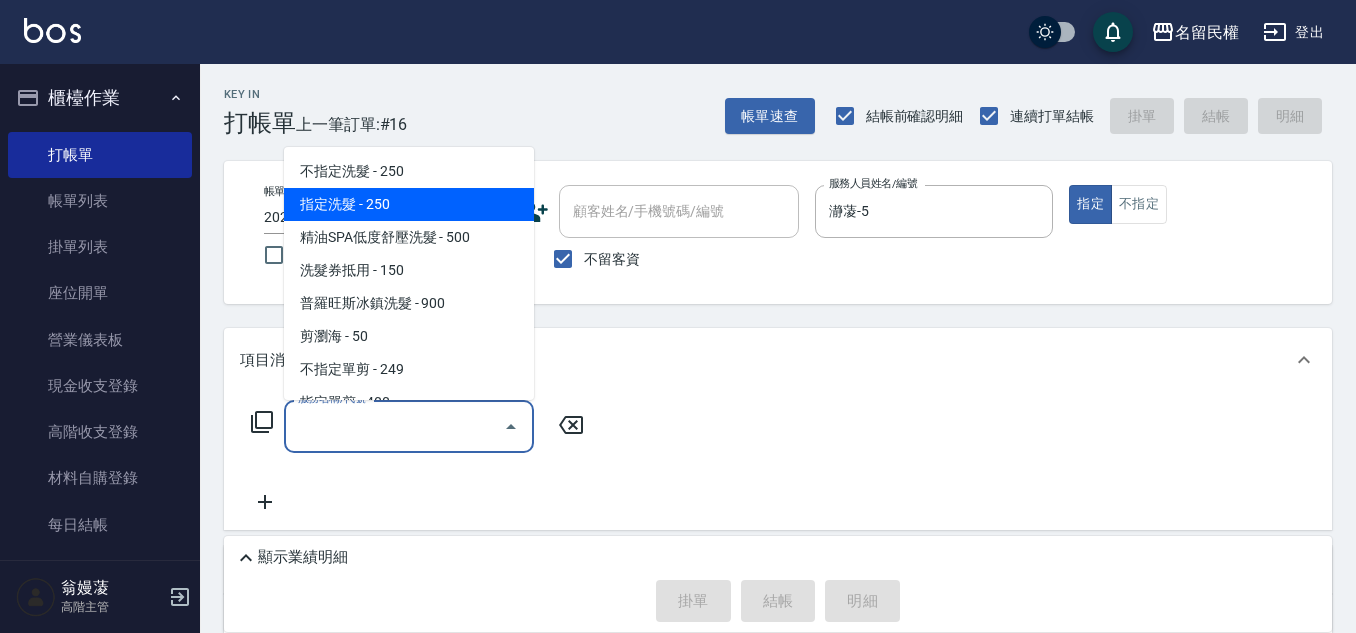 click on "指定洗髮 - 250" at bounding box center [409, 204] 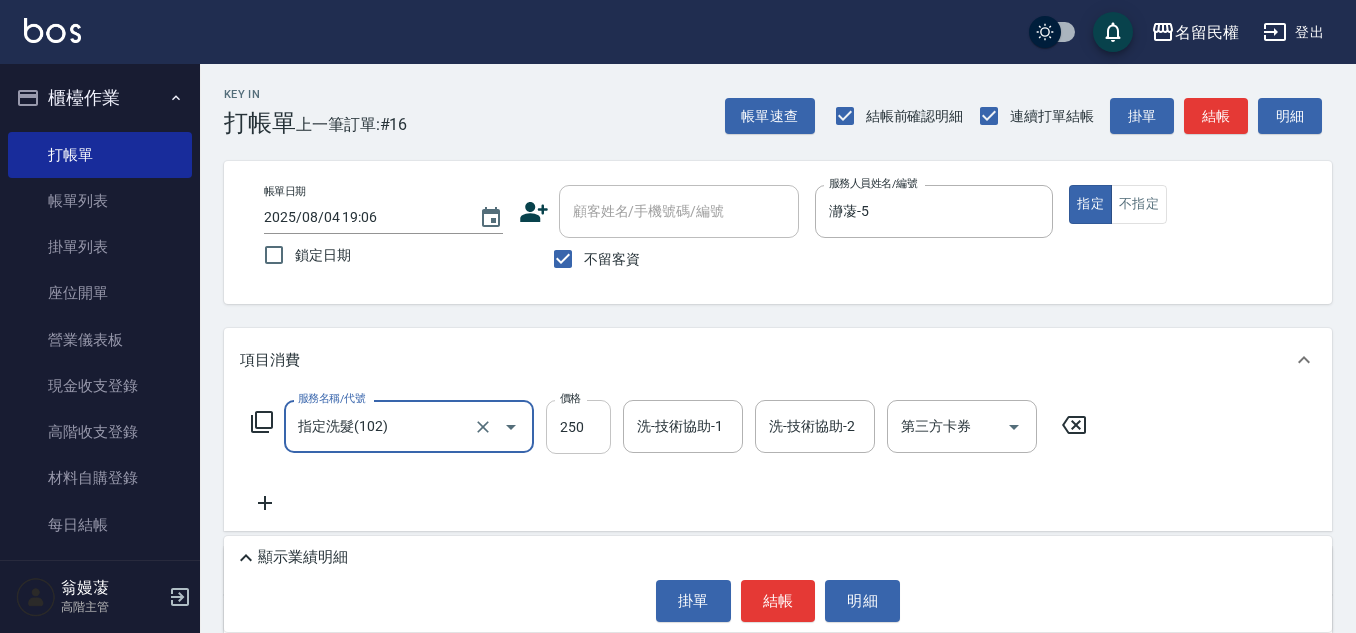 click on "250" at bounding box center [578, 427] 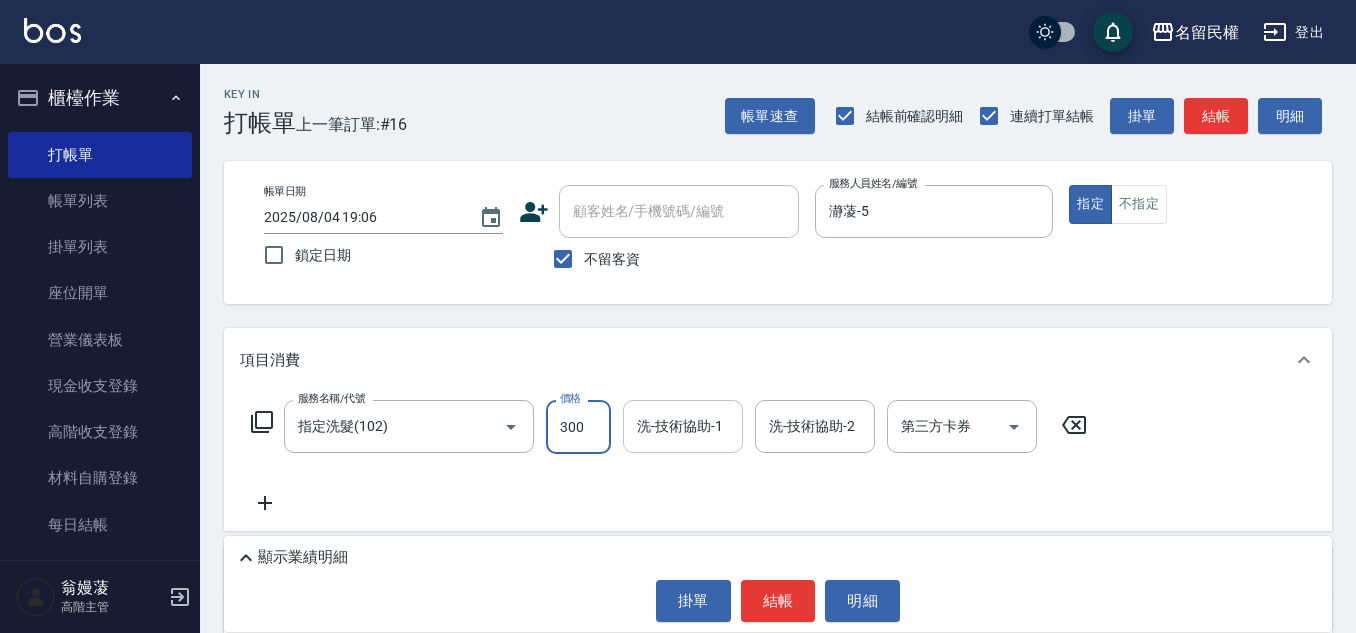 type on "300" 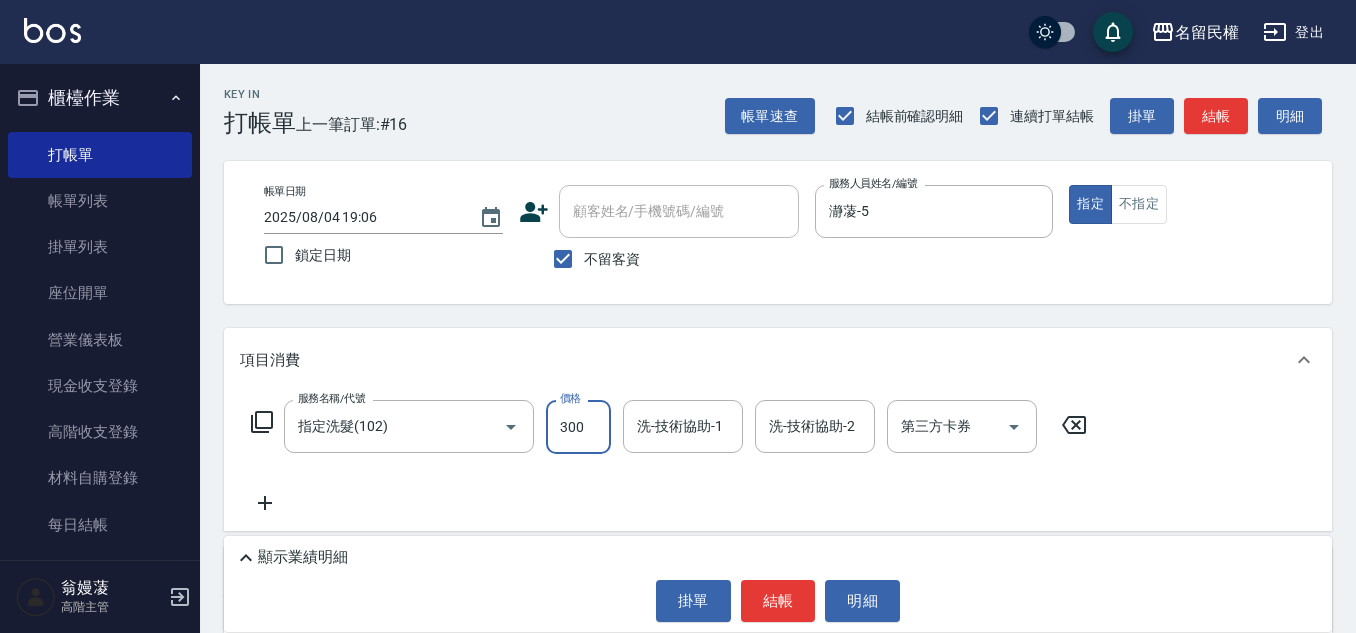 click on "洗-技術協助-1" at bounding box center (683, 426) 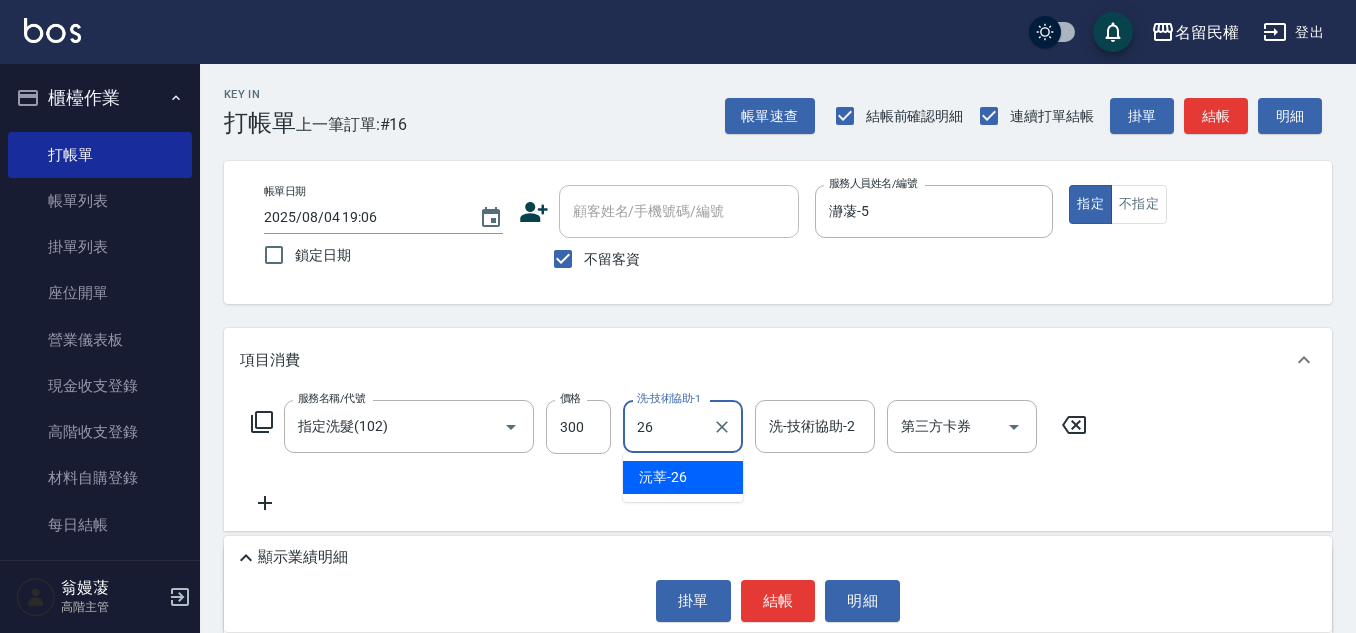 click on "沅莘 -26" at bounding box center [683, 477] 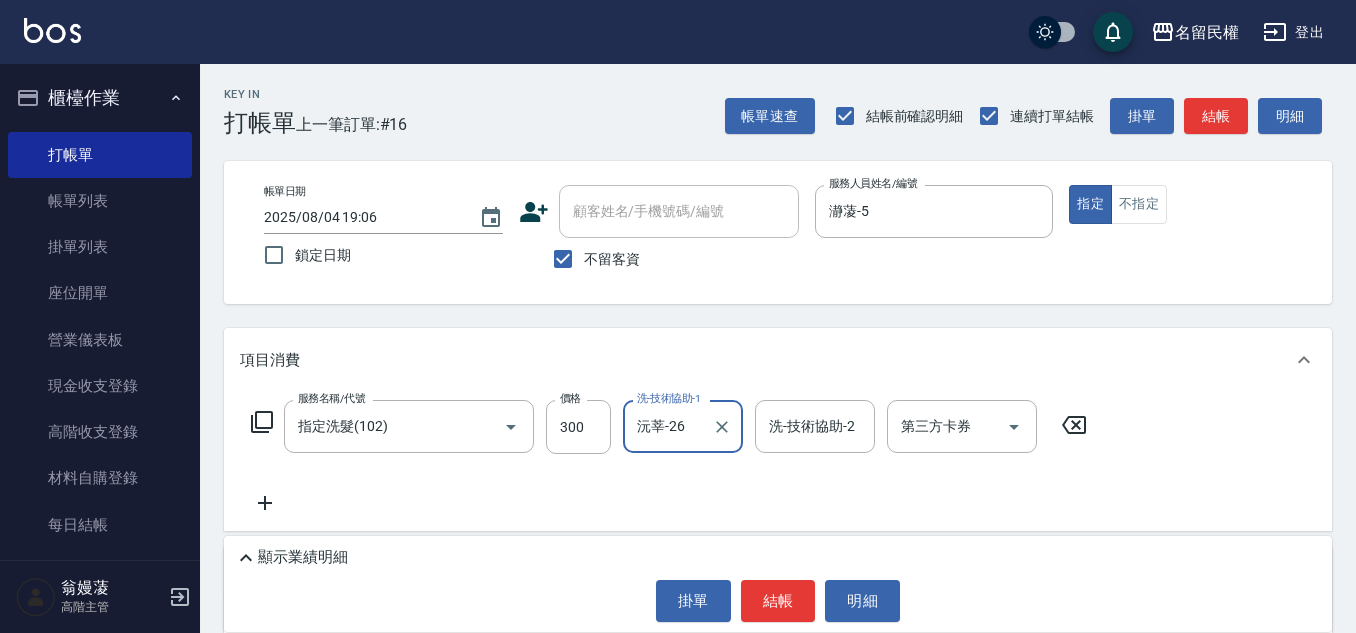 type on "沅莘-26" 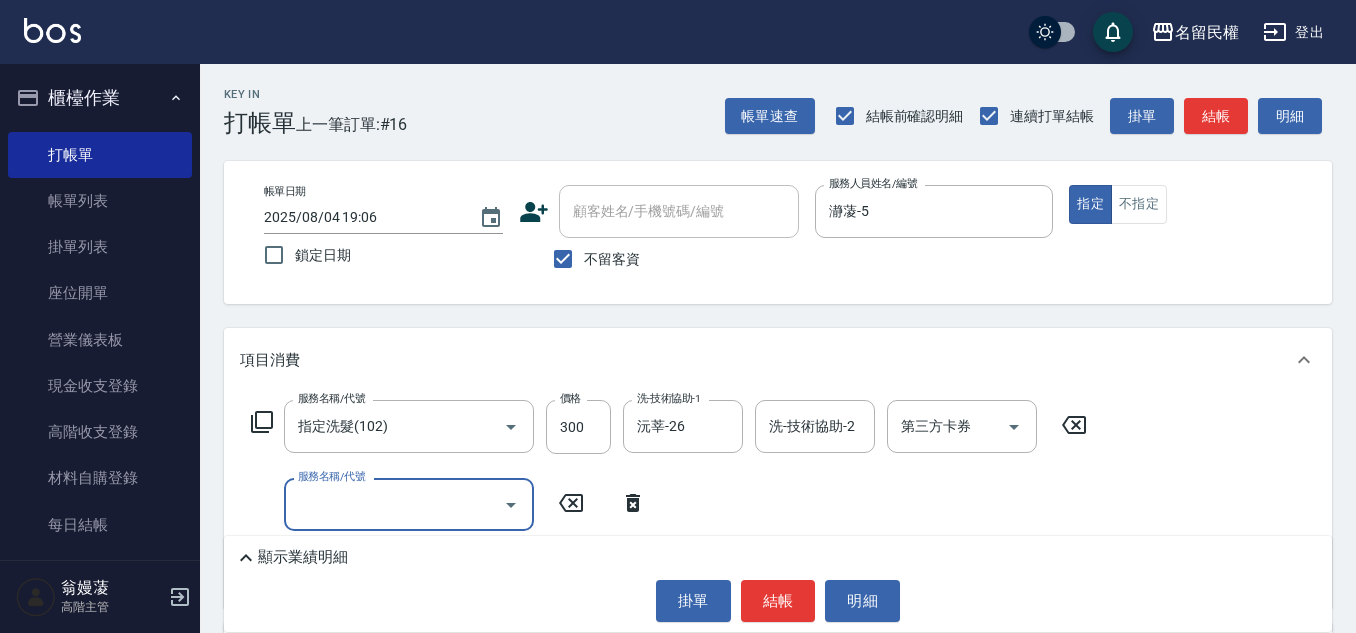 click on "服務名稱/代號" at bounding box center (394, 504) 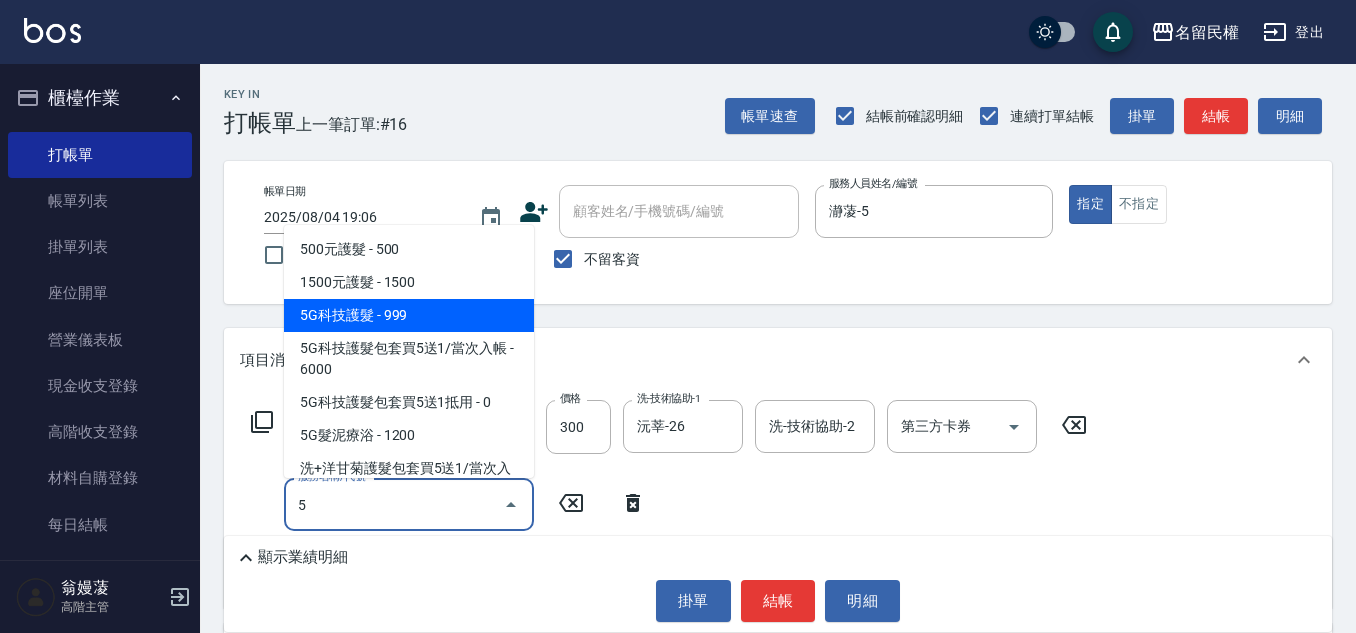 click on "5G科技護髮 - 999" at bounding box center (409, 315) 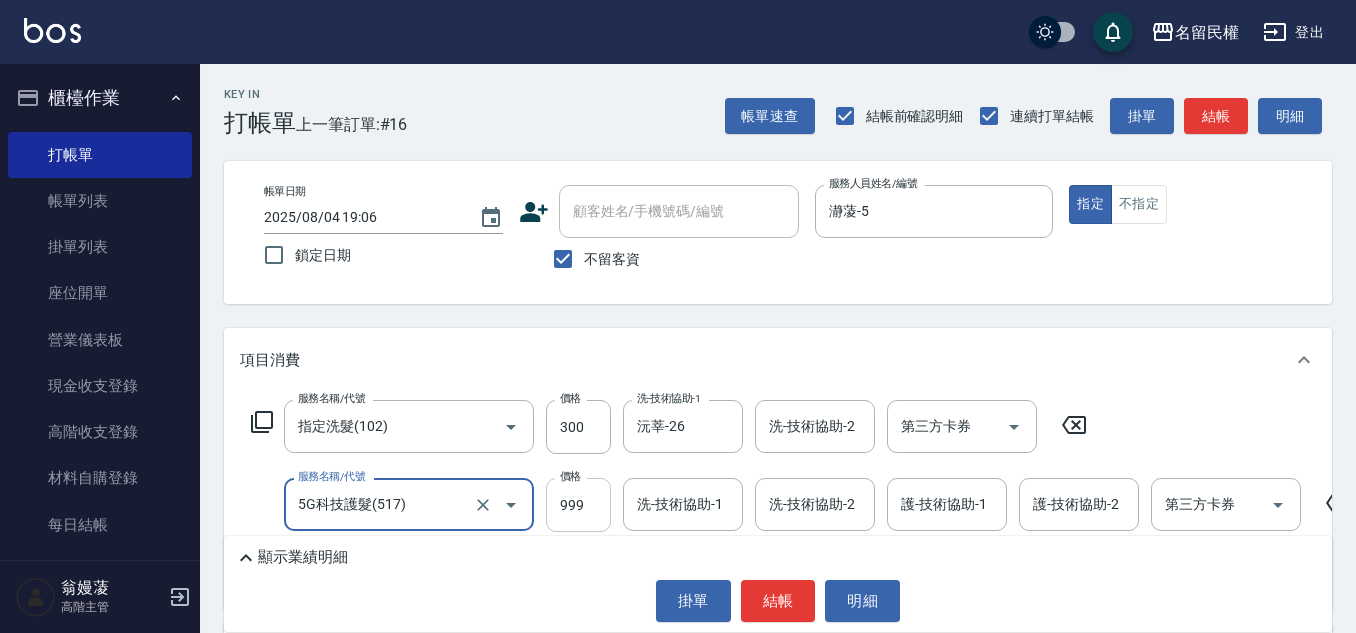 type on "5G科技護髮(517)" 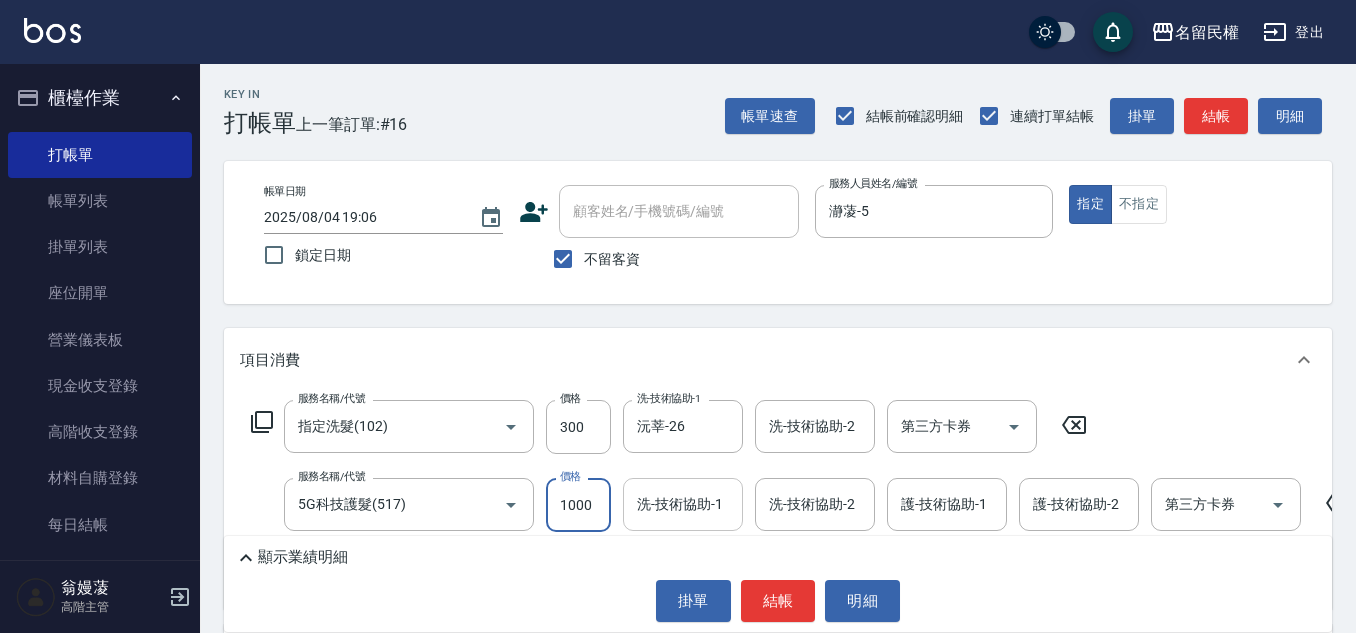 type on "1000" 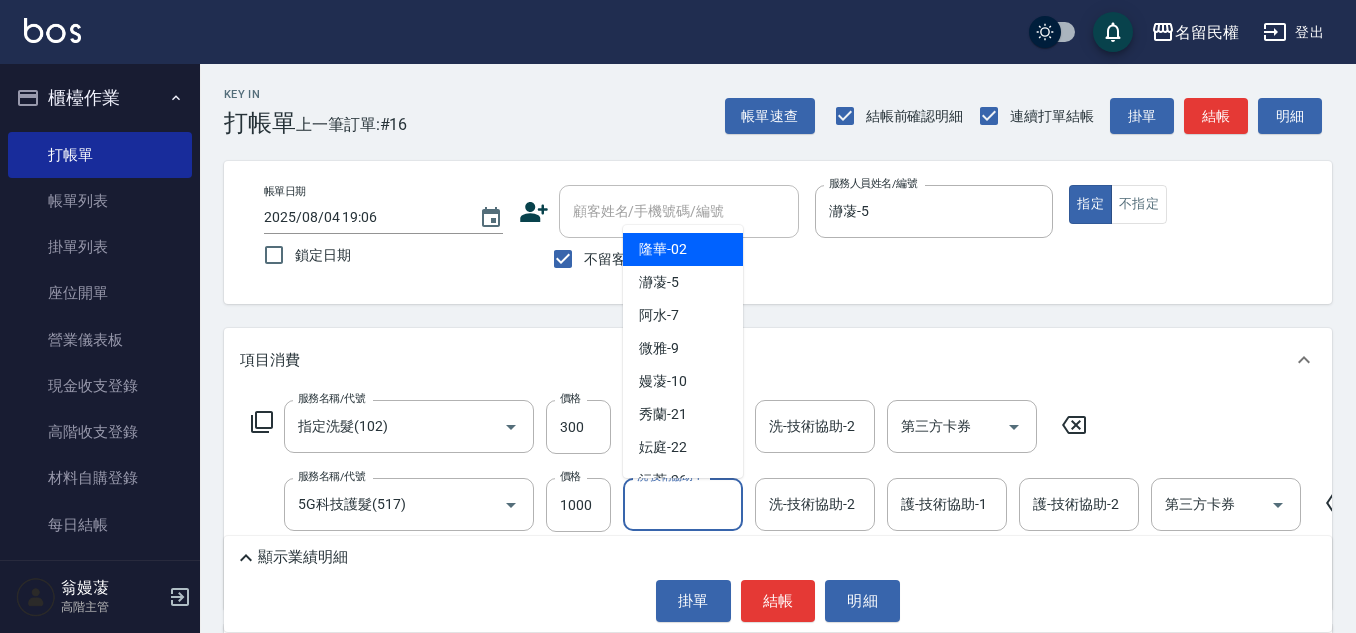 click on "洗-技術協助-1" at bounding box center (683, 504) 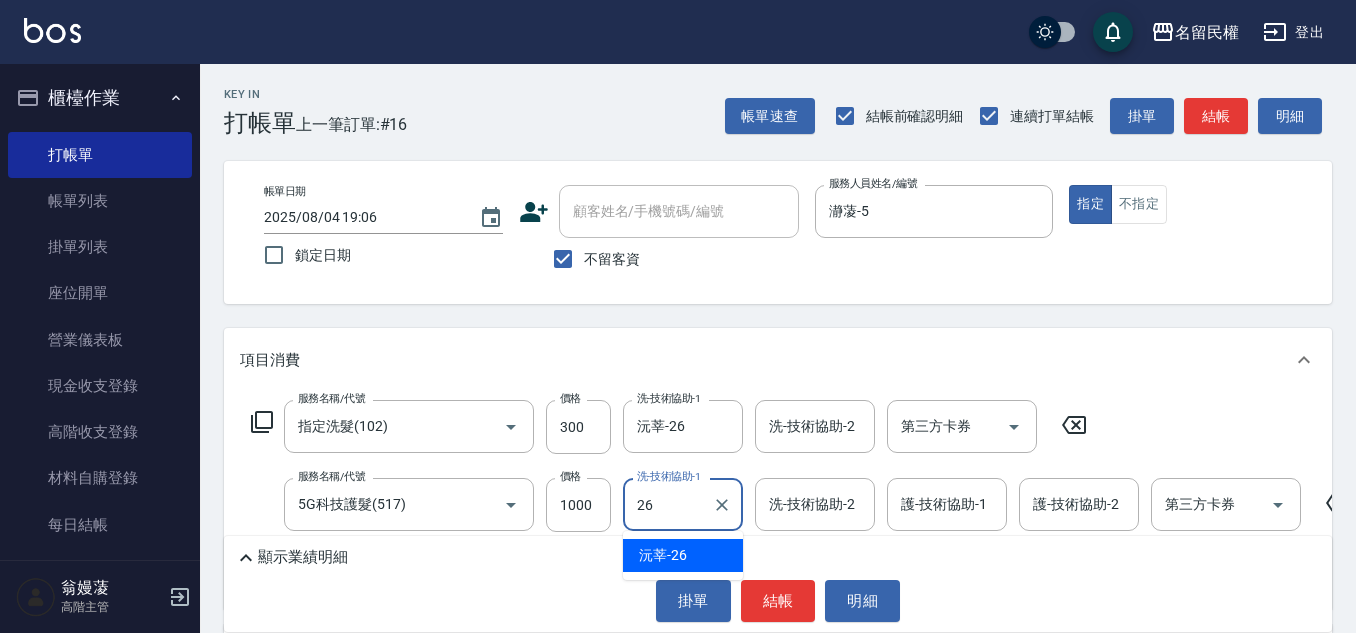 type on "沅莘-26" 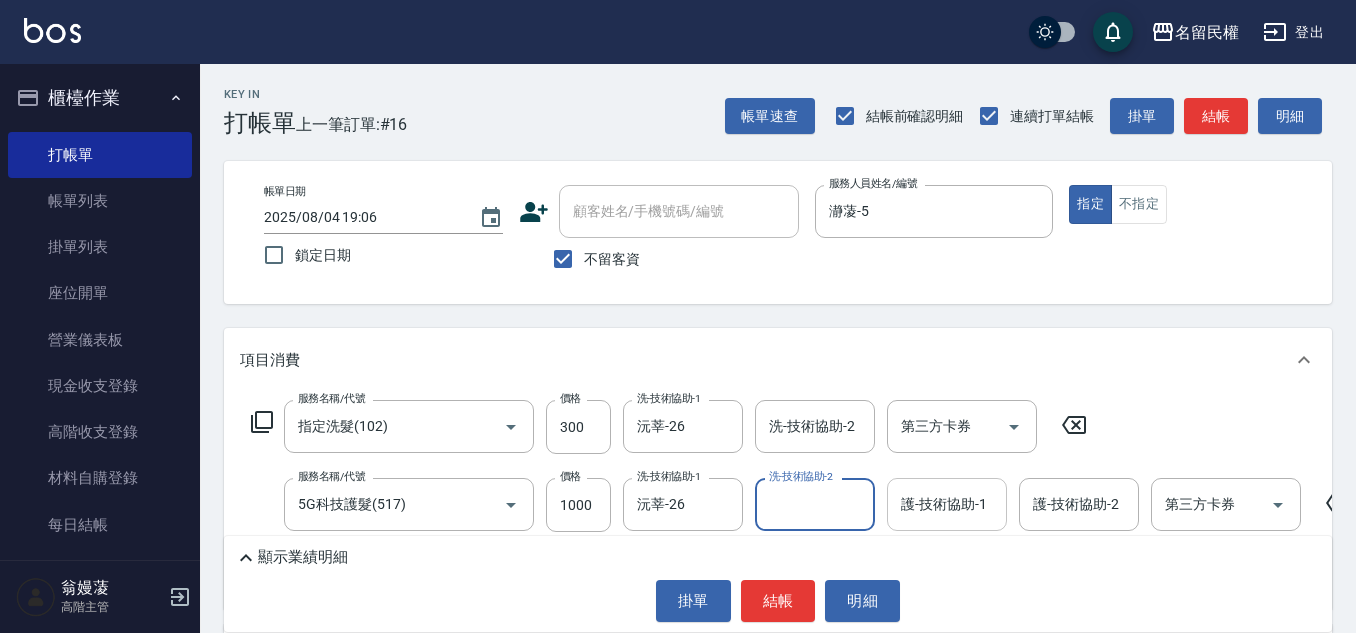 click on "護-技術協助-1" at bounding box center (947, 504) 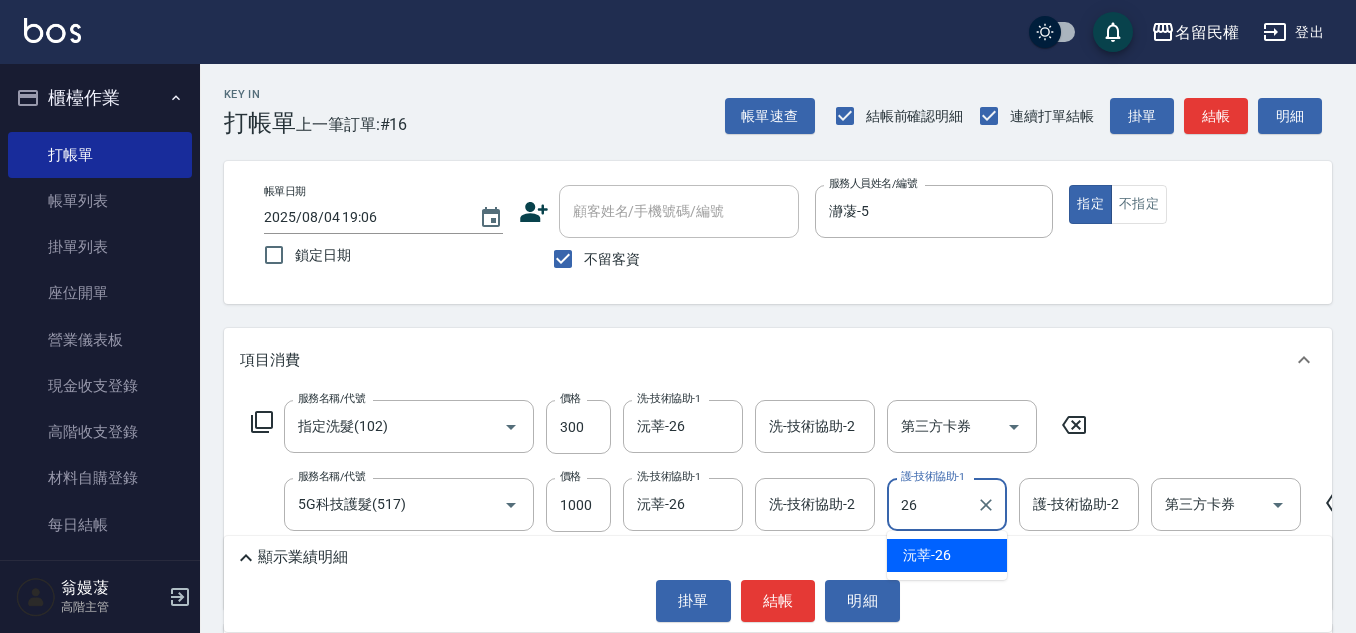 type on "沅莘-26" 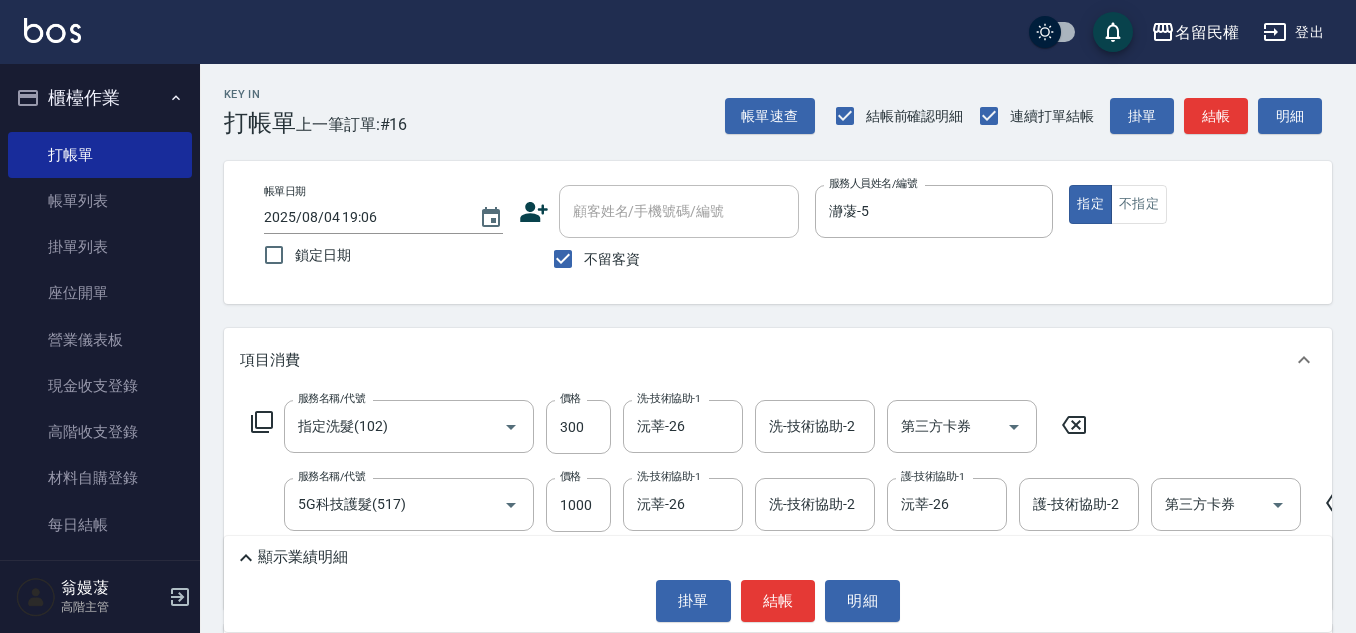click on "Key In 打帳單 上一筆訂單:#16 帳單速查 結帳前確認明細 連續打單結帳 掛單 結帳 明細 帳單日期 2025/08/04 19:06 鎖定日期 顧客姓名/手機號碼/編號 顧客姓名/手機號碼/編號 不留客資 服務人員姓名/編號 瀞蓤-5 服務人員姓名/編號 指定 不指定 項目消費 服務名稱/代號 指定洗髮(102) 服務名稱/代號 價格 300 價格 洗-技術協助-1 沅莘-26 洗-技術協助-1 洗-技術協助-2 洗-技術協助-2 第三方卡券 第三方卡券 服務名稱/代號 5G科技護髮(517) 服務名稱/代號 價格 1000 價格 洗-技術協助-1 沅莘-26 洗-技術協助-1 洗-技術協助-2 洗-技術協助-2 護-技術協助-1 沅莘-26 護-技術協助-1 護-技術協助-2 護-技術協助-2 第三方卡券 第三方卡券 店販銷售 服務人員姓名/編號 服務人員姓名/編號 商品代號/名稱 商品代號/名稱 預收卡販賣 卡券名稱/代號 卡券名稱/代號 其他付款方式 其他付款方式 其他付款方式 ​" at bounding box center [778, 495] 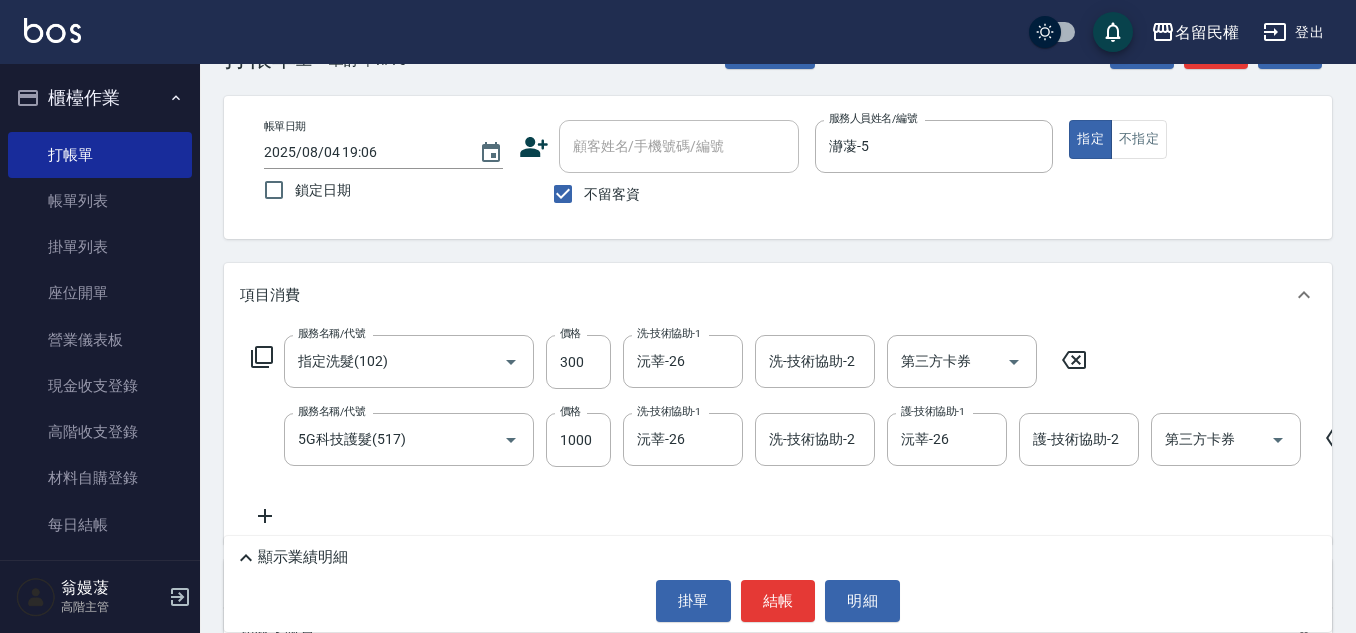 scroll, scrollTop: 100, scrollLeft: 0, axis: vertical 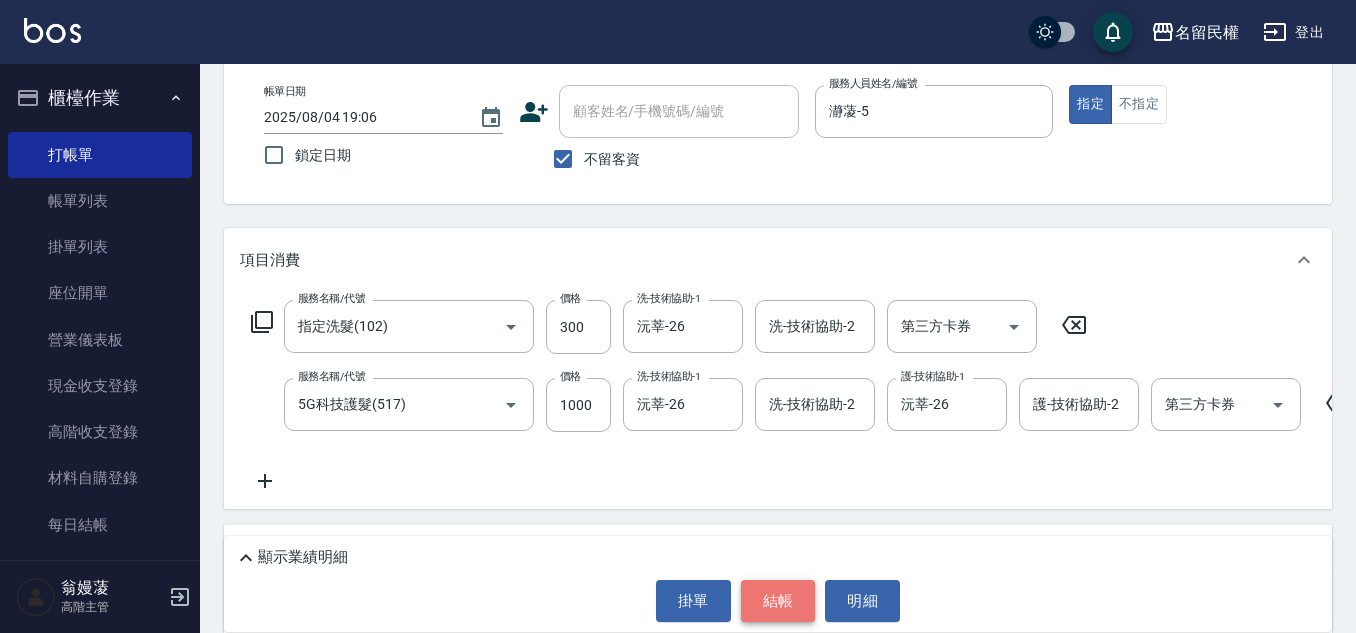 click on "結帳" at bounding box center [778, 601] 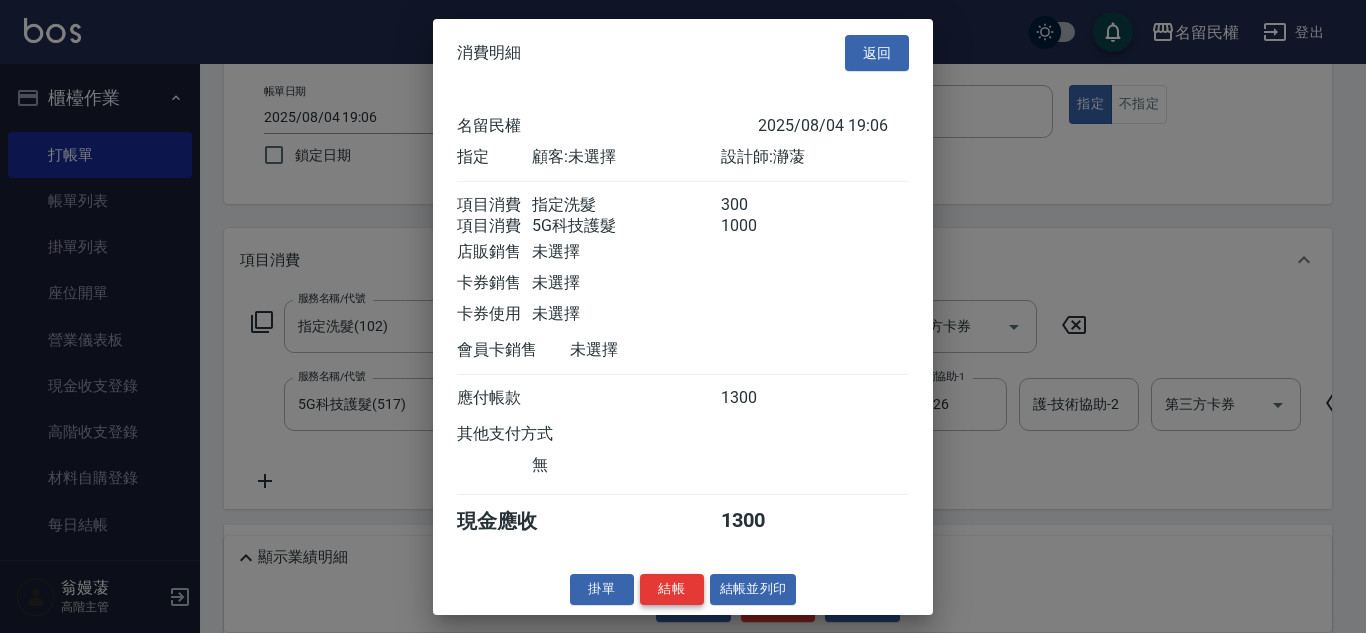 click on "結帳" at bounding box center (672, 589) 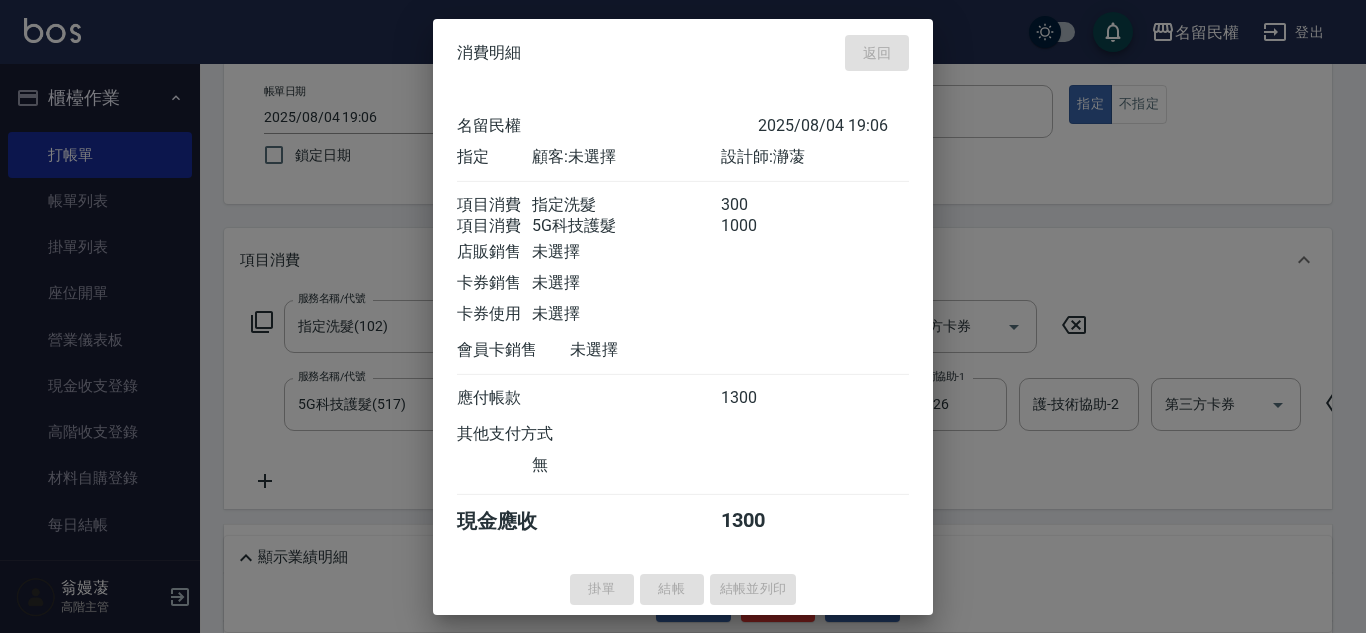 type on "2025/08/04 19:07" 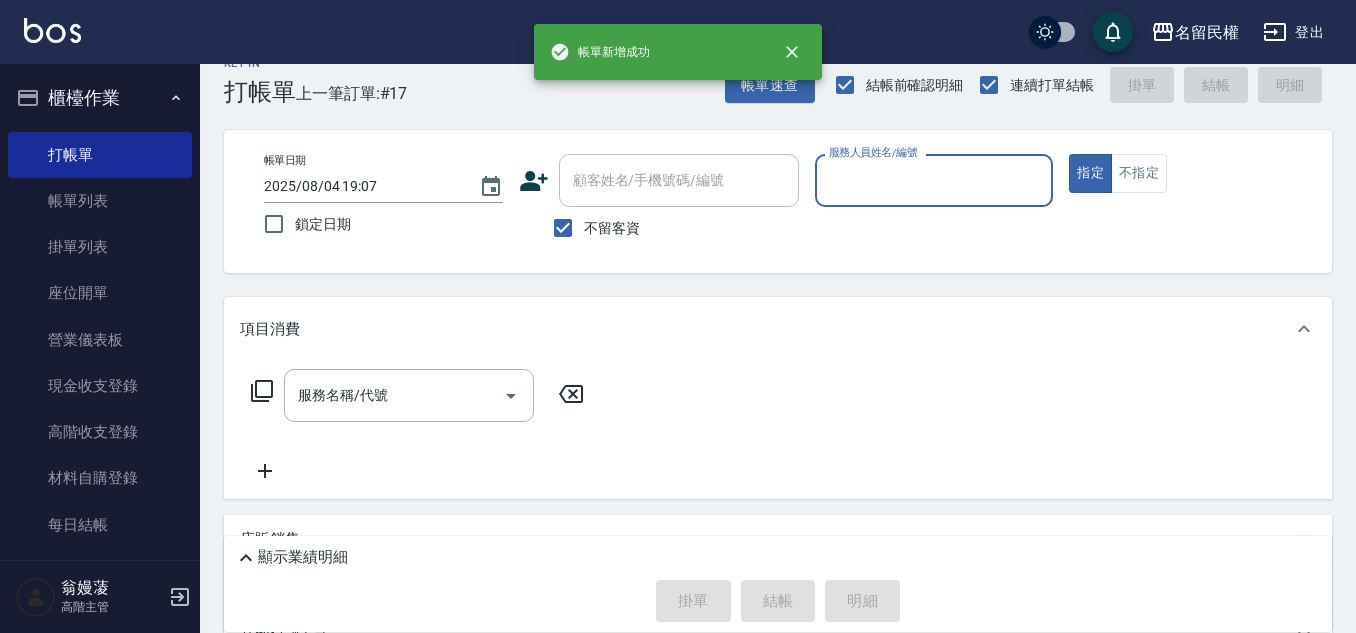 scroll, scrollTop: 0, scrollLeft: 0, axis: both 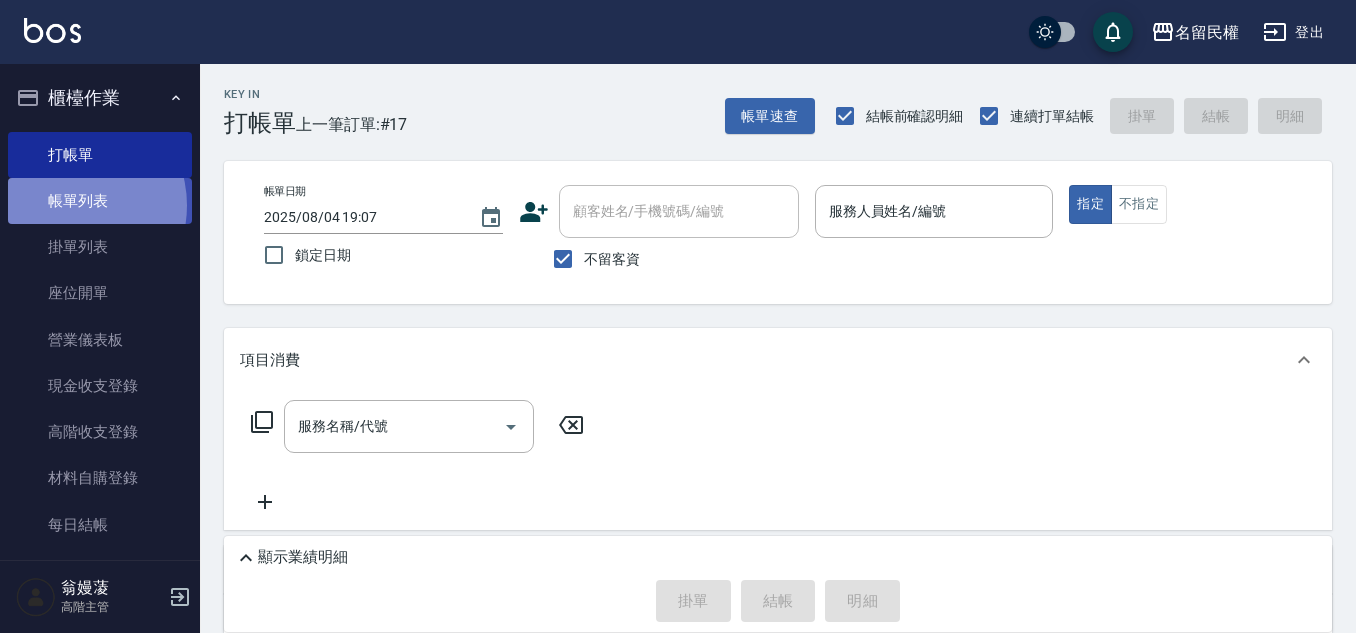click on "帳單列表" at bounding box center (100, 201) 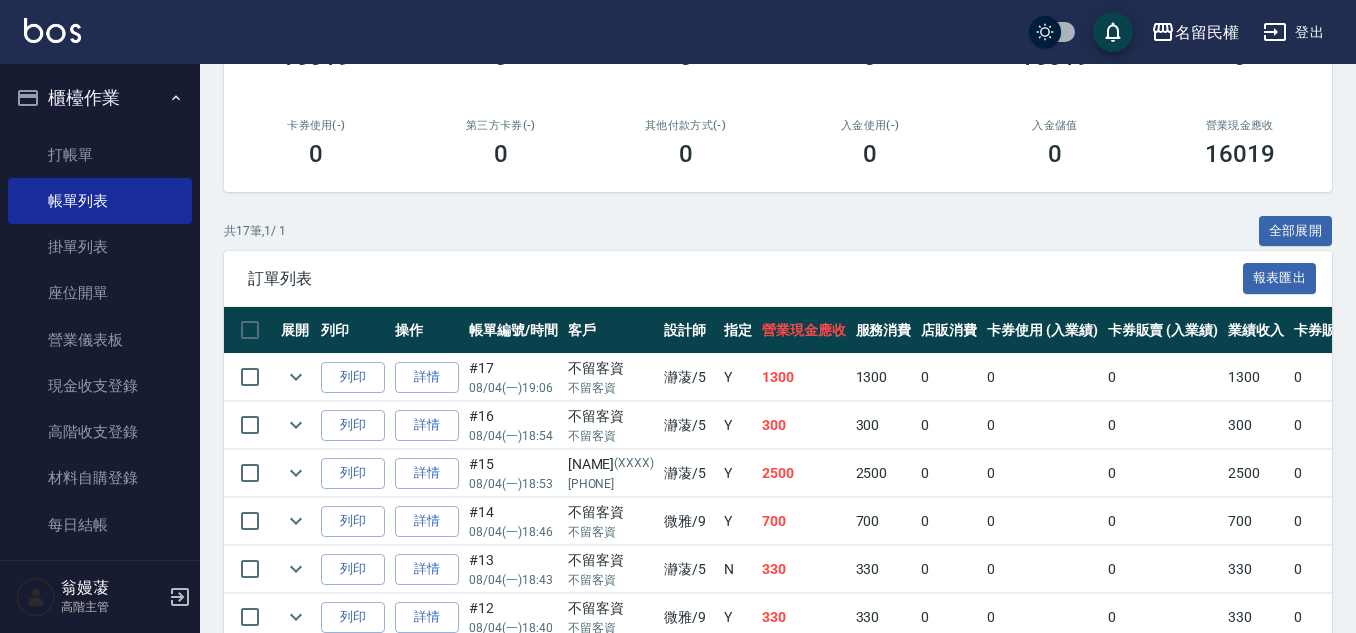 scroll, scrollTop: 400, scrollLeft: 0, axis: vertical 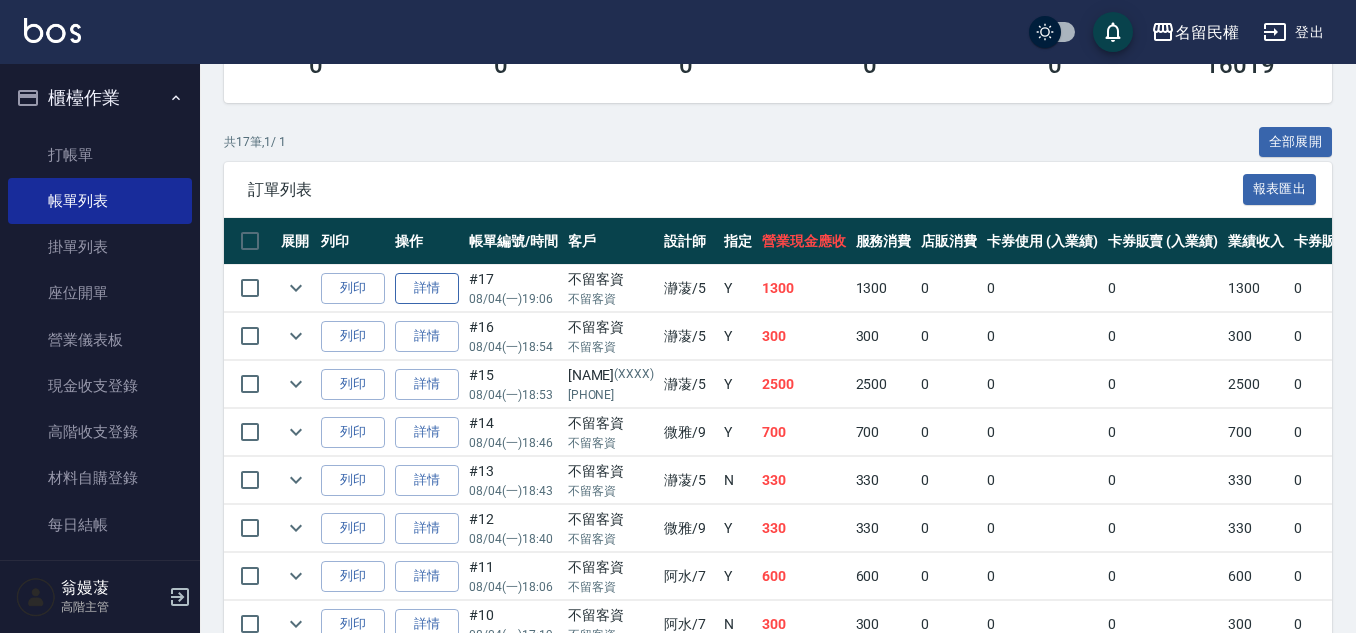 click on "詳情" at bounding box center [427, 288] 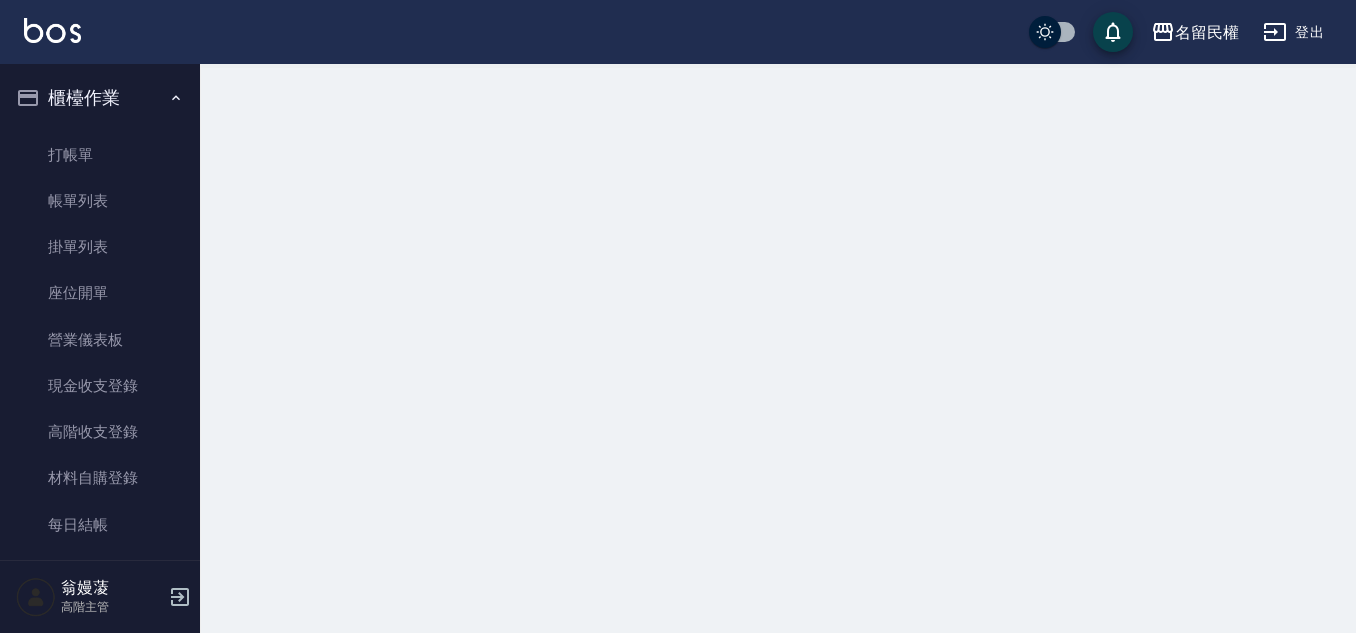 scroll, scrollTop: 0, scrollLeft: 0, axis: both 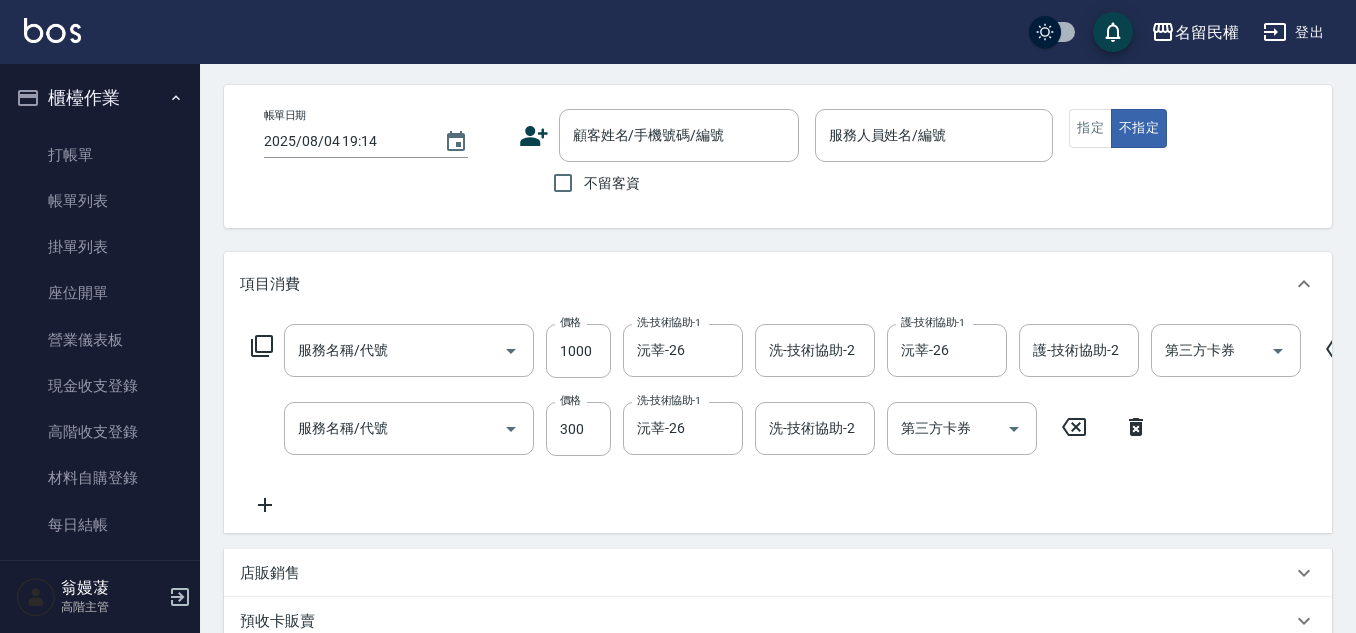 type on "2025/08/04 19:06" 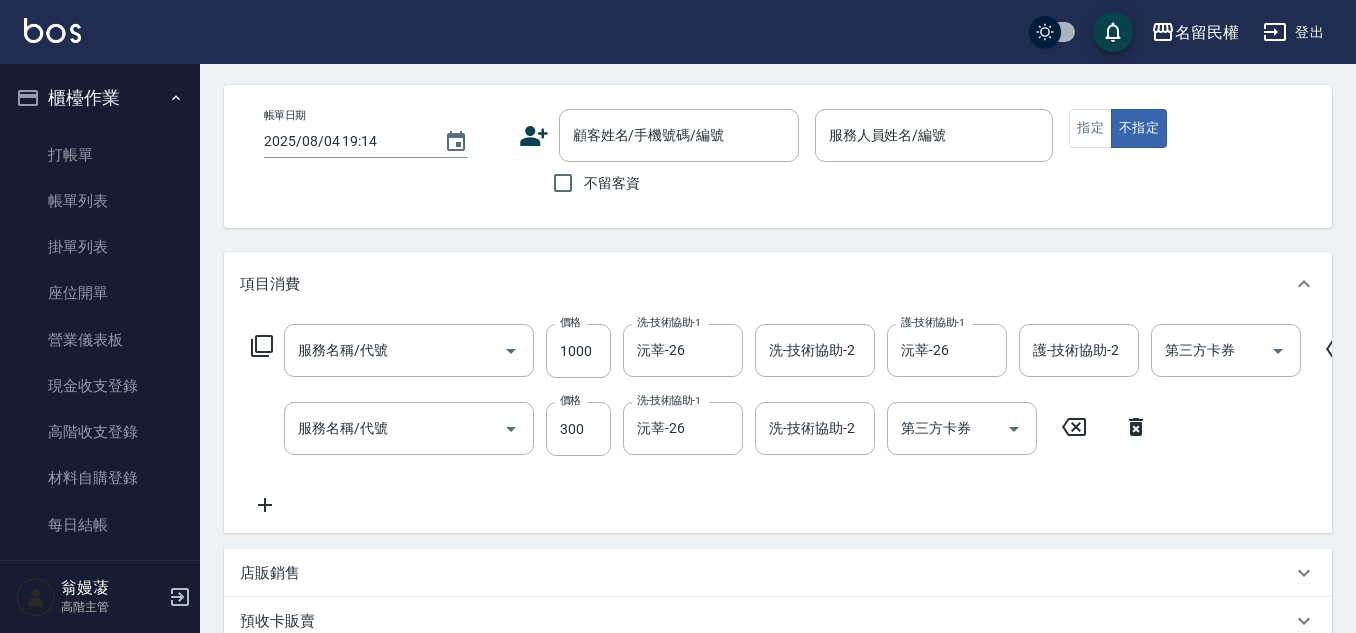 checkbox on "true" 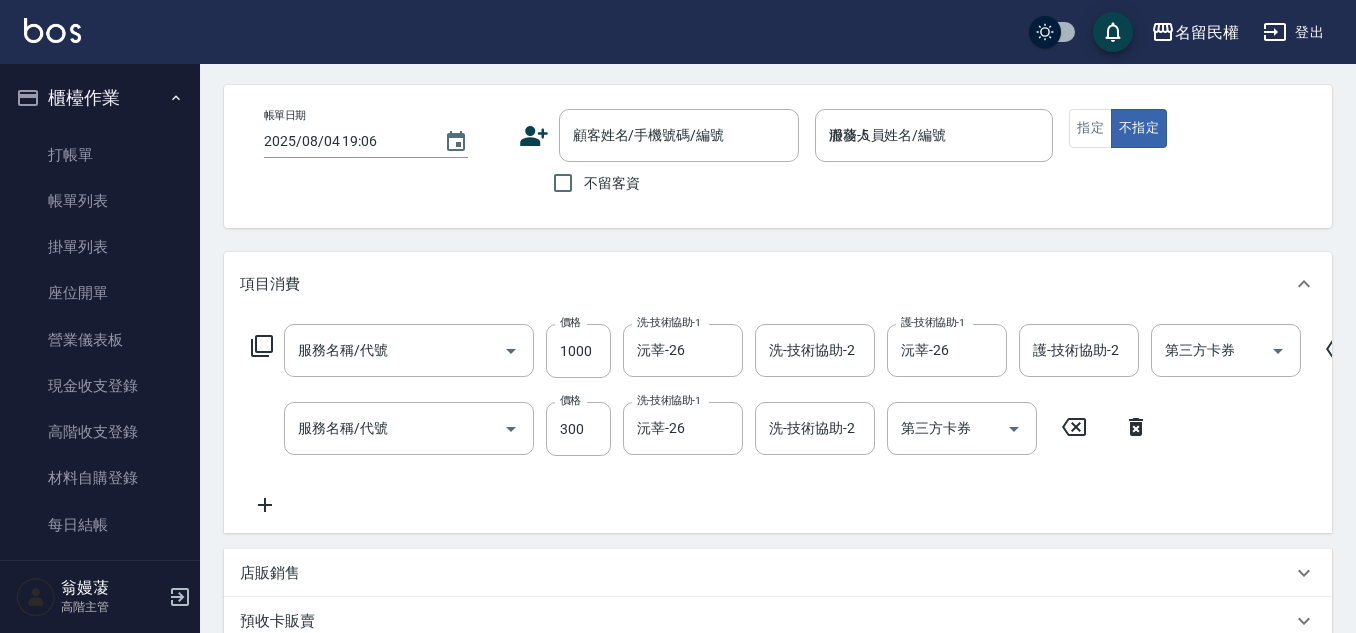 type on "5G科技護髮(517)" 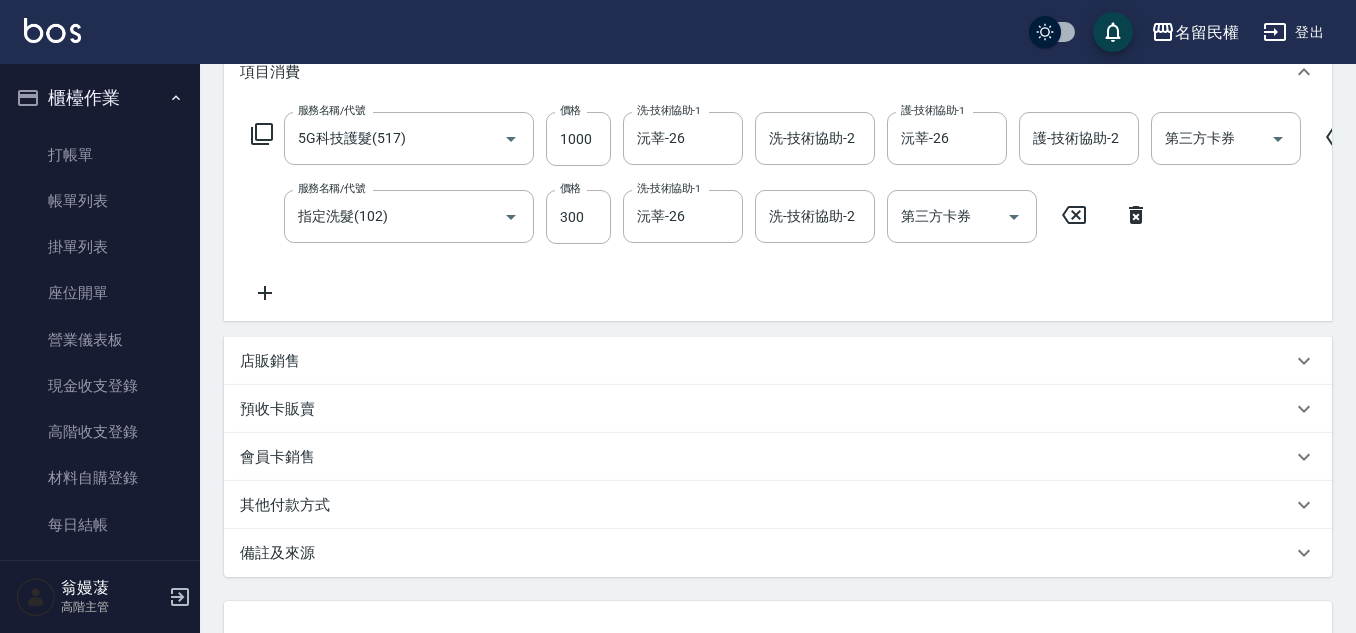 scroll, scrollTop: 300, scrollLeft: 0, axis: vertical 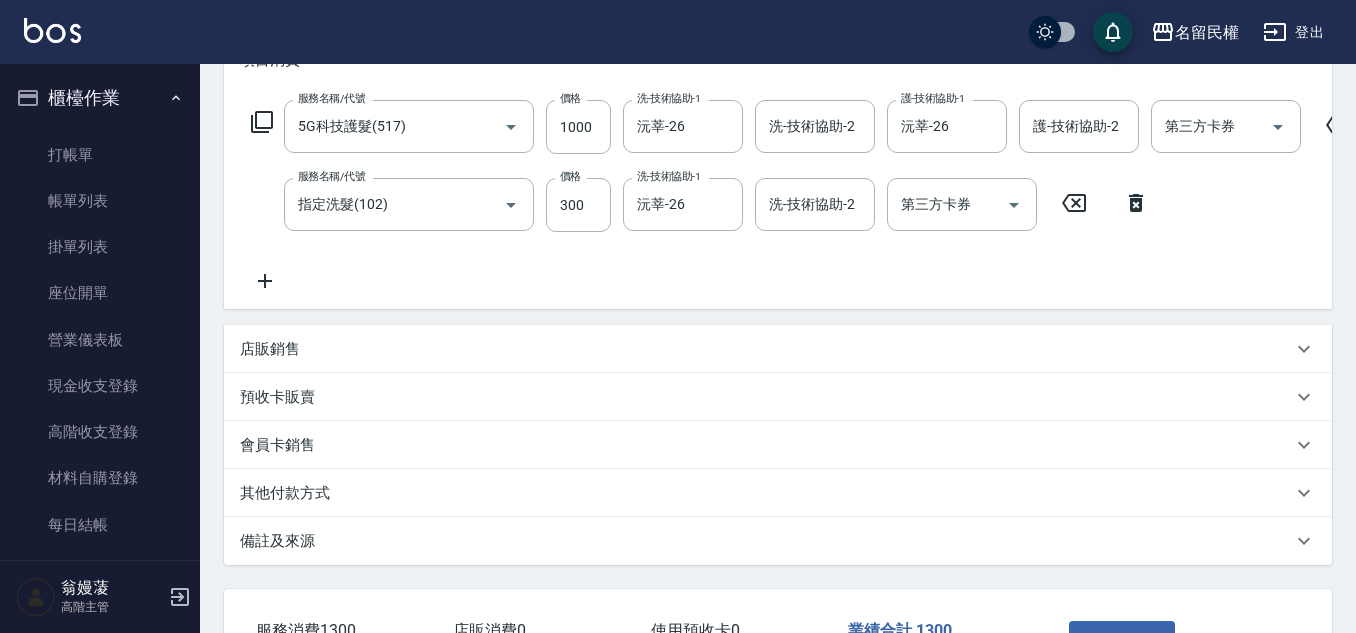 click 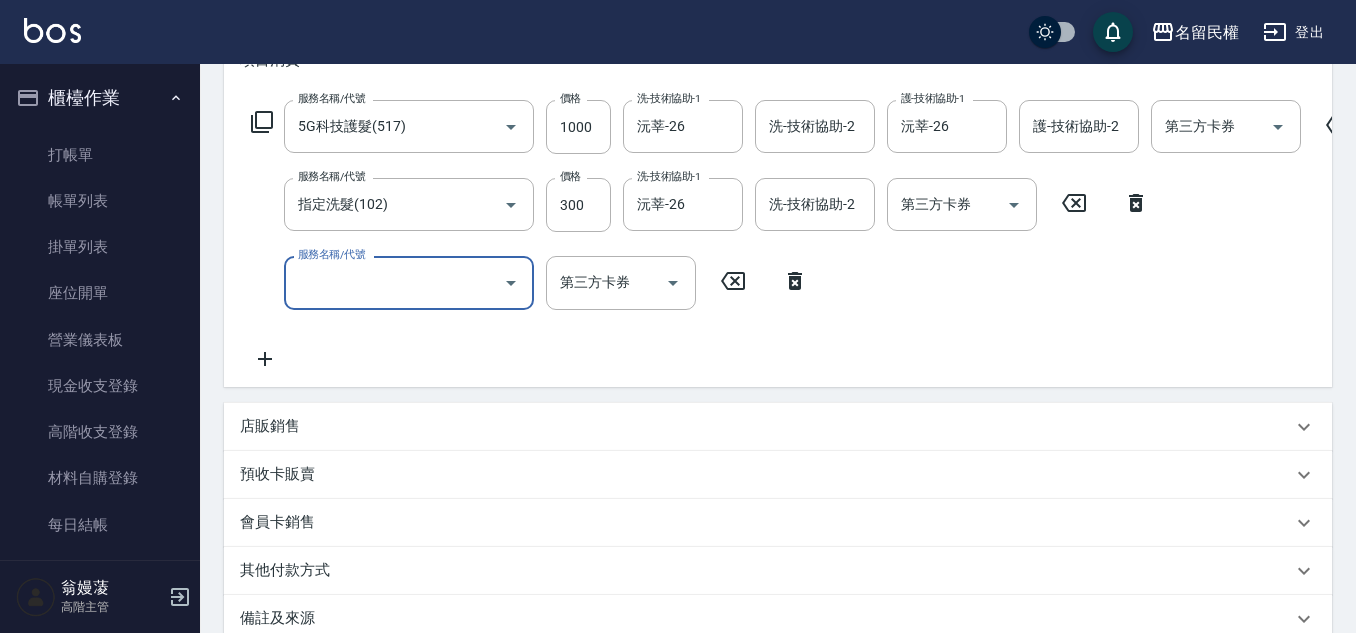 click on "服務名稱/代號" at bounding box center [394, 282] 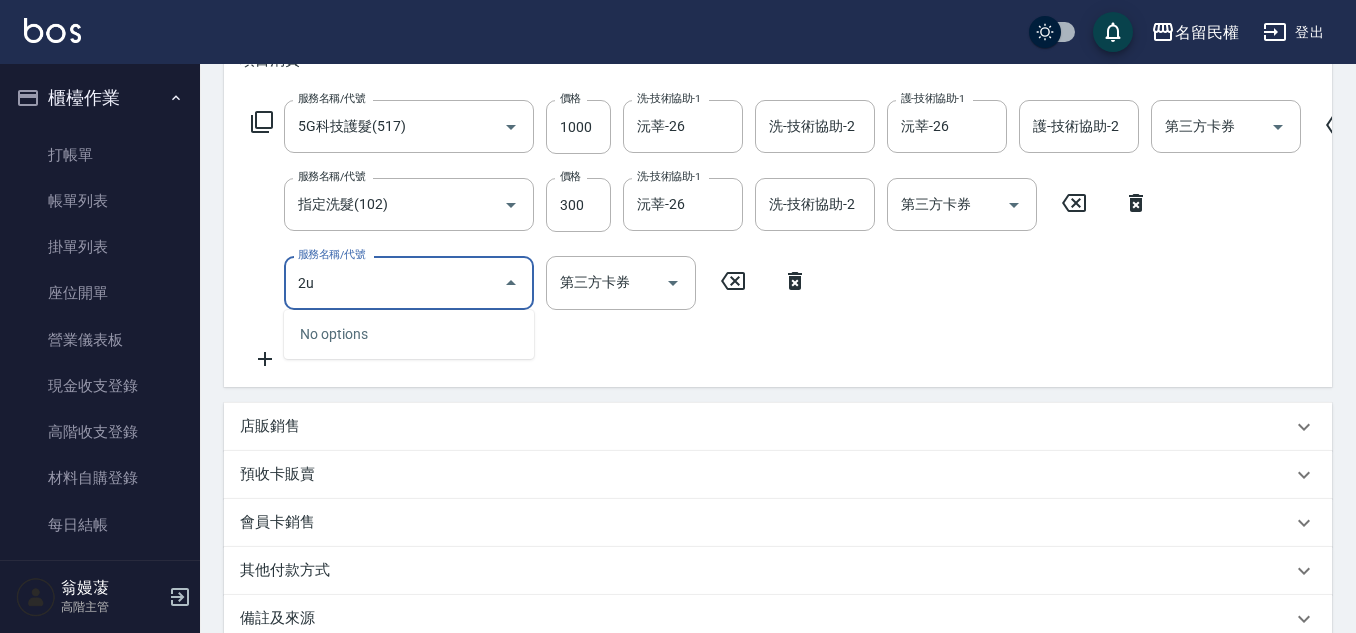type on "2" 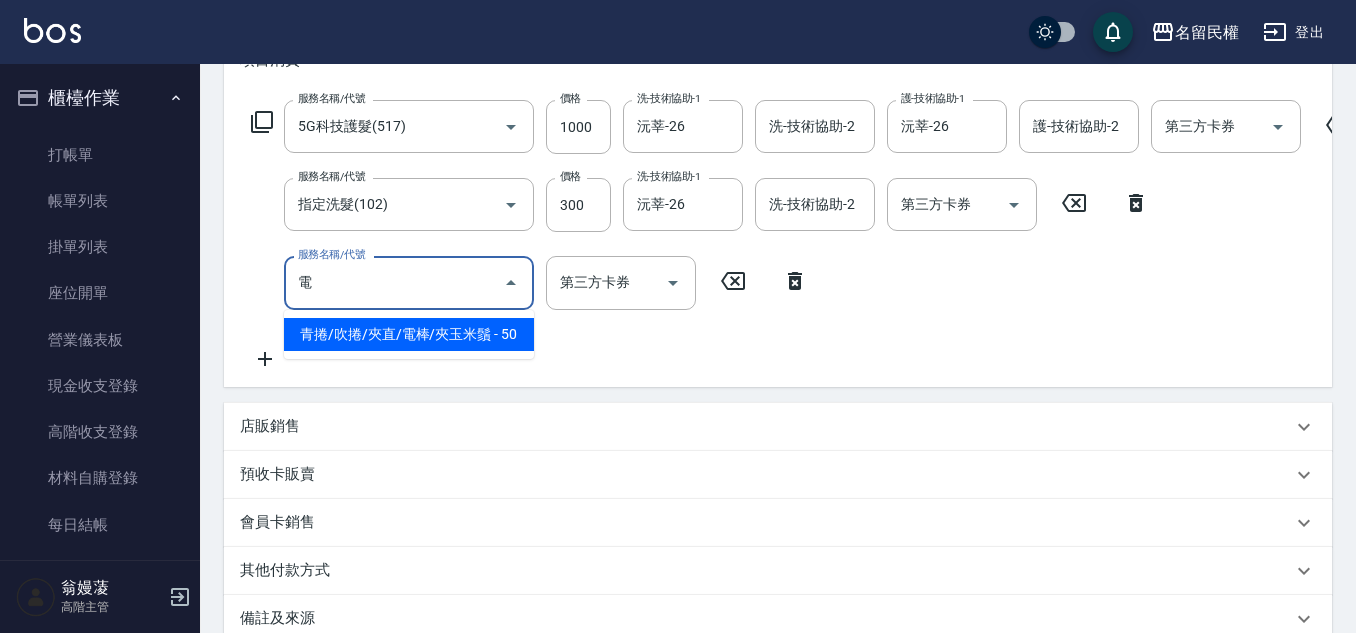 click on "青捲/吹捲/夾直/電棒/夾玉米鬚 - 50" at bounding box center [409, 334] 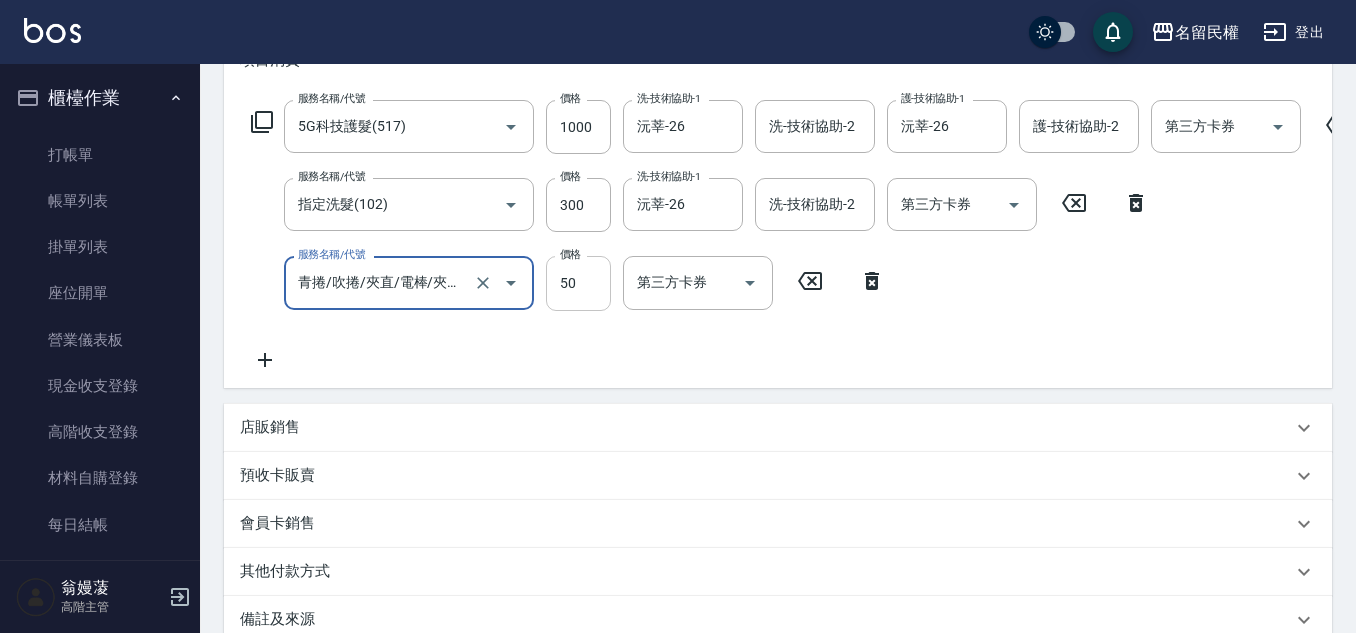 type on "青捲/吹捲/夾直/電棒/夾玉米鬚(703)" 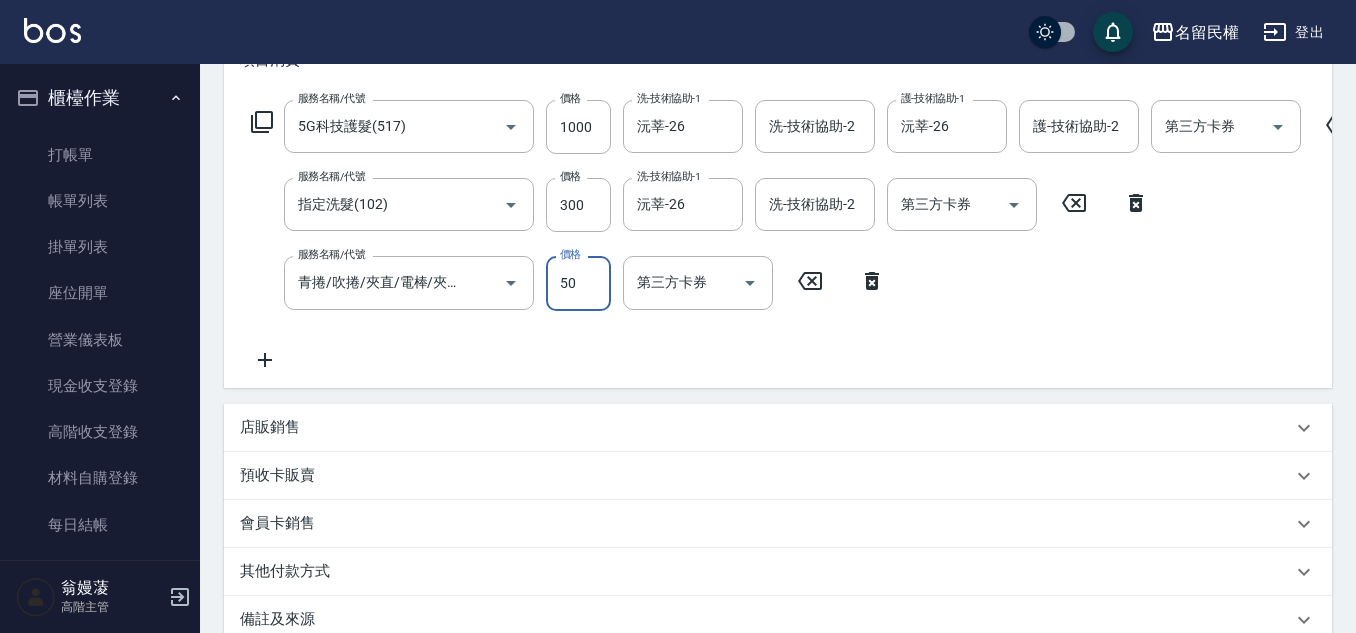 click on "50" at bounding box center (578, 283) 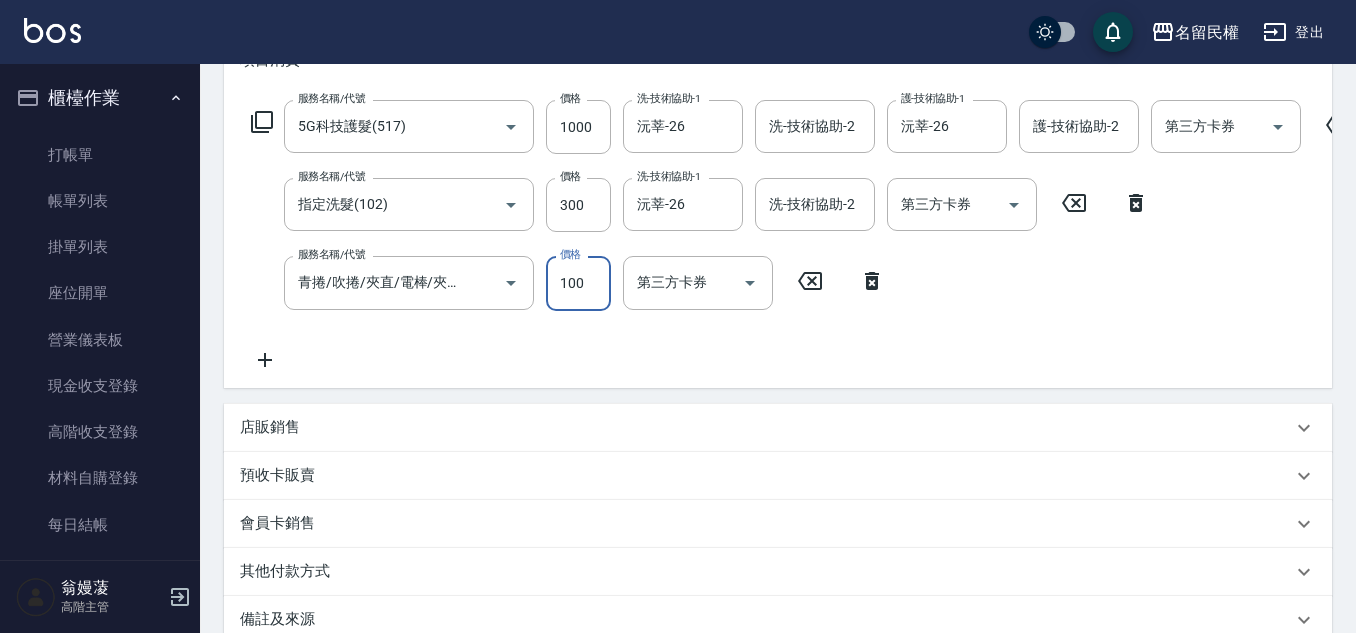 type on "100" 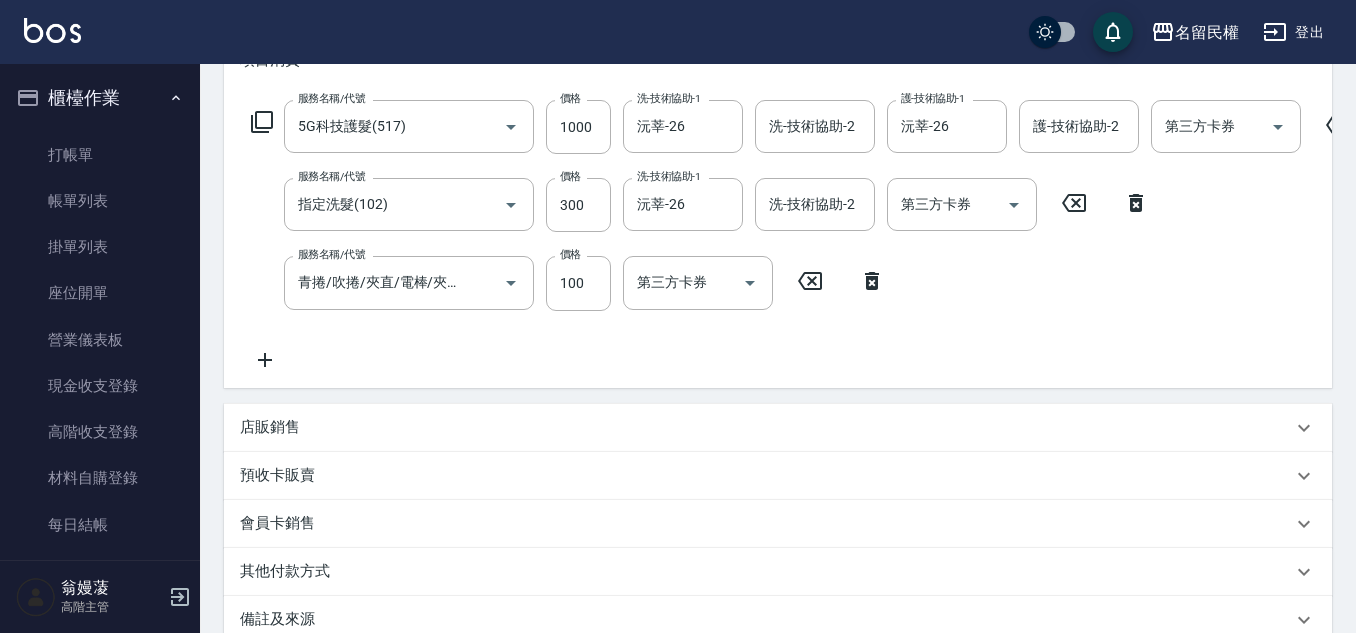 click on "服務名稱/代號 5G科技護髮(517) 服務名稱/代號 價格 1000 價格 洗-技術協助-1 沅莘-26 洗-技術協助-1 洗-技術協助-2 洗-技術協助-2 護-技術協助-1 沅莘-26 護-技術協助-1 護-技術協助-2 護-技術協助-2 第三方卡券 第三方卡券 服務名稱/代號 指定洗髮(102) 服務名稱/代號 價格 300 價格 洗-技術協助-1 沅莘-26 洗-技術協助-1 洗-技術協助-2 洗-技術協助-2 第三方卡券 第三方卡券 服務名稱/代號 青捲/吹捲/夾直/電棒/夾玉米鬚(703) 服務名稱/代號 價格 100 價格 第三方卡券 第三方卡券" at bounding box center [801, 235] 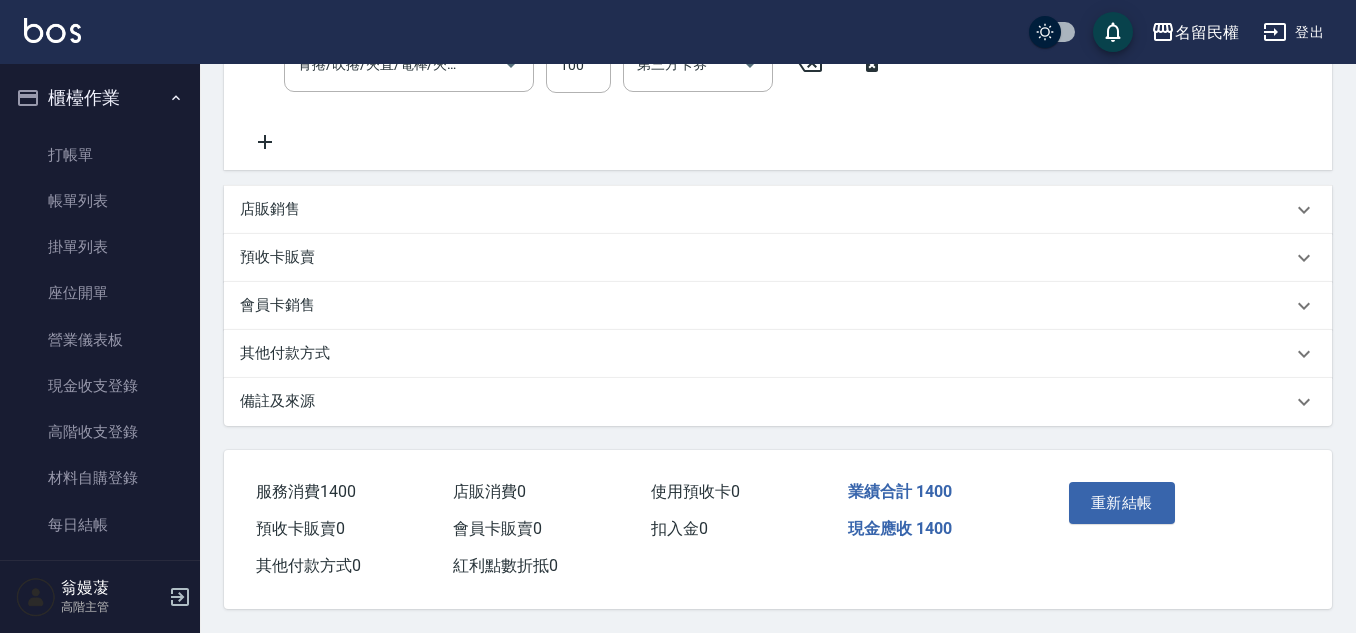scroll, scrollTop: 542, scrollLeft: 0, axis: vertical 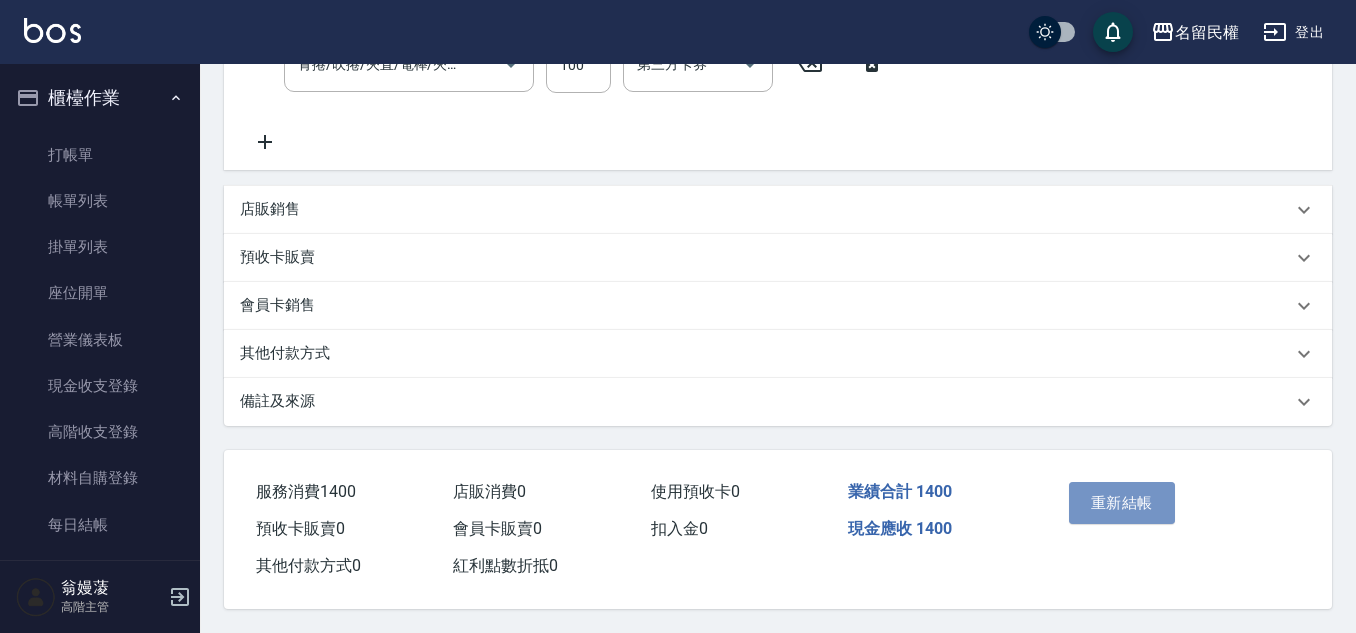 click on "重新結帳" at bounding box center (1122, 503) 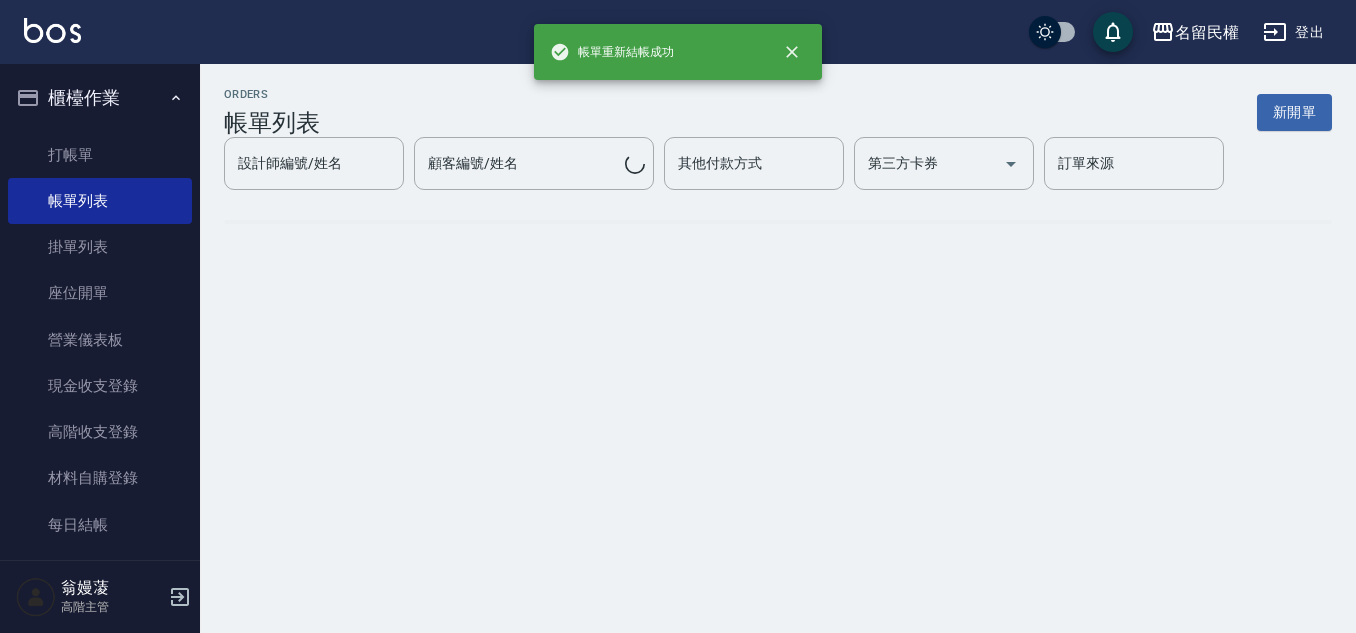 scroll, scrollTop: 0, scrollLeft: 0, axis: both 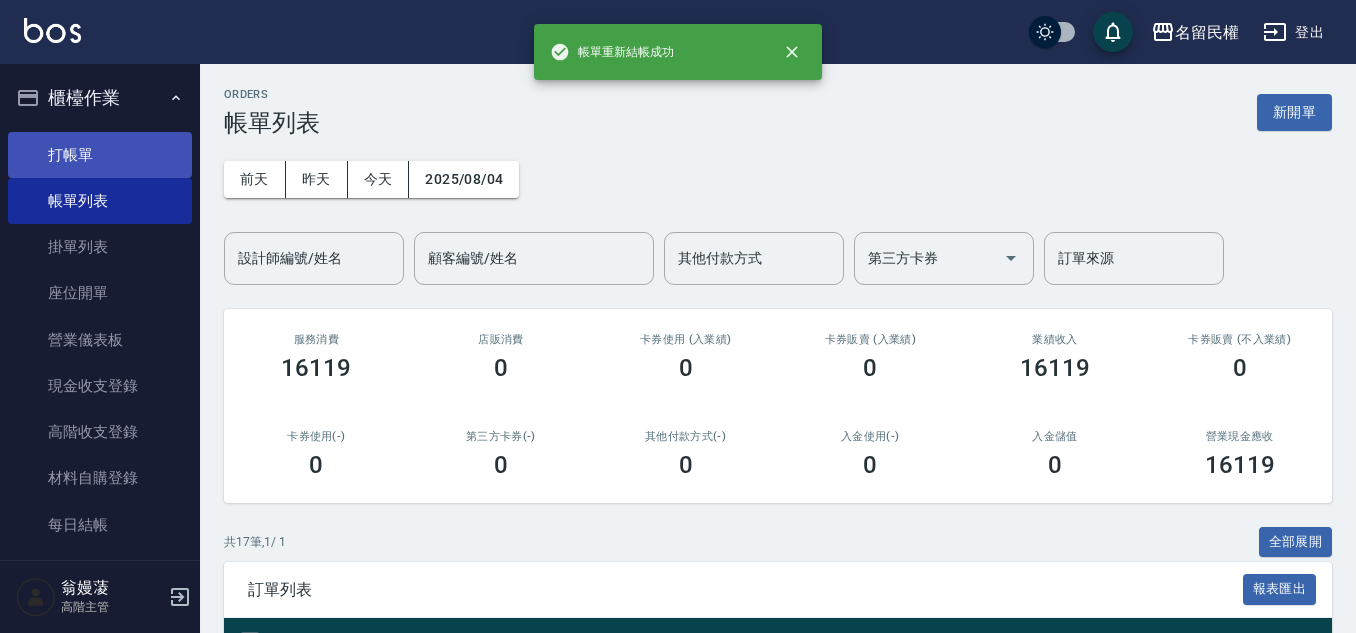 drag, startPoint x: 94, startPoint y: 162, endPoint x: 114, endPoint y: 171, distance: 21.931713 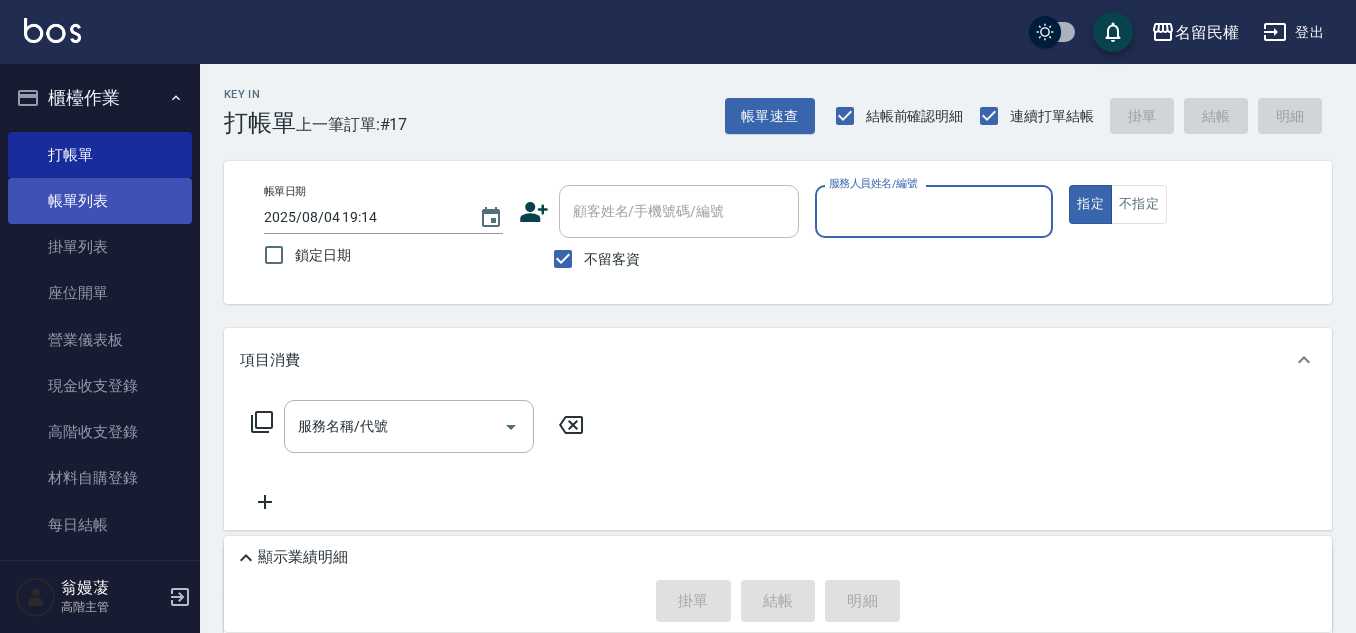 click on "帳單列表" at bounding box center [100, 201] 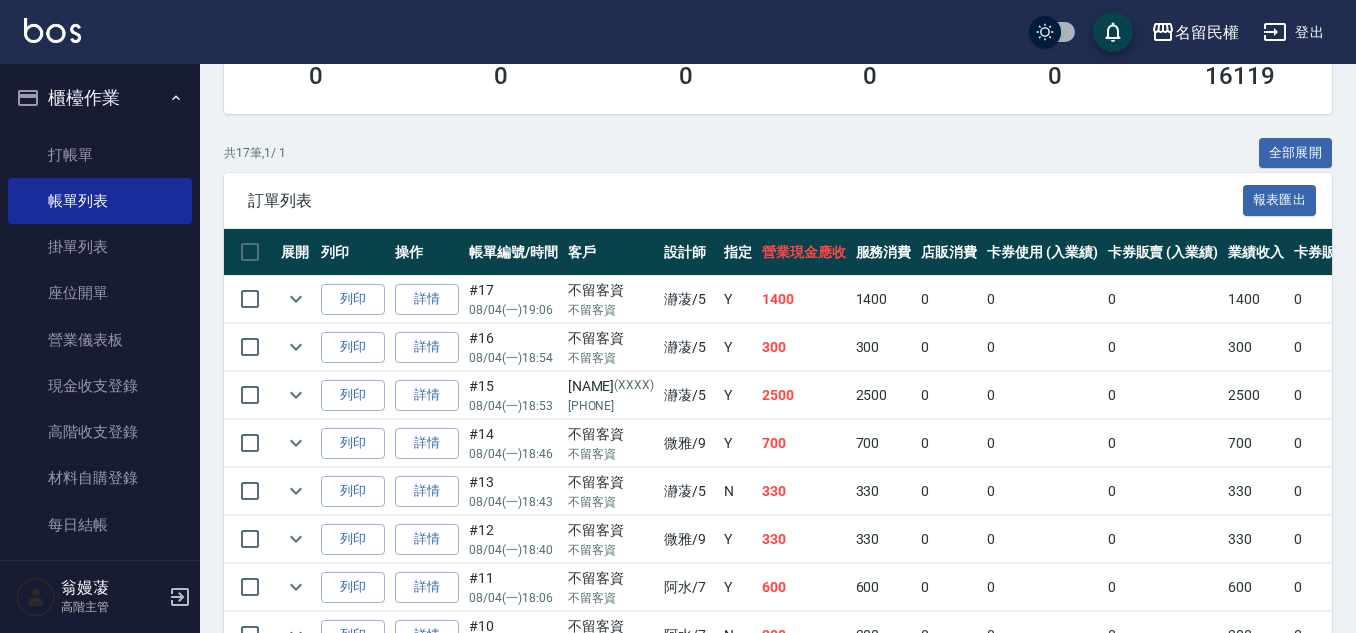 scroll, scrollTop: 500, scrollLeft: 0, axis: vertical 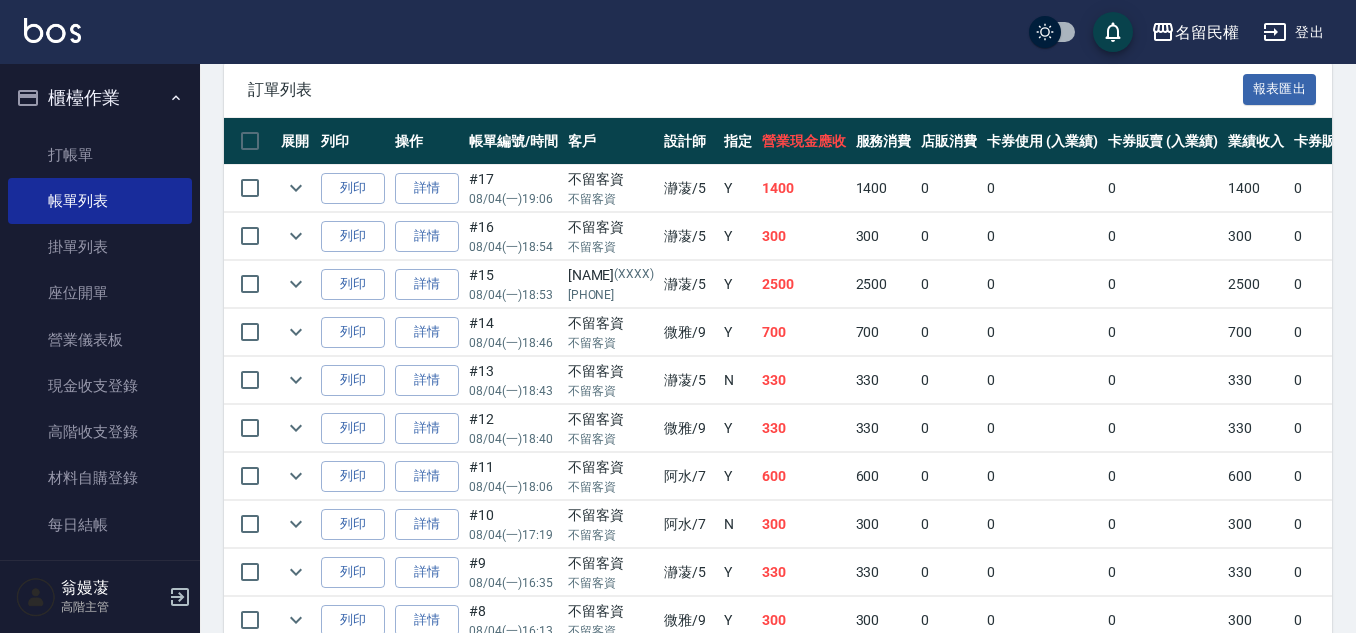 drag, startPoint x: 129, startPoint y: 526, endPoint x: 354, endPoint y: 508, distance: 225.71886 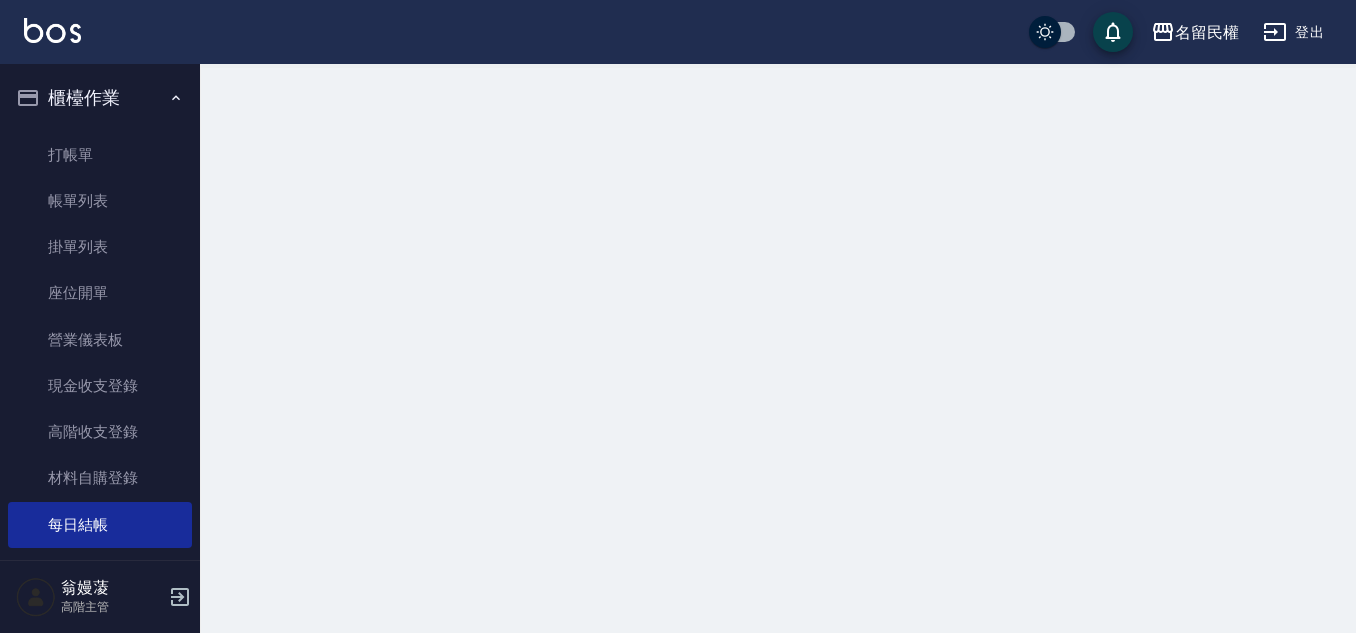 scroll, scrollTop: 0, scrollLeft: 0, axis: both 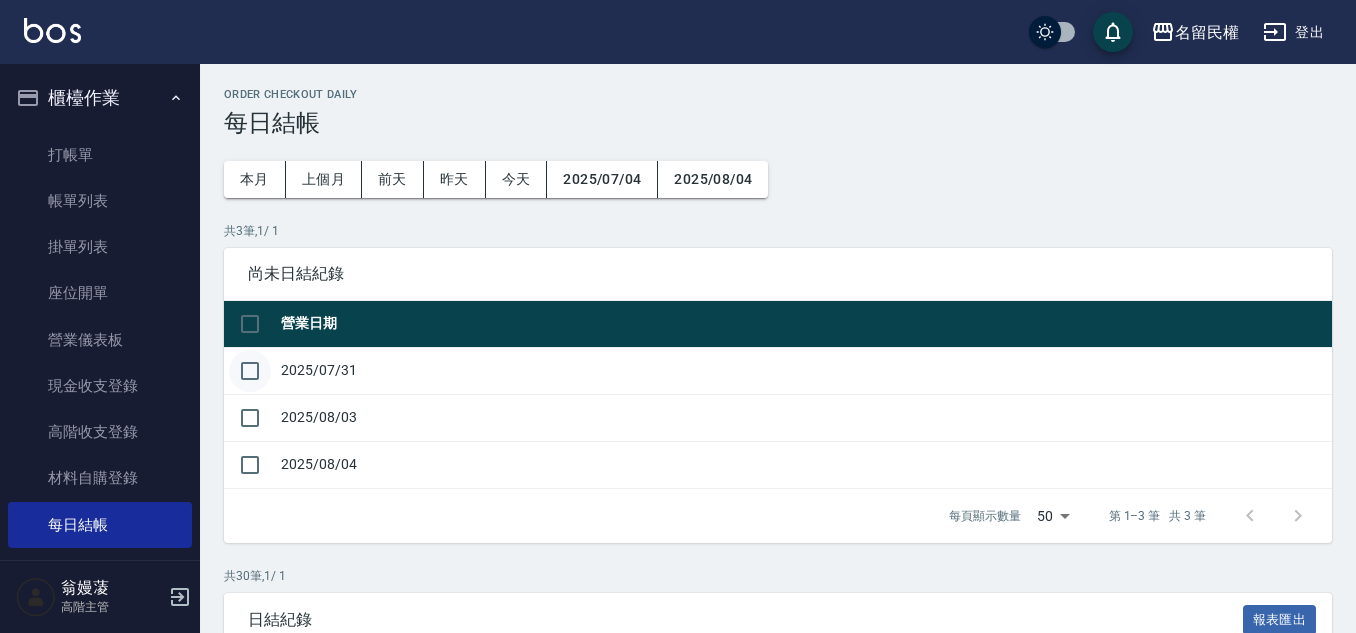 click at bounding box center (250, 371) 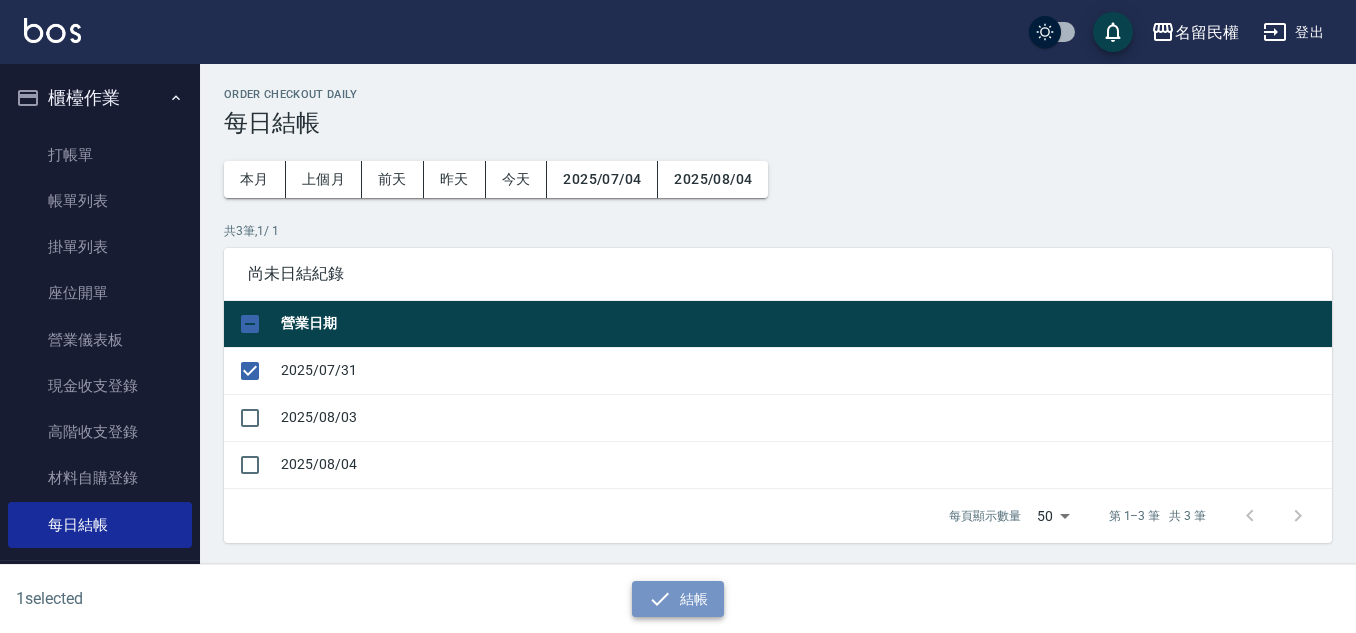 click 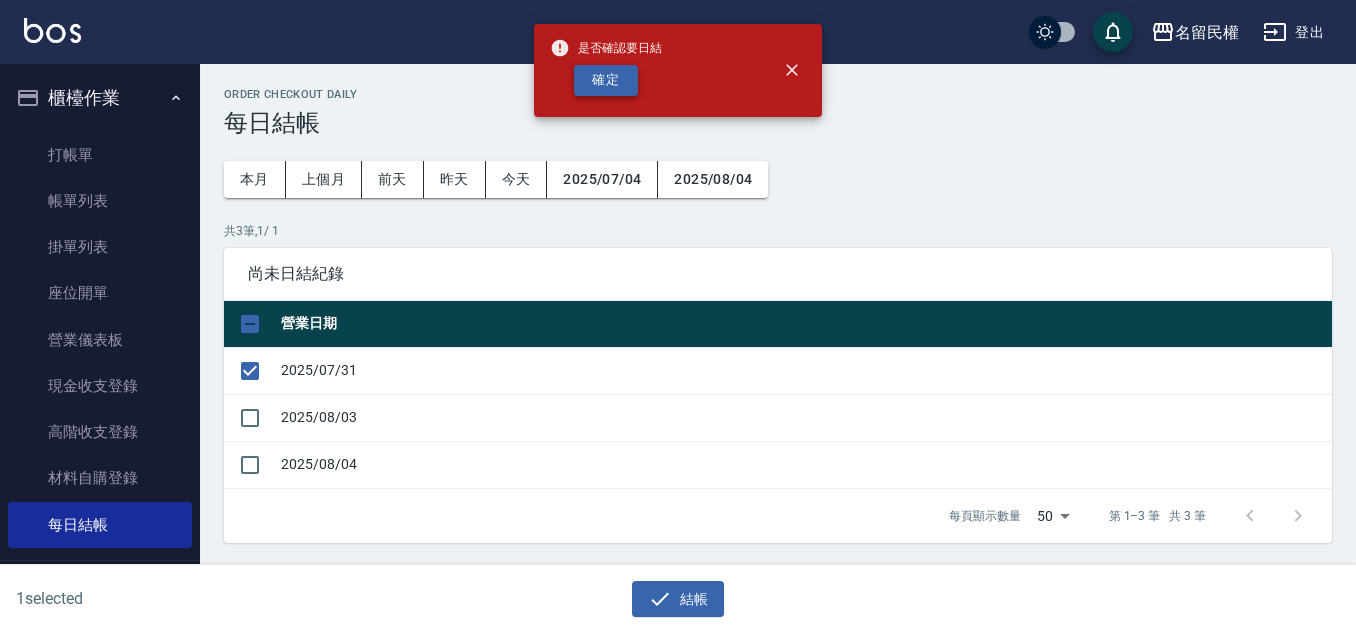 click on "確定" at bounding box center [606, 80] 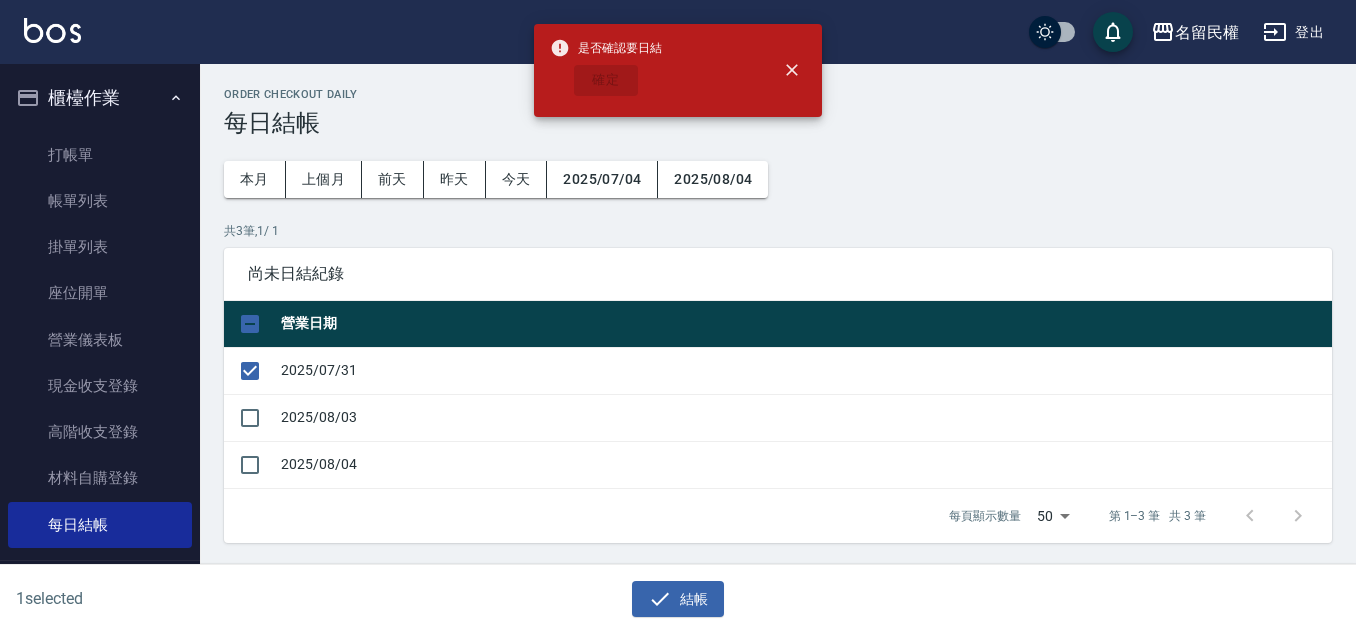 checkbox on "false" 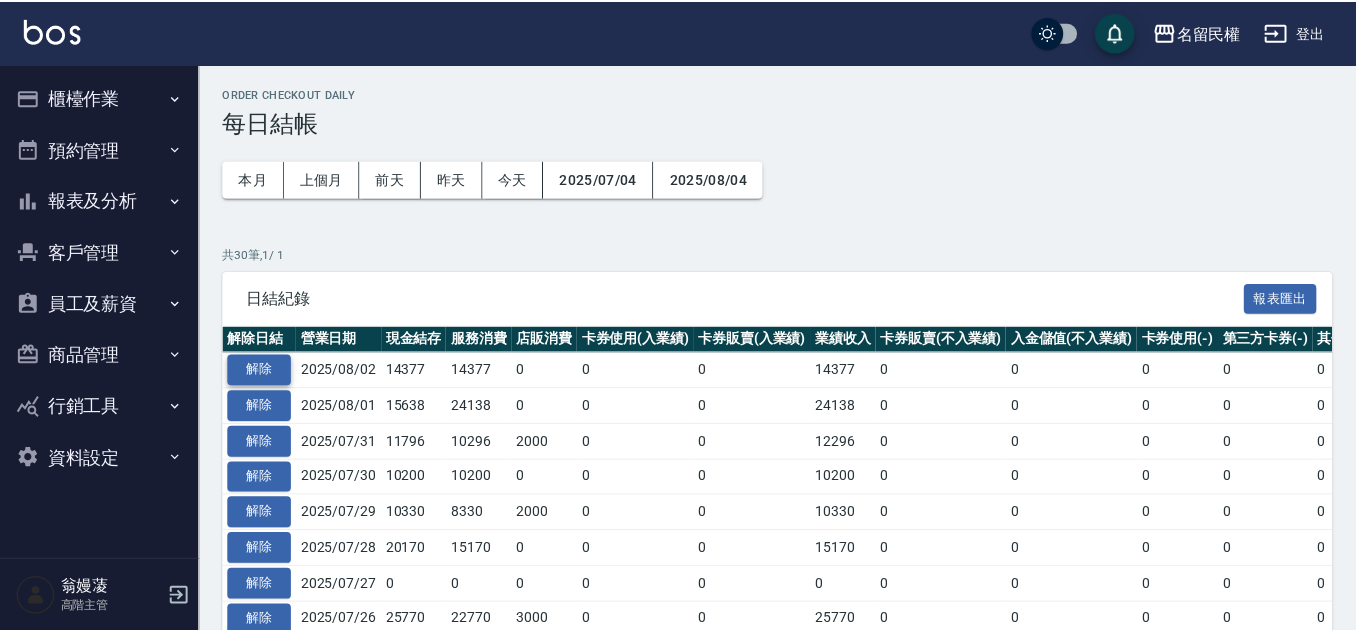 scroll, scrollTop: 0, scrollLeft: 0, axis: both 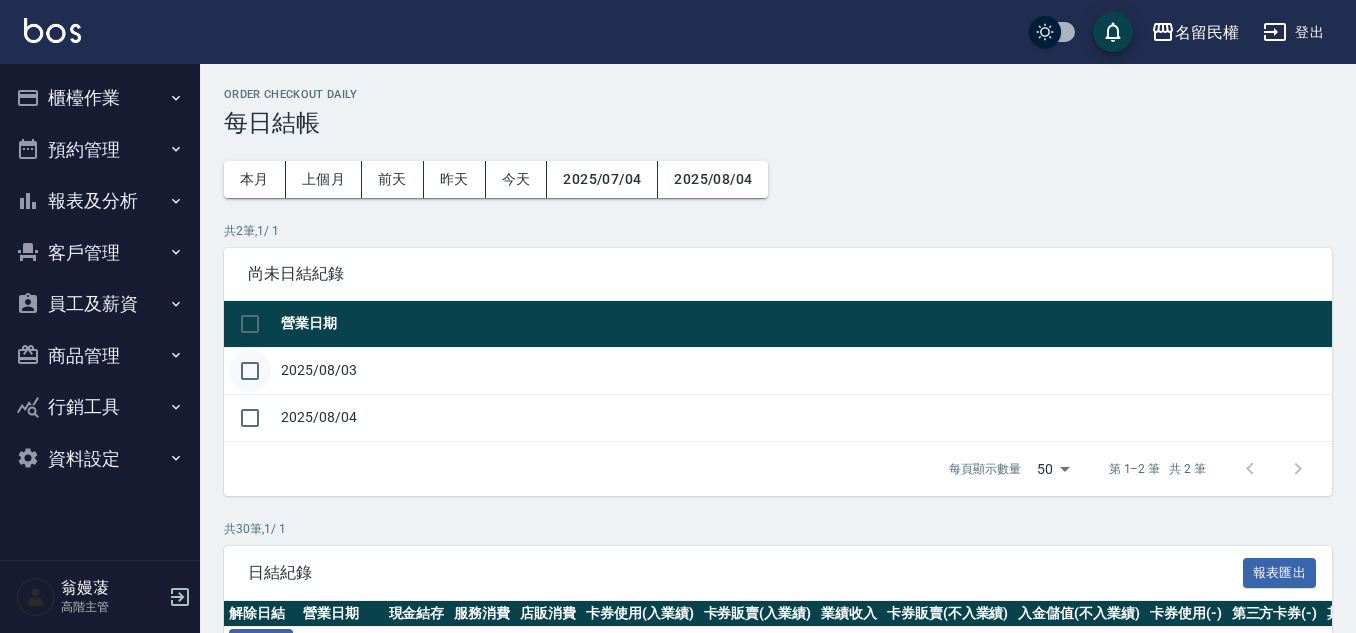 click at bounding box center [250, 371] 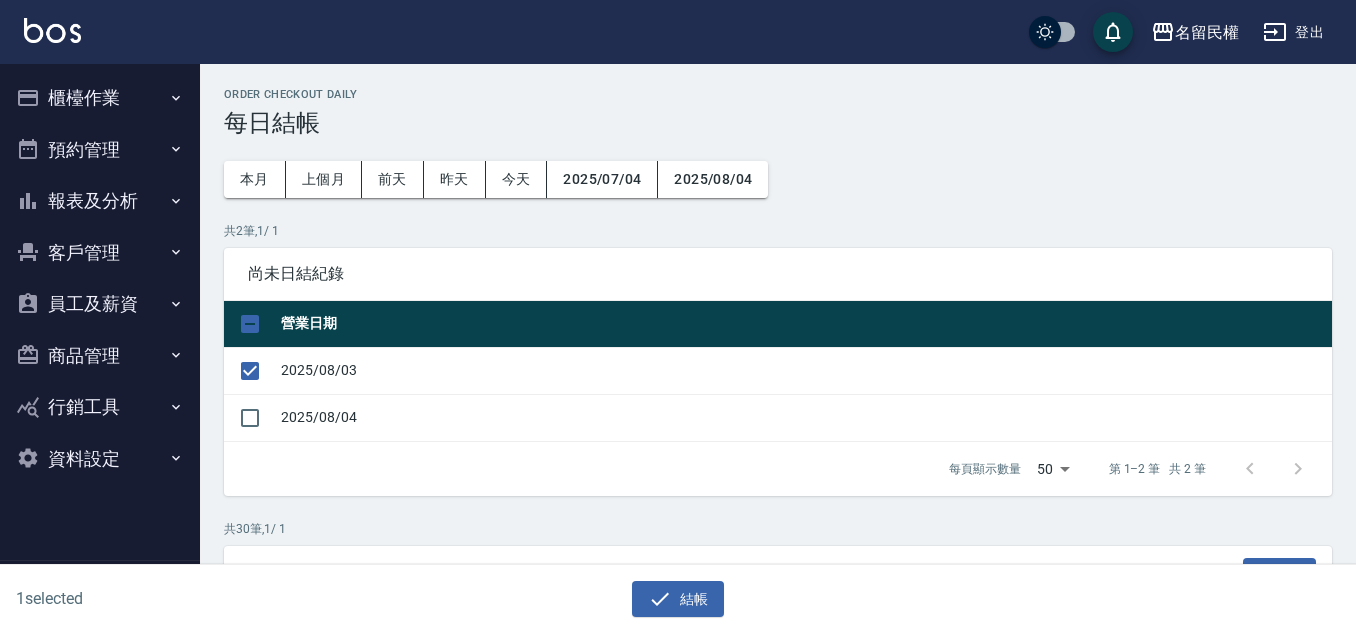 click on "1  selected 結帳" at bounding box center [678, 599] 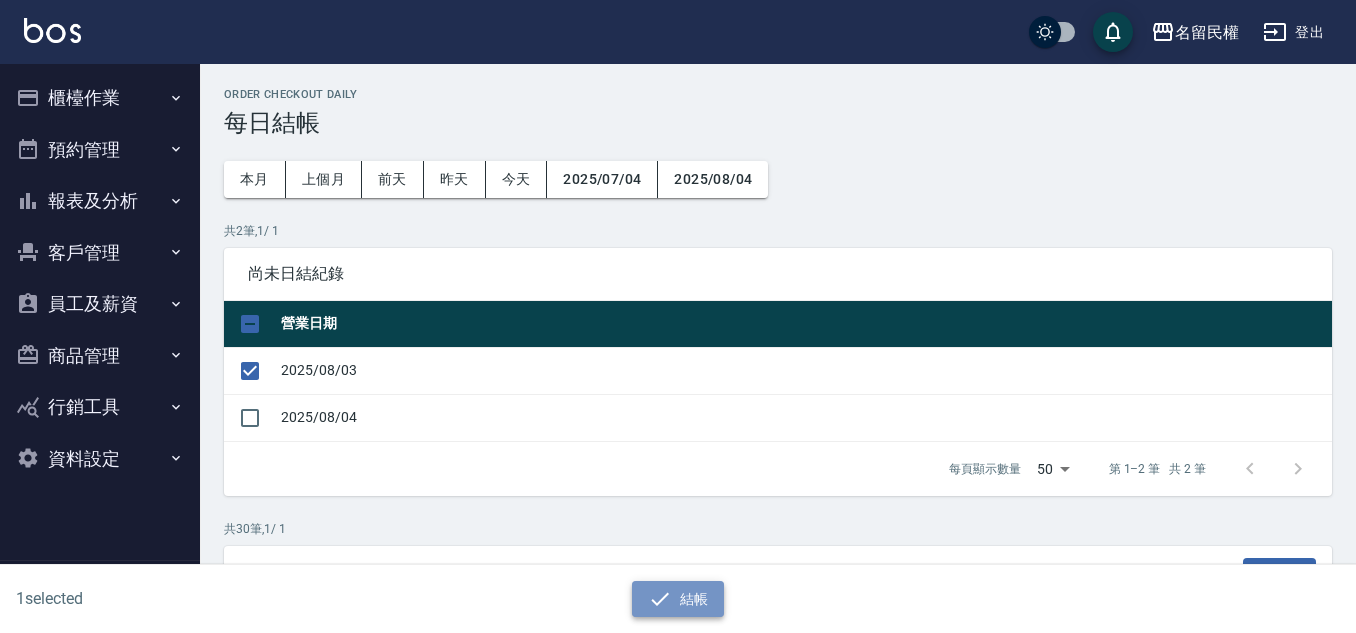click on "結帳" at bounding box center (678, 599) 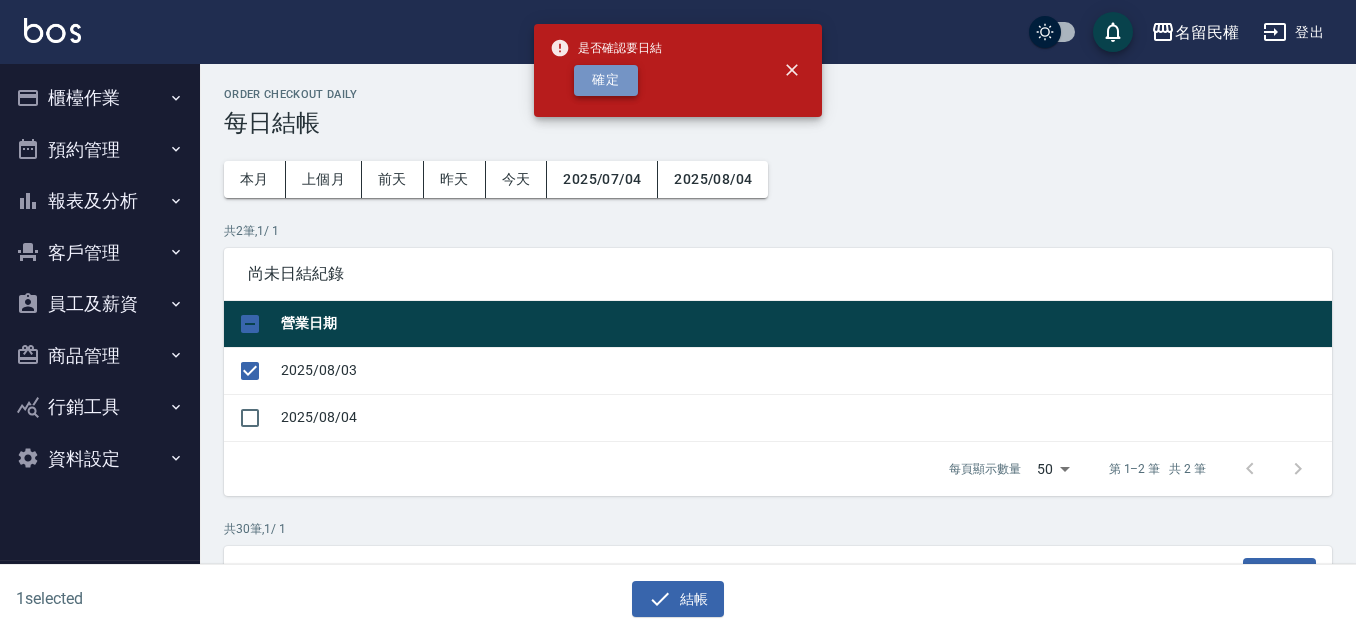click on "確定" at bounding box center [606, 80] 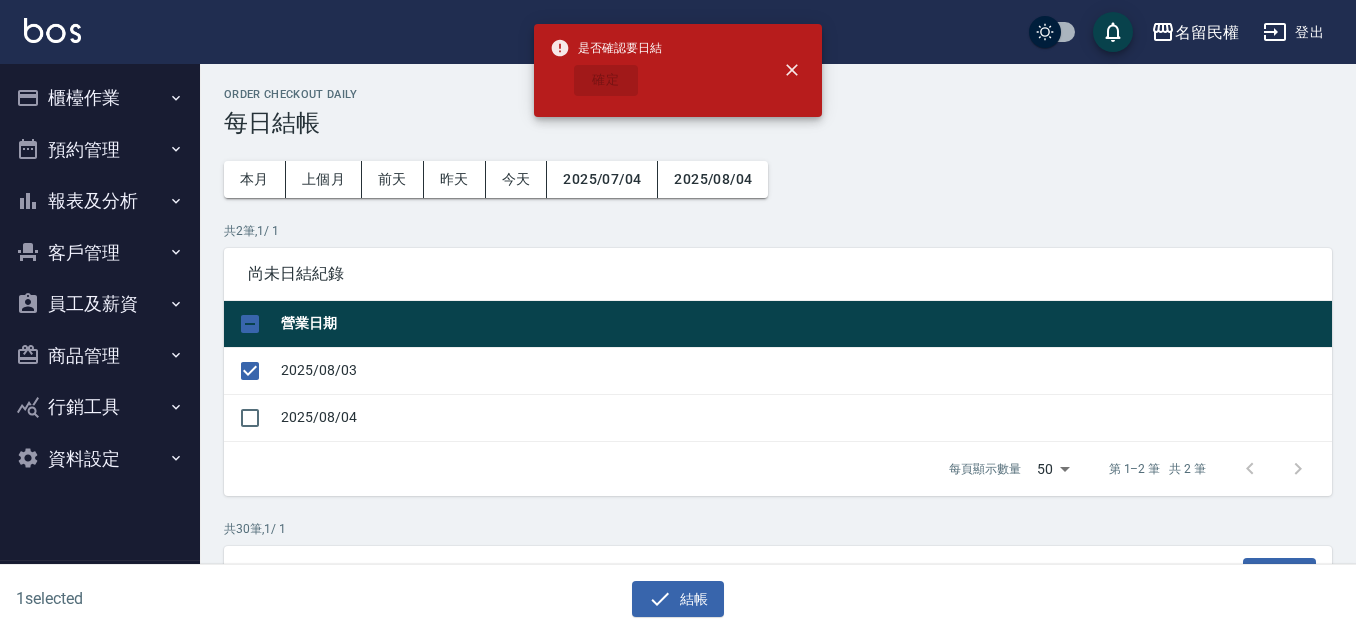 checkbox on "false" 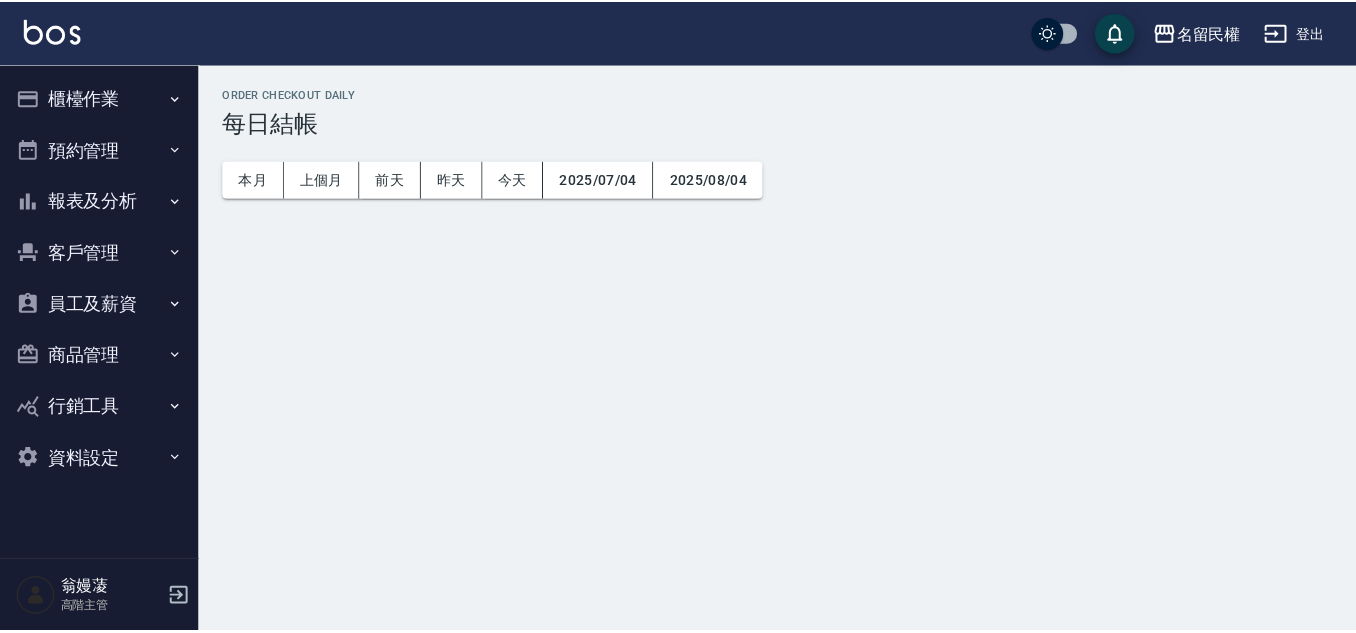 scroll, scrollTop: 0, scrollLeft: 0, axis: both 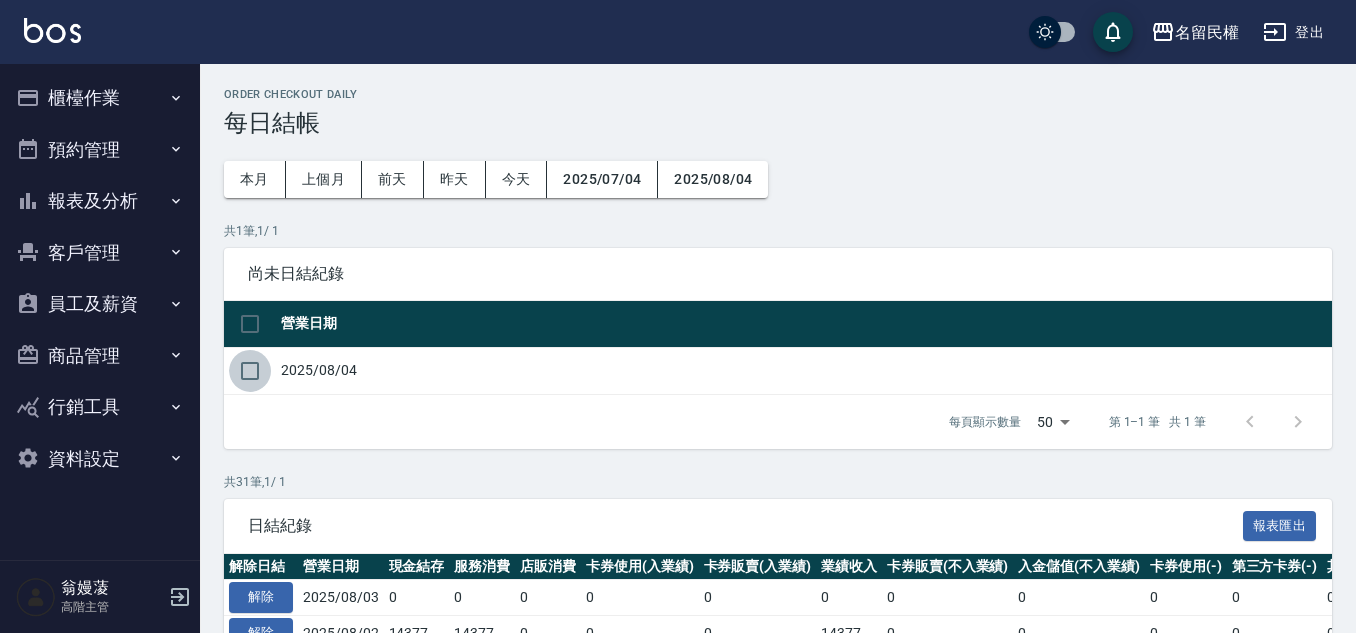 click at bounding box center [250, 371] 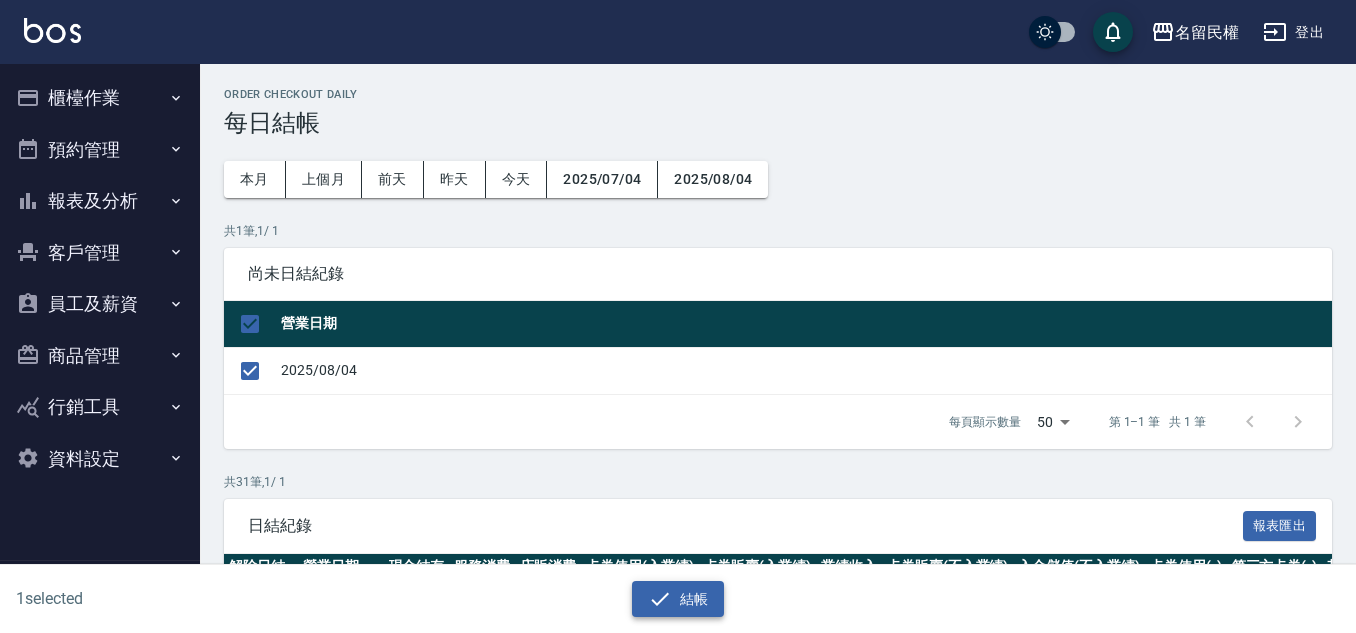 click on "結帳" at bounding box center [678, 599] 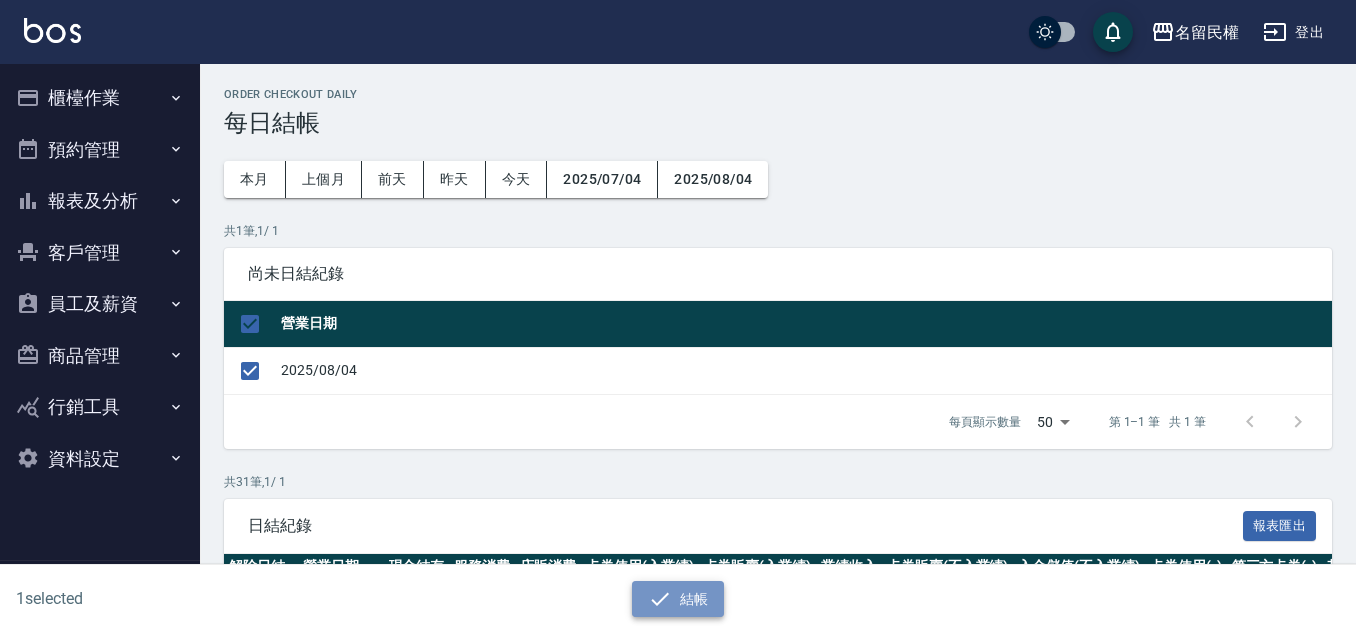 click on "結帳" at bounding box center (678, 599) 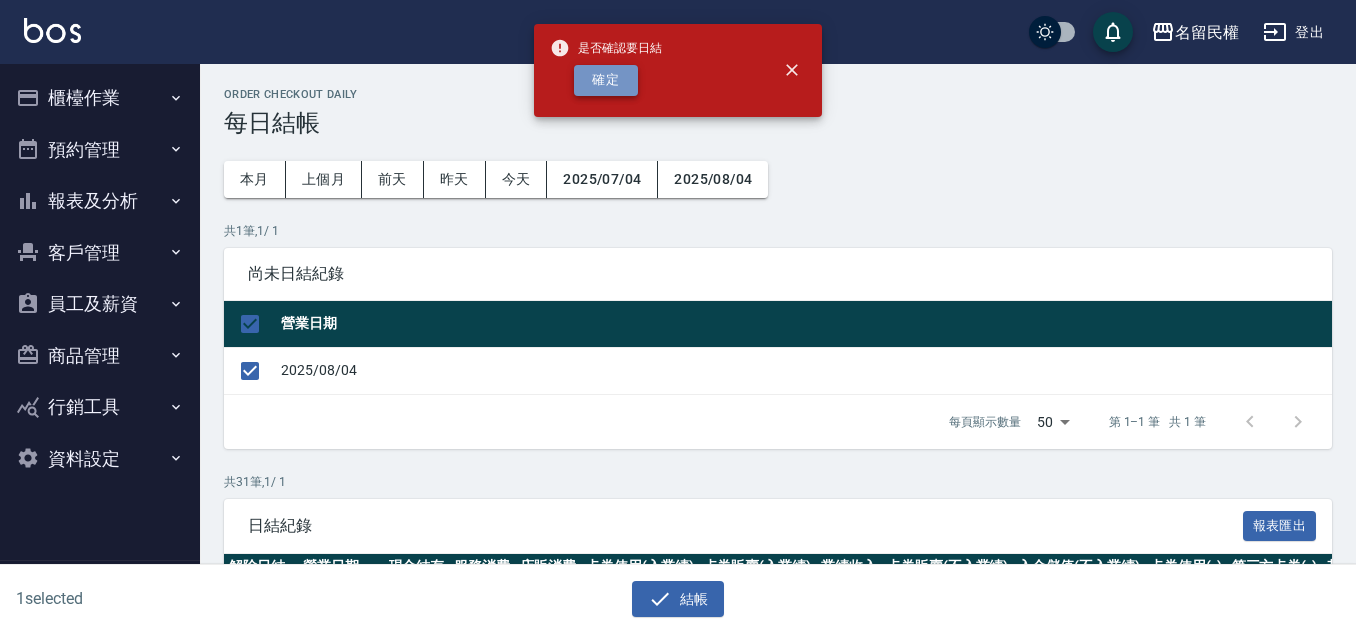 click on "確定" at bounding box center (606, 80) 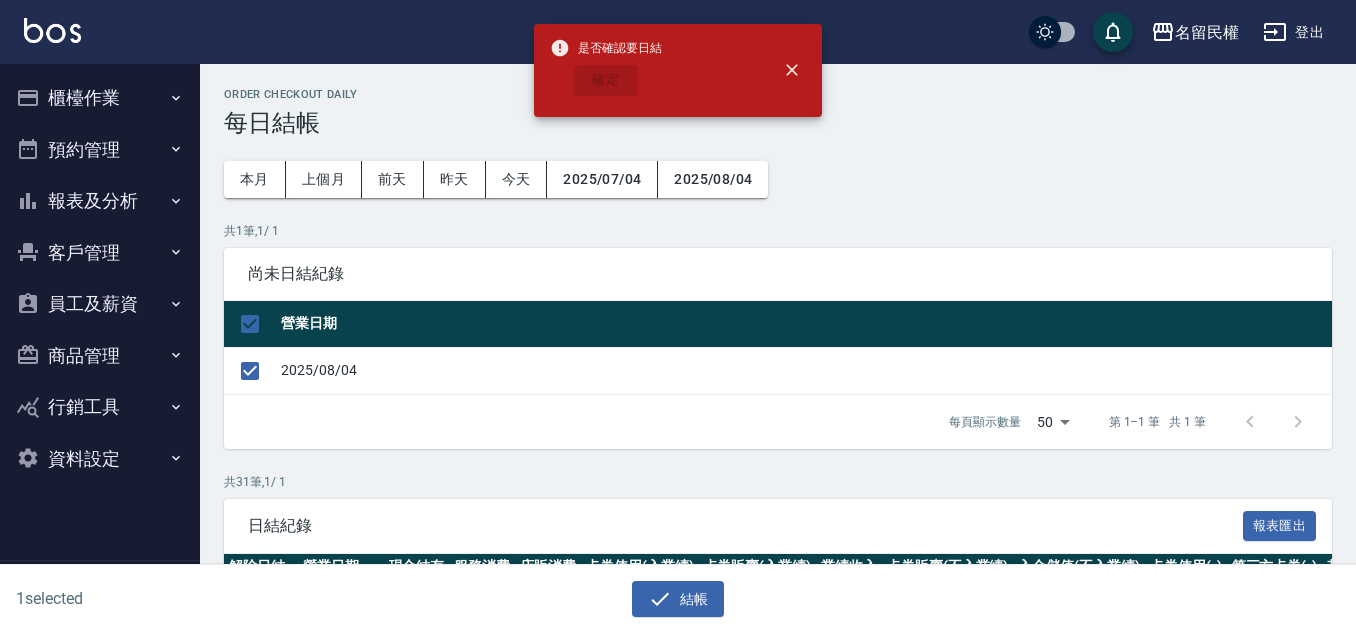 checkbox on "false" 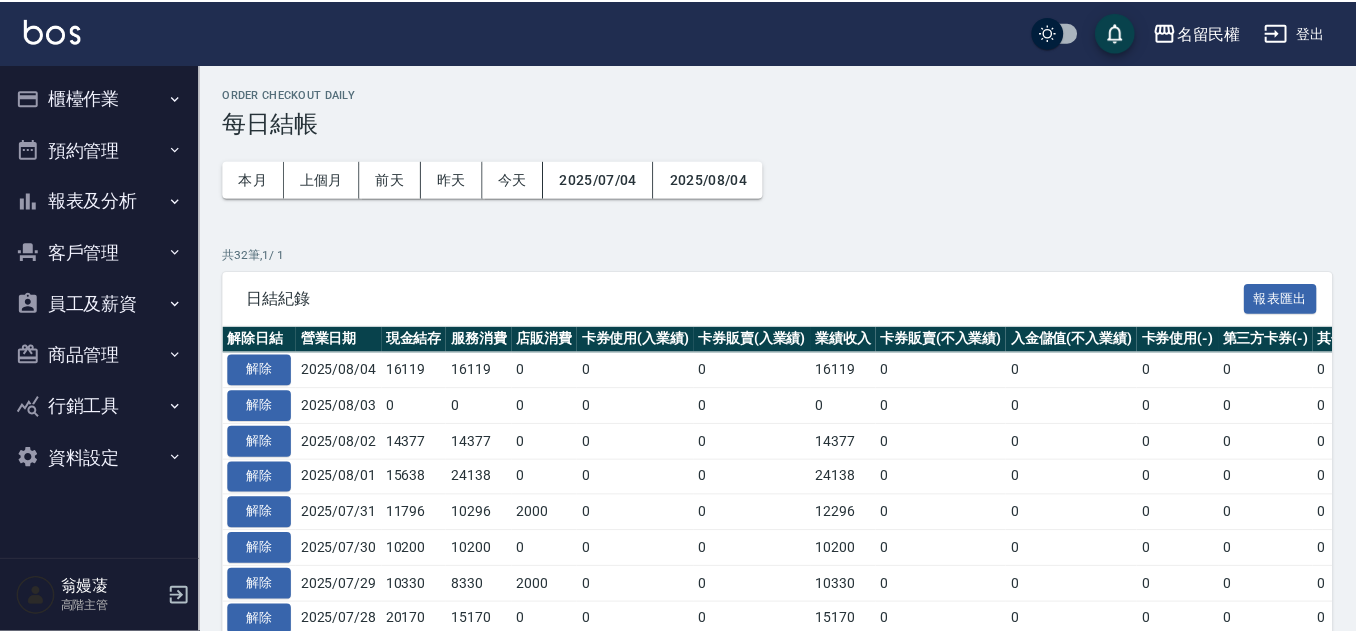 scroll, scrollTop: 0, scrollLeft: 0, axis: both 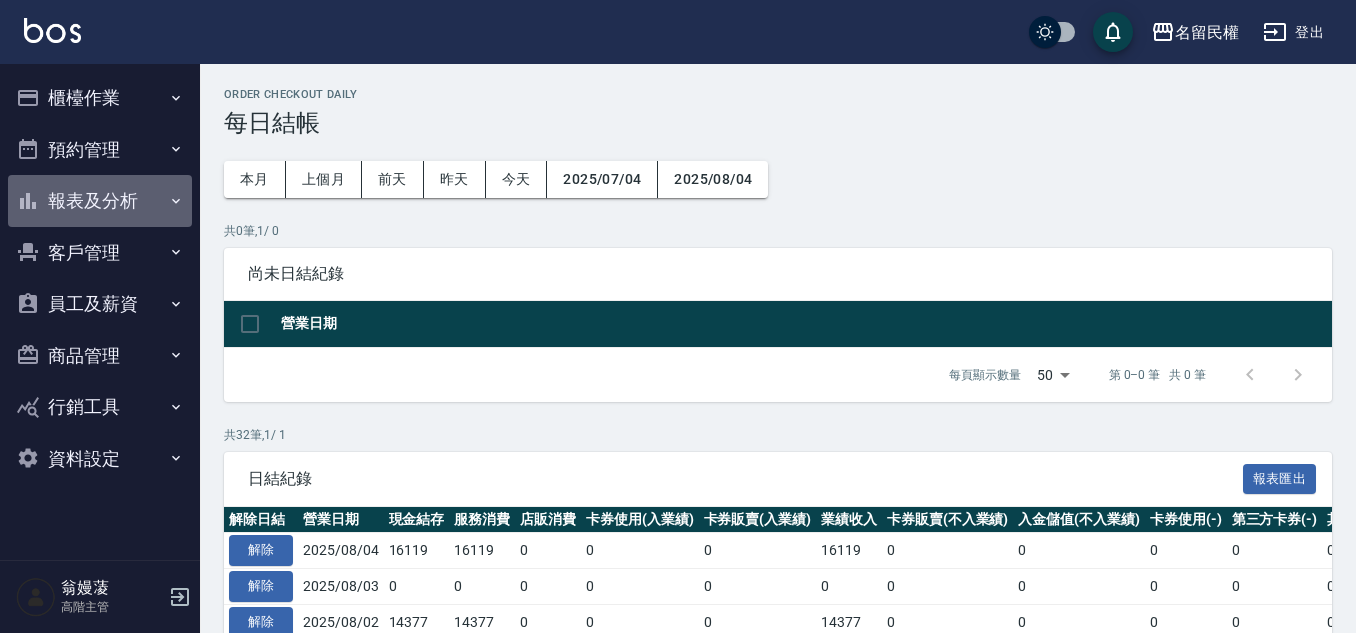 click 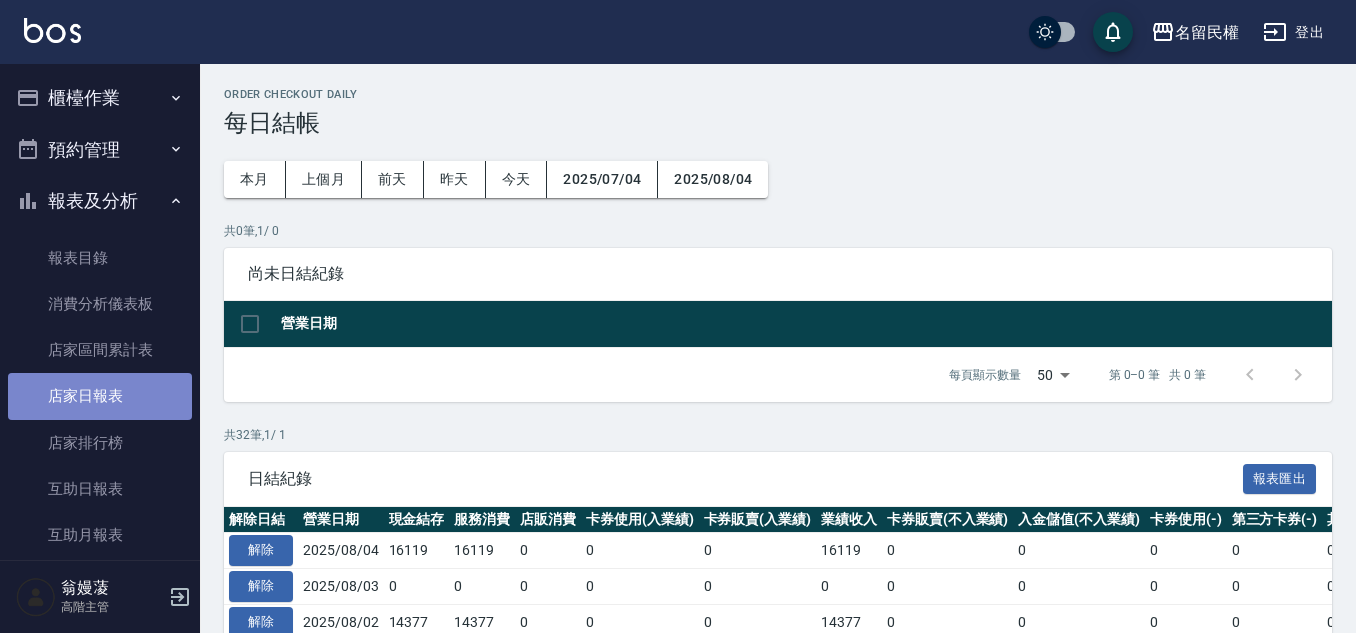 click on "店家日報表" at bounding box center (100, 396) 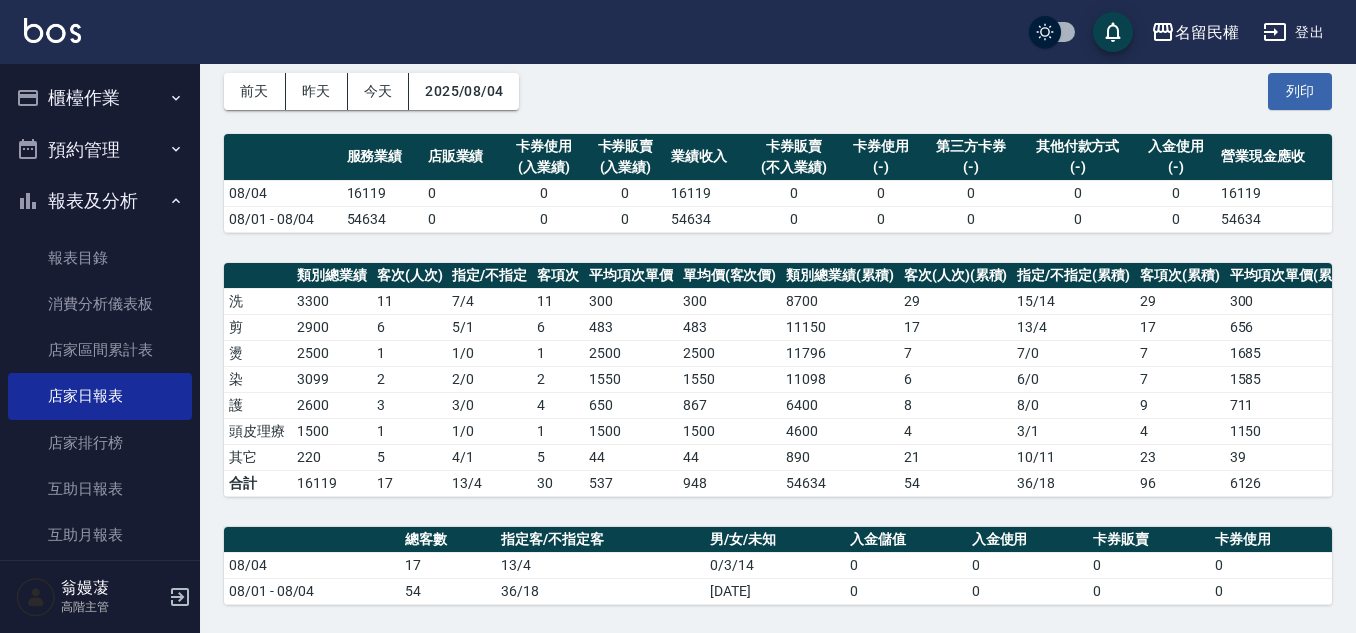 scroll, scrollTop: 0, scrollLeft: 0, axis: both 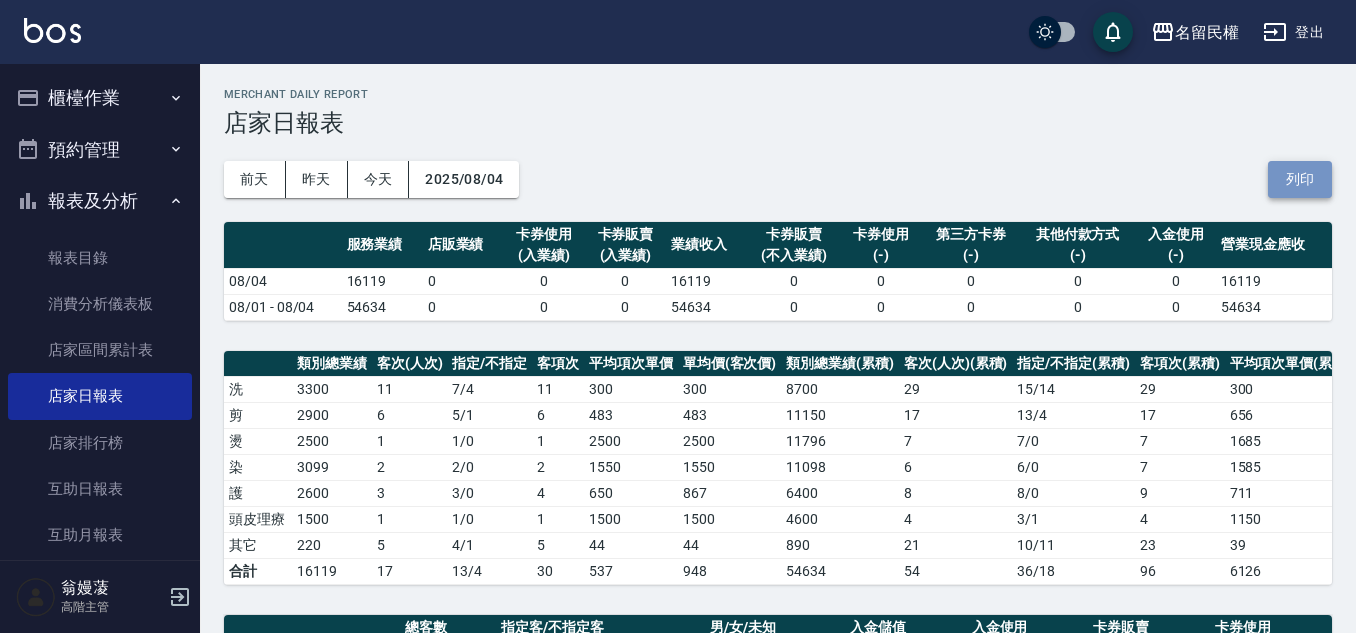 click on "列印" at bounding box center (1300, 179) 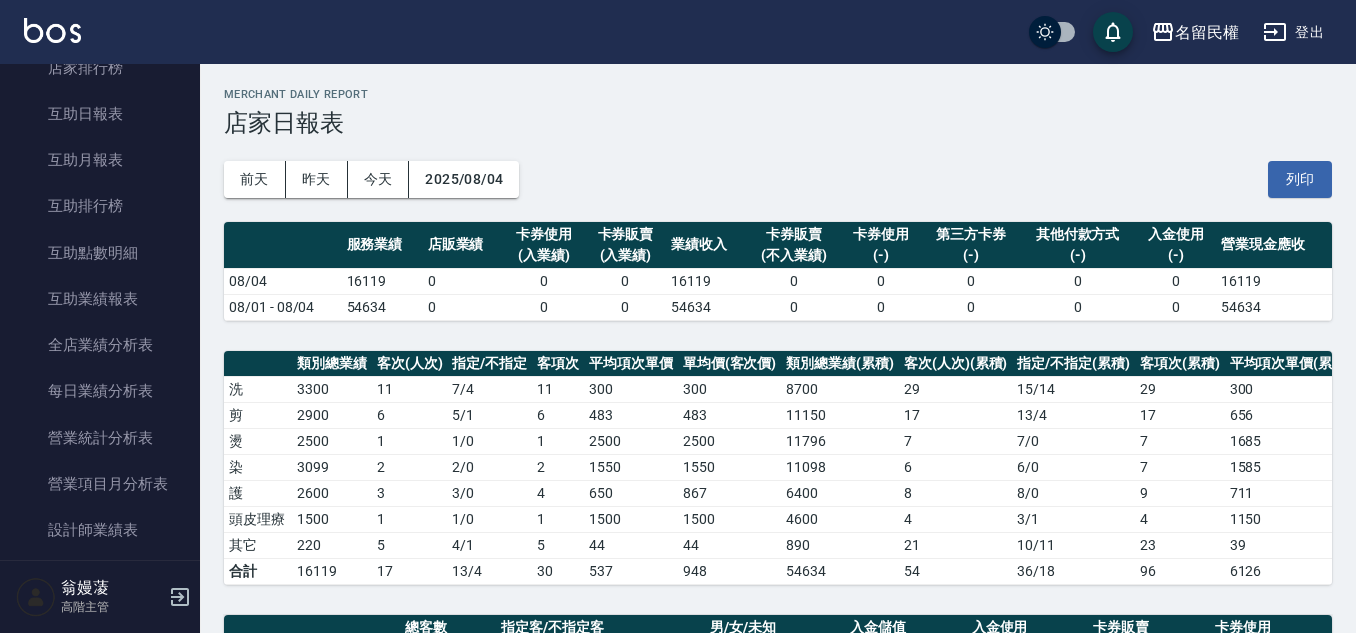 scroll, scrollTop: 500, scrollLeft: 0, axis: vertical 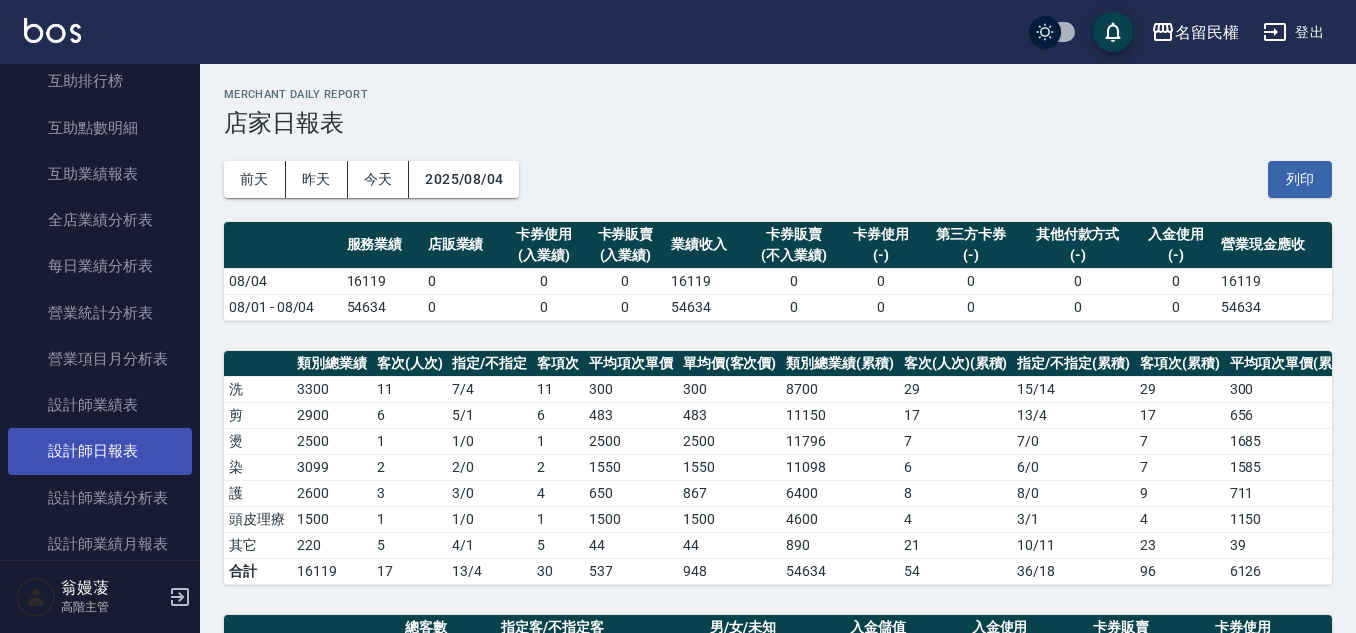click on "設計師日報表" at bounding box center [100, 451] 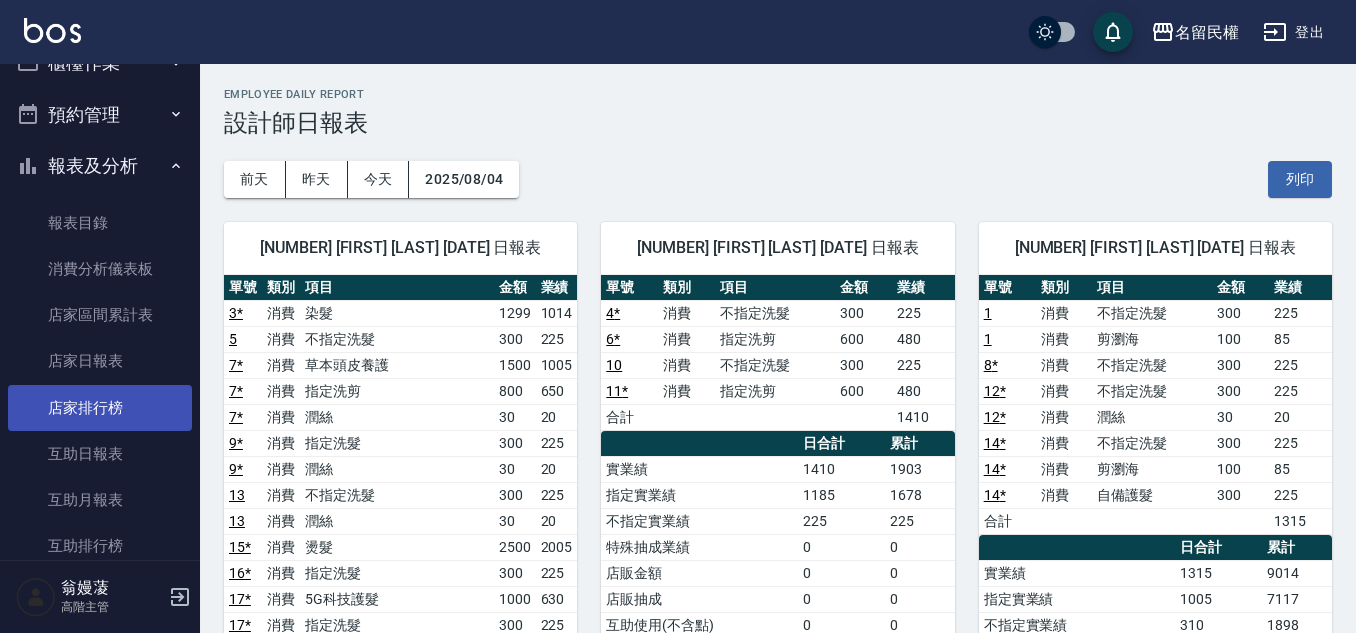 scroll, scrollTop: 0, scrollLeft: 0, axis: both 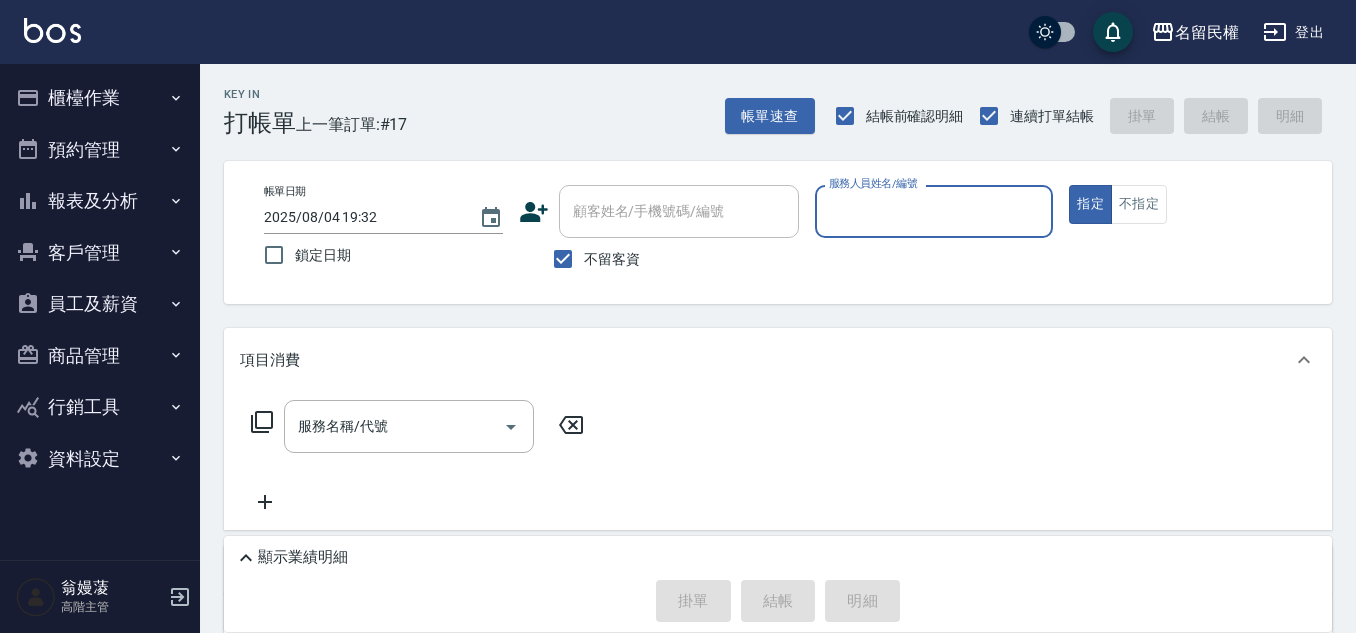click on "報表及分析" at bounding box center (100, 201) 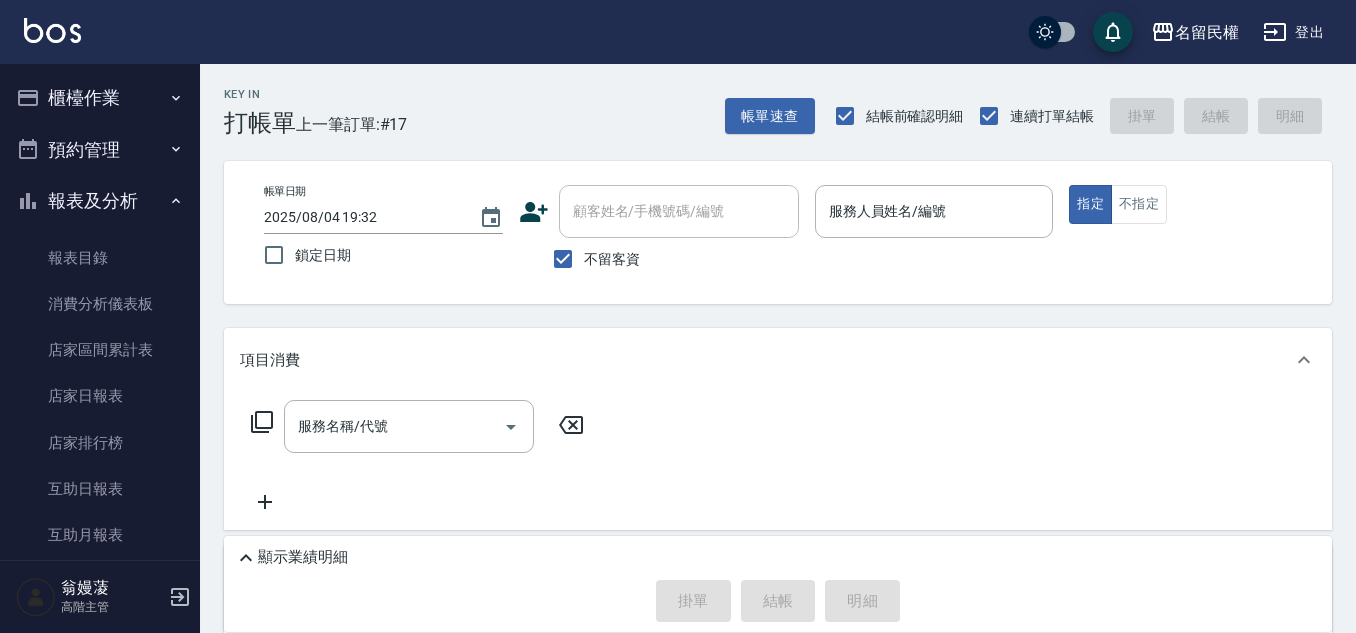 drag, startPoint x: 127, startPoint y: 383, endPoint x: 456, endPoint y: 351, distance: 330.55258 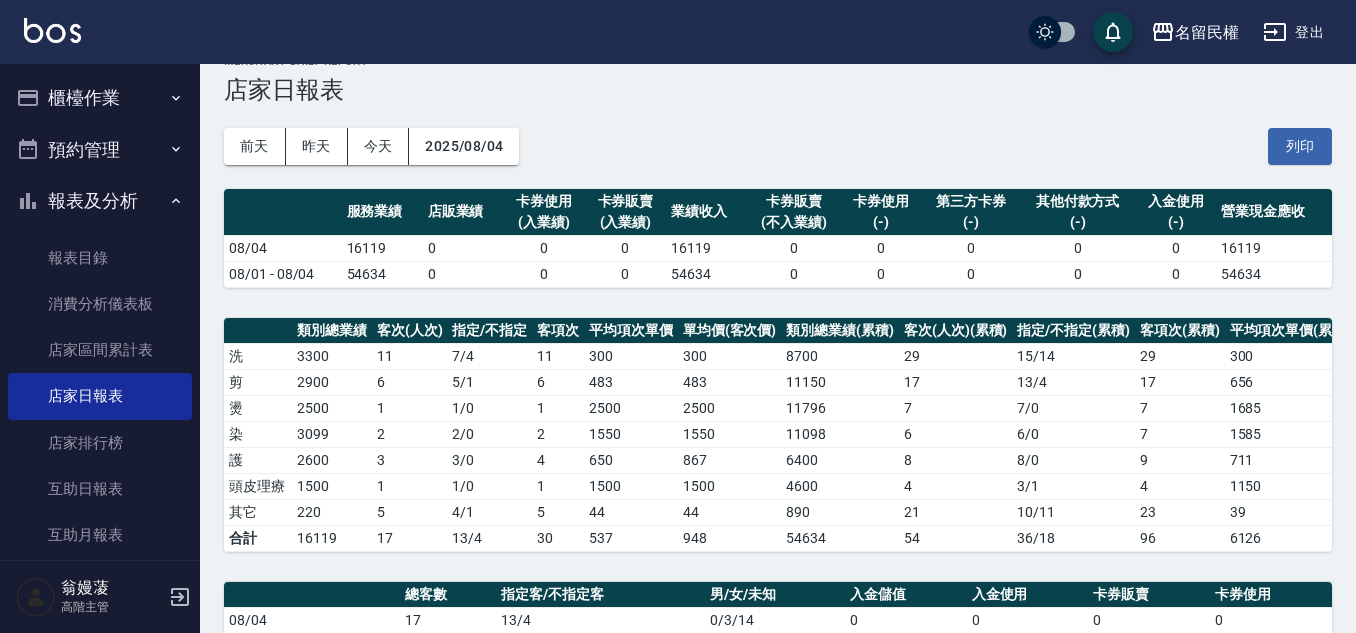 scroll, scrollTop: 0, scrollLeft: 0, axis: both 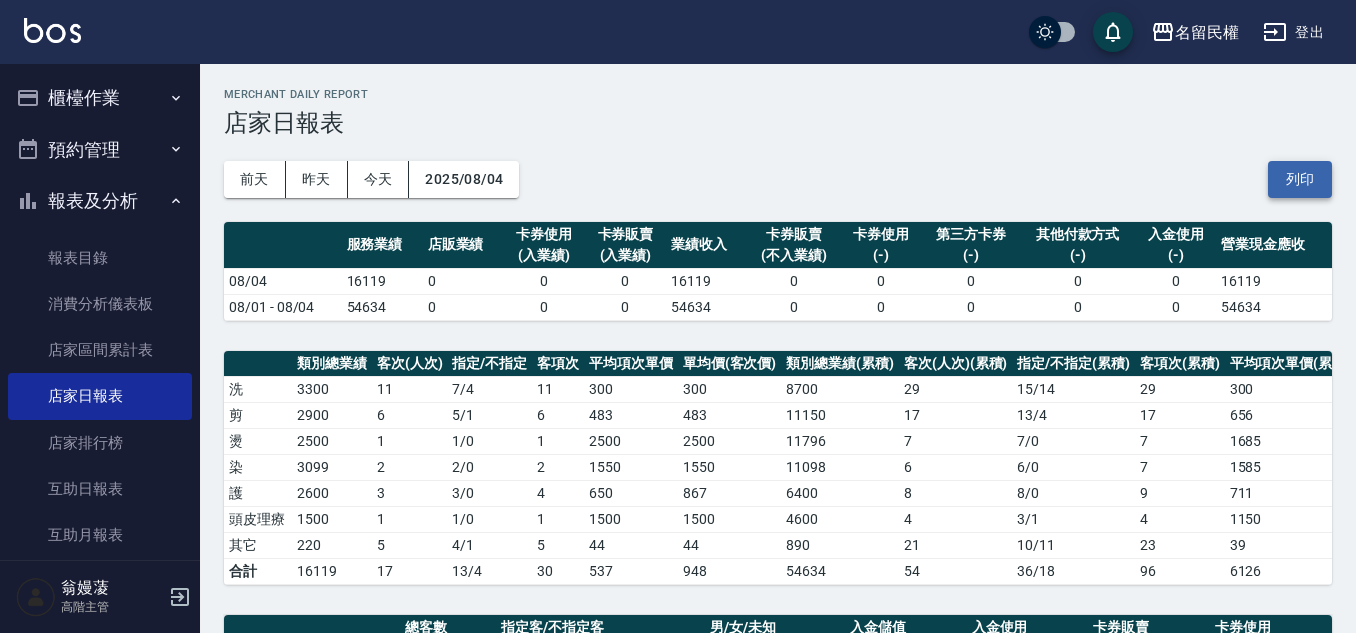 click on "列印" at bounding box center (1300, 179) 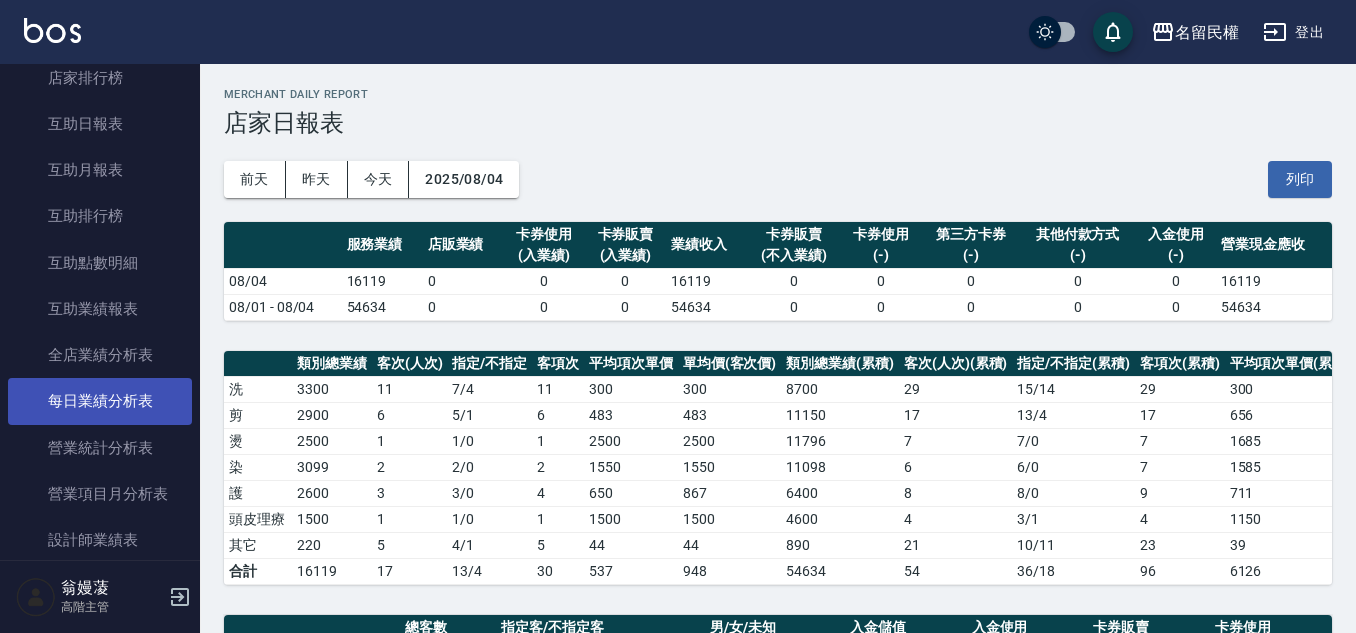 scroll, scrollTop: 400, scrollLeft: 0, axis: vertical 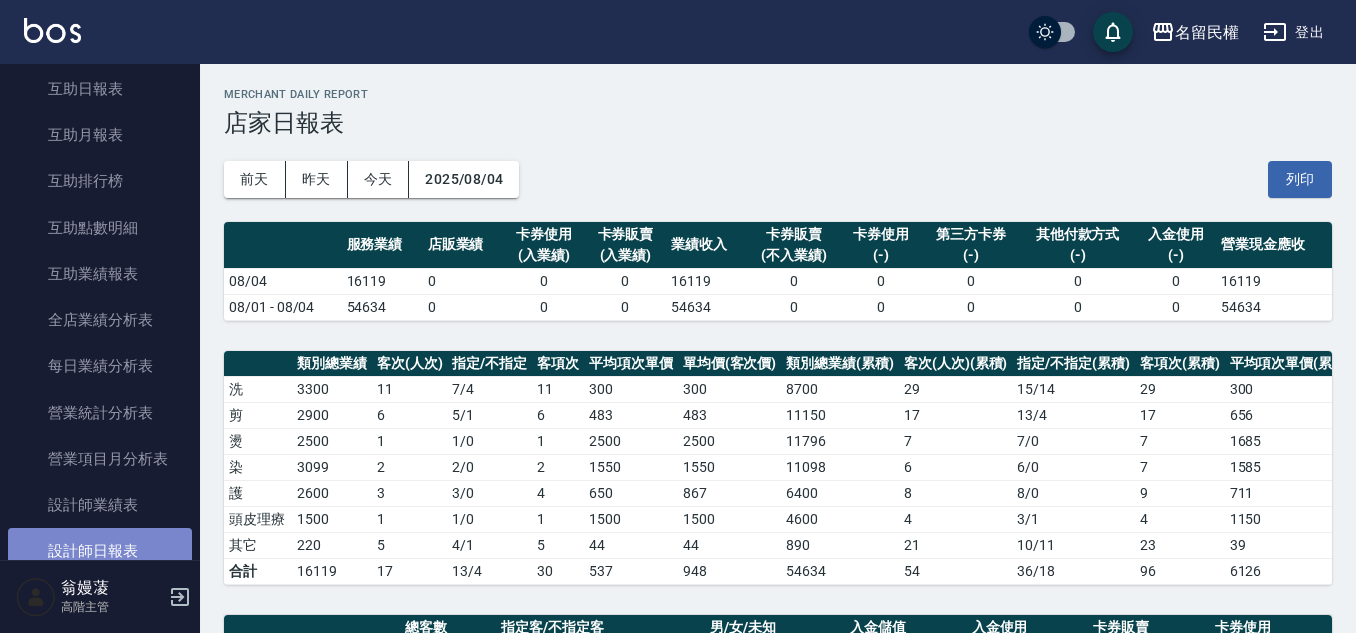 click on "設計師日報表" at bounding box center [100, 551] 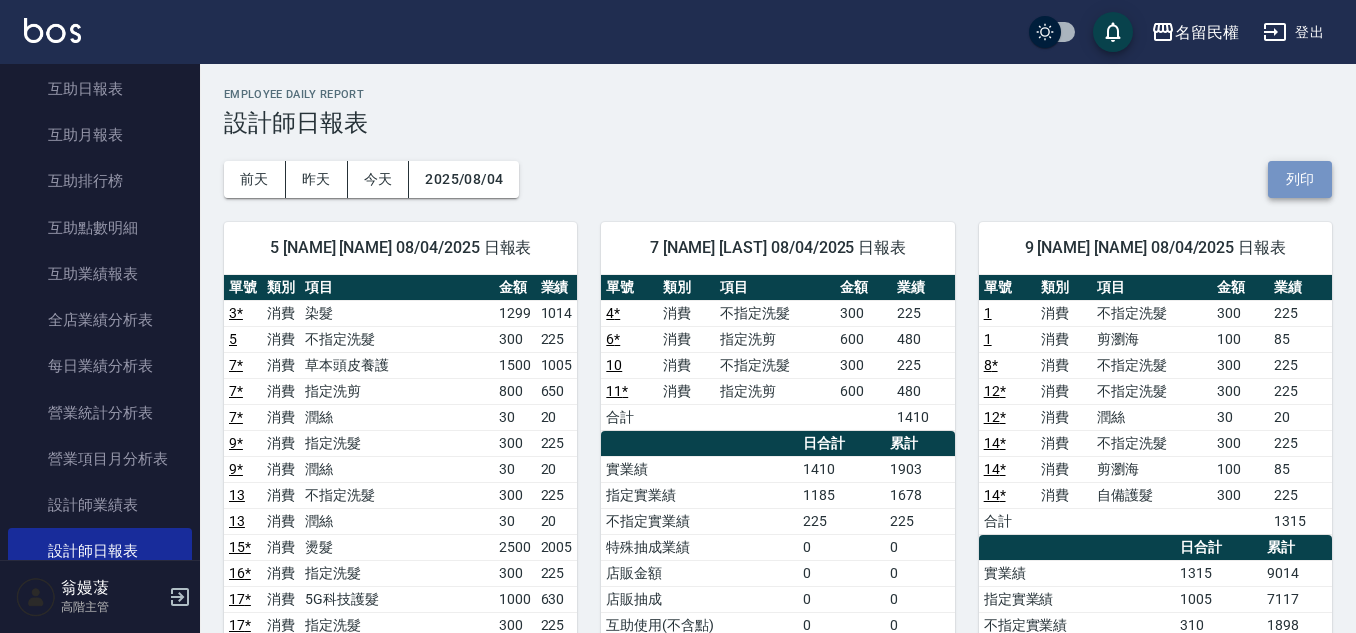 click on "列印" at bounding box center (1300, 179) 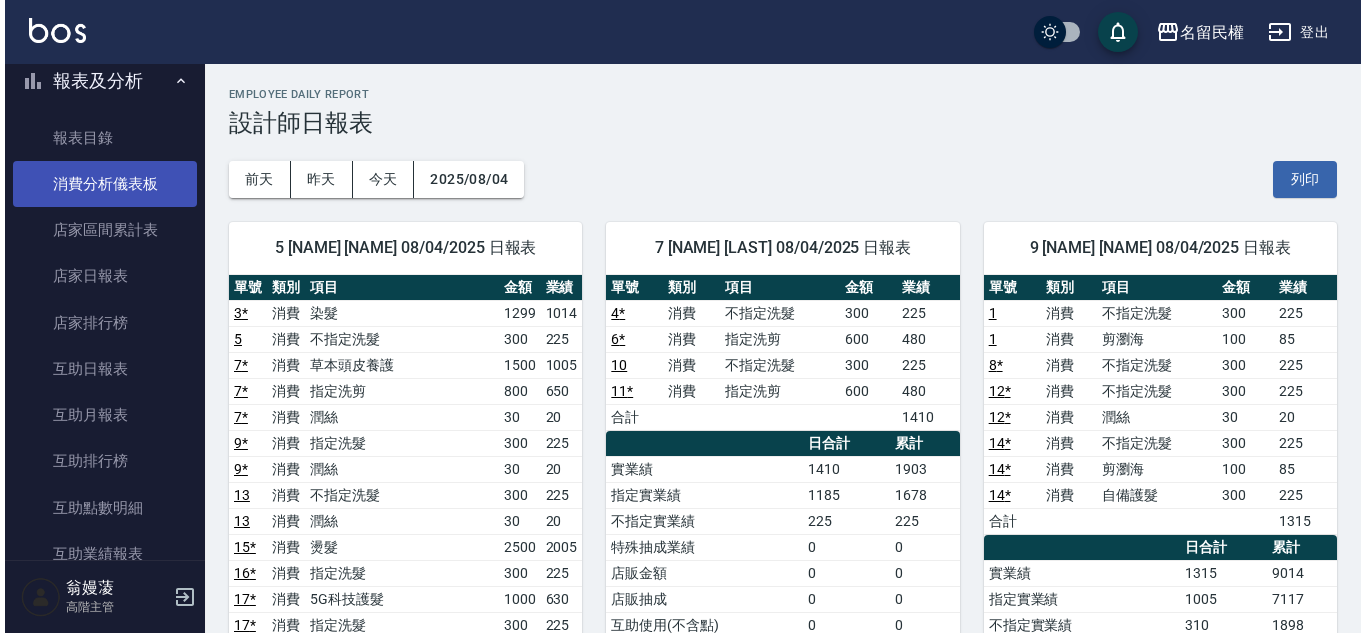 scroll, scrollTop: 100, scrollLeft: 0, axis: vertical 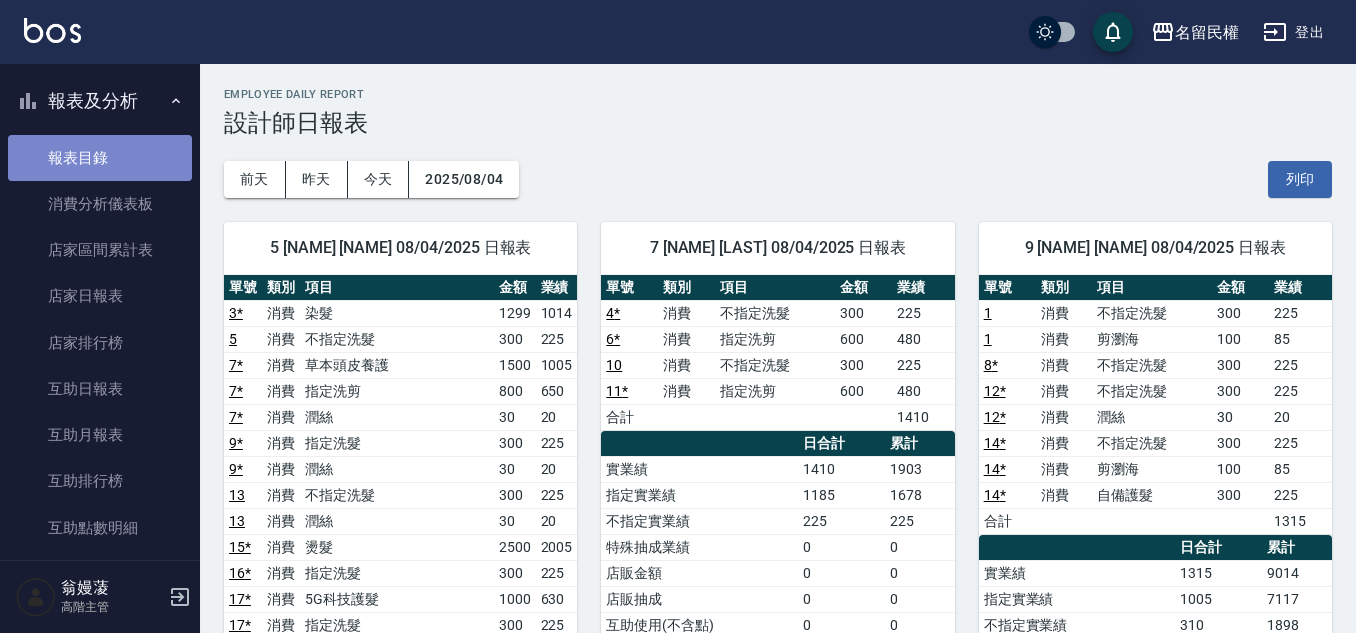 click on "報表目錄" at bounding box center [100, 158] 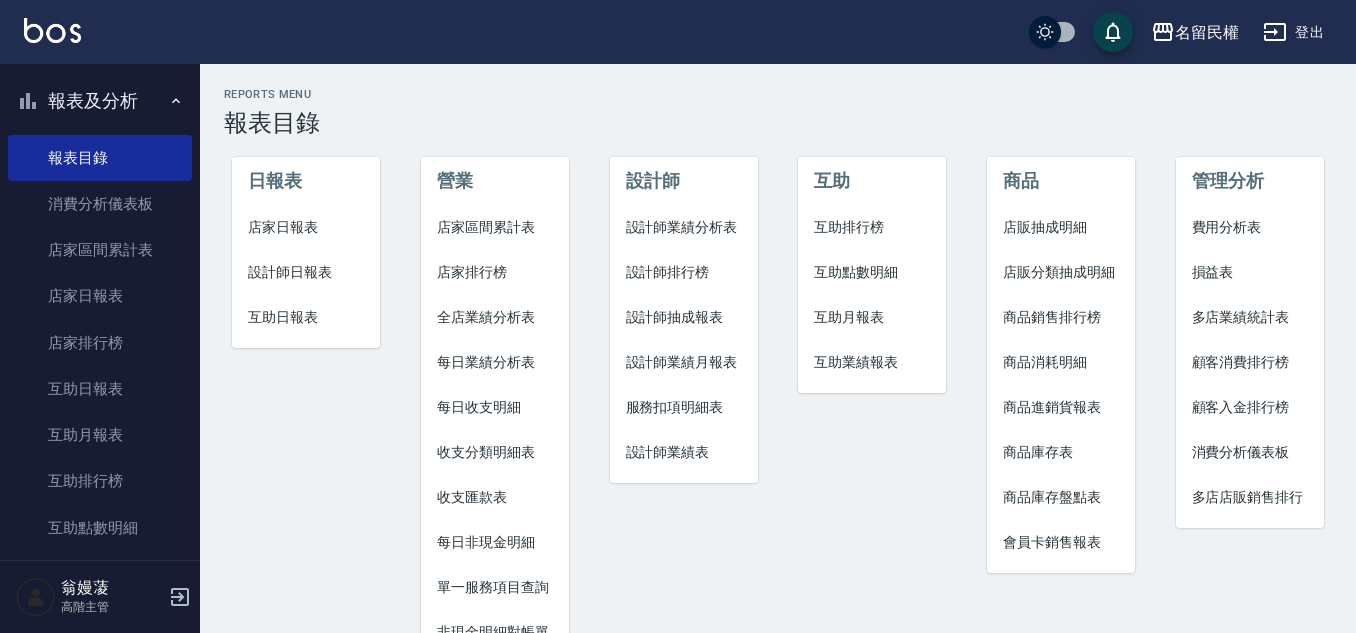 scroll, scrollTop: 0, scrollLeft: 0, axis: both 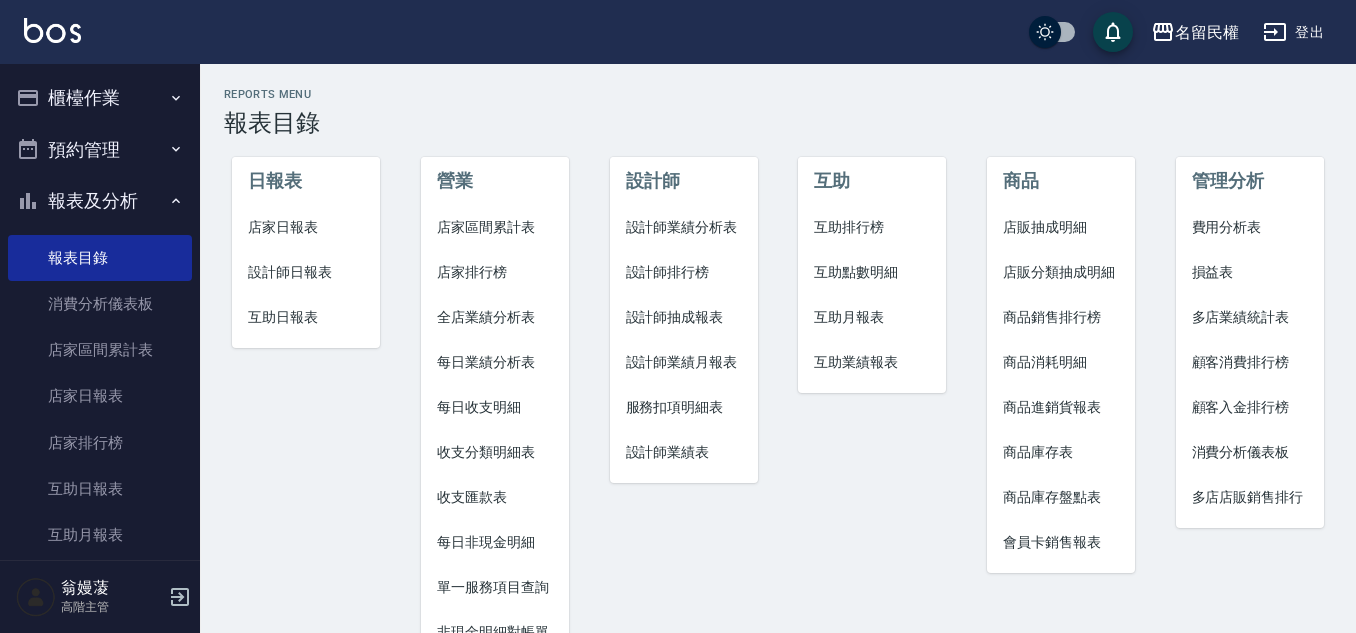click on "櫃檯作業" at bounding box center (100, 98) 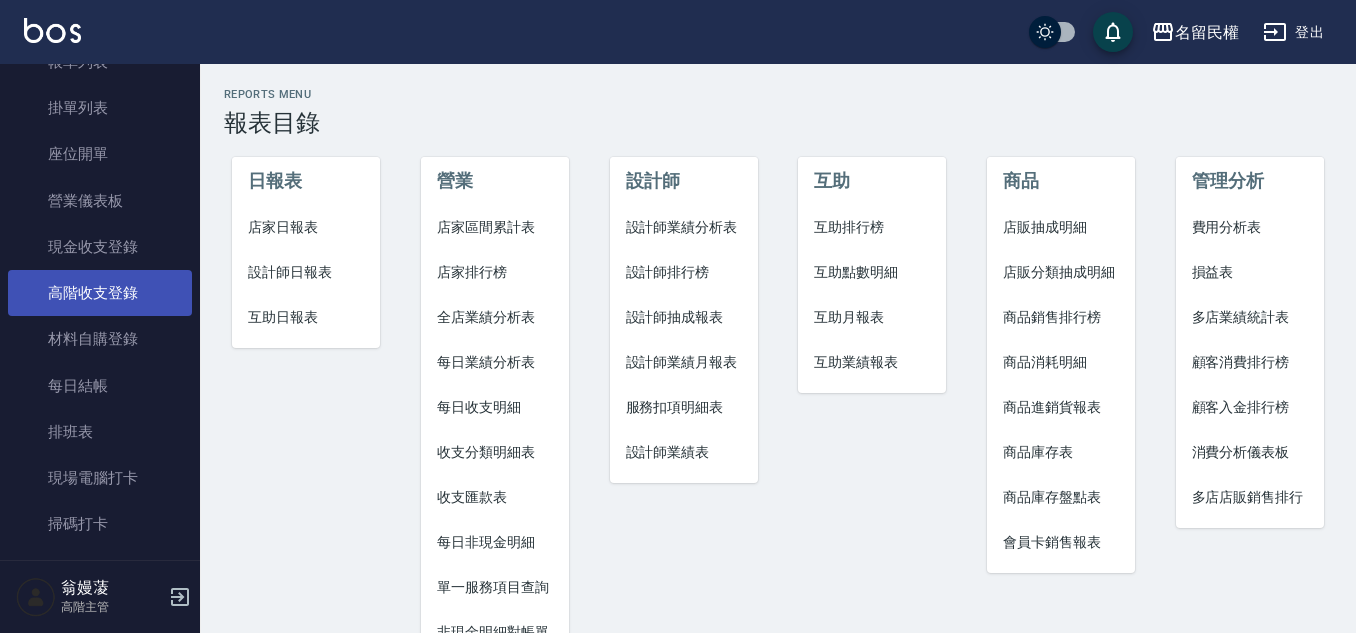 scroll, scrollTop: 500, scrollLeft: 0, axis: vertical 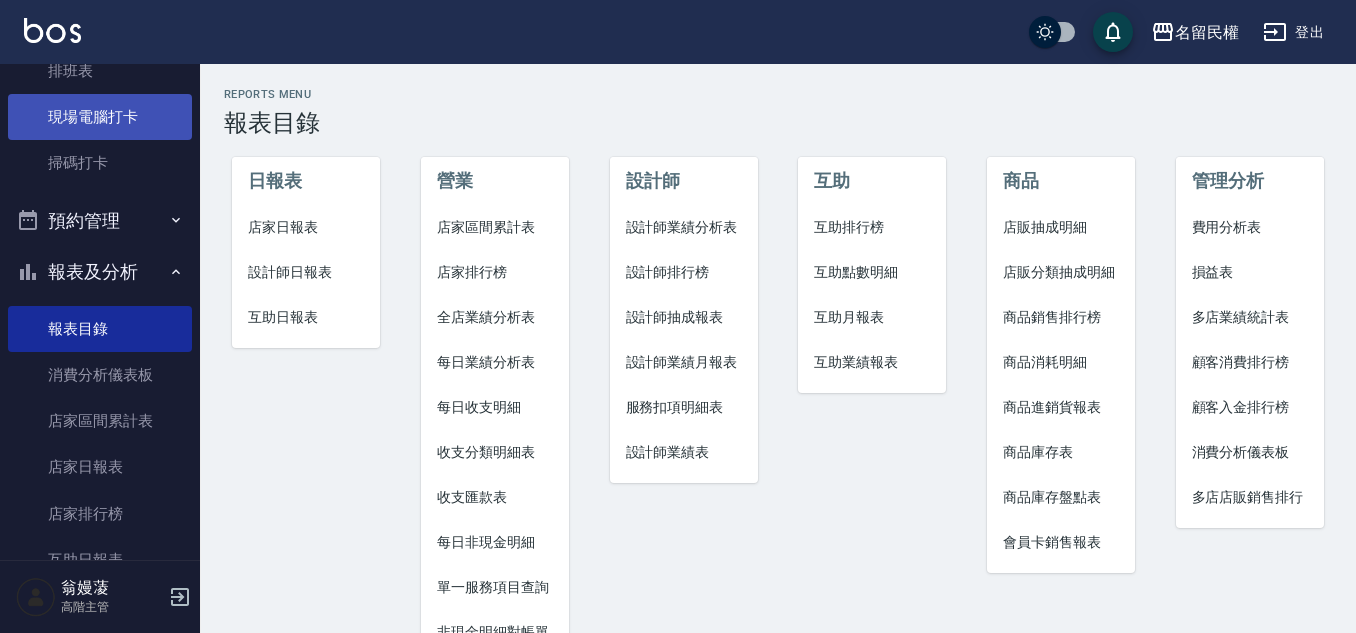 click on "現場電腦打卡" at bounding box center (100, 117) 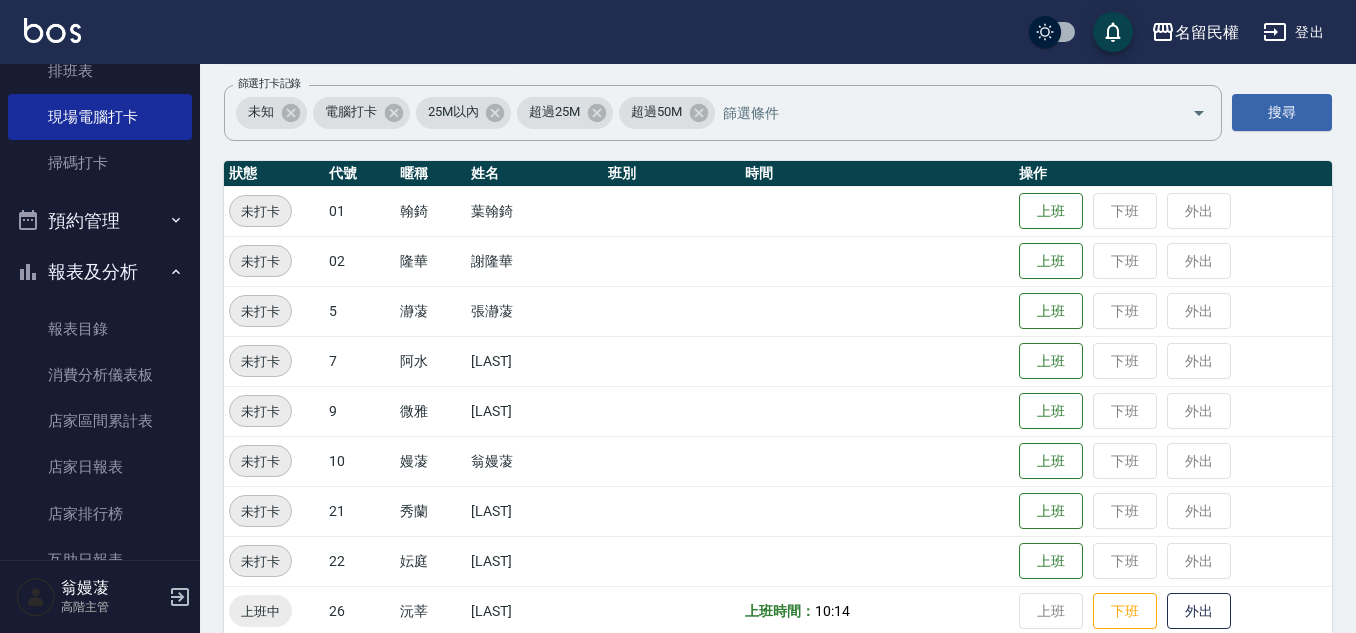 scroll, scrollTop: 315, scrollLeft: 0, axis: vertical 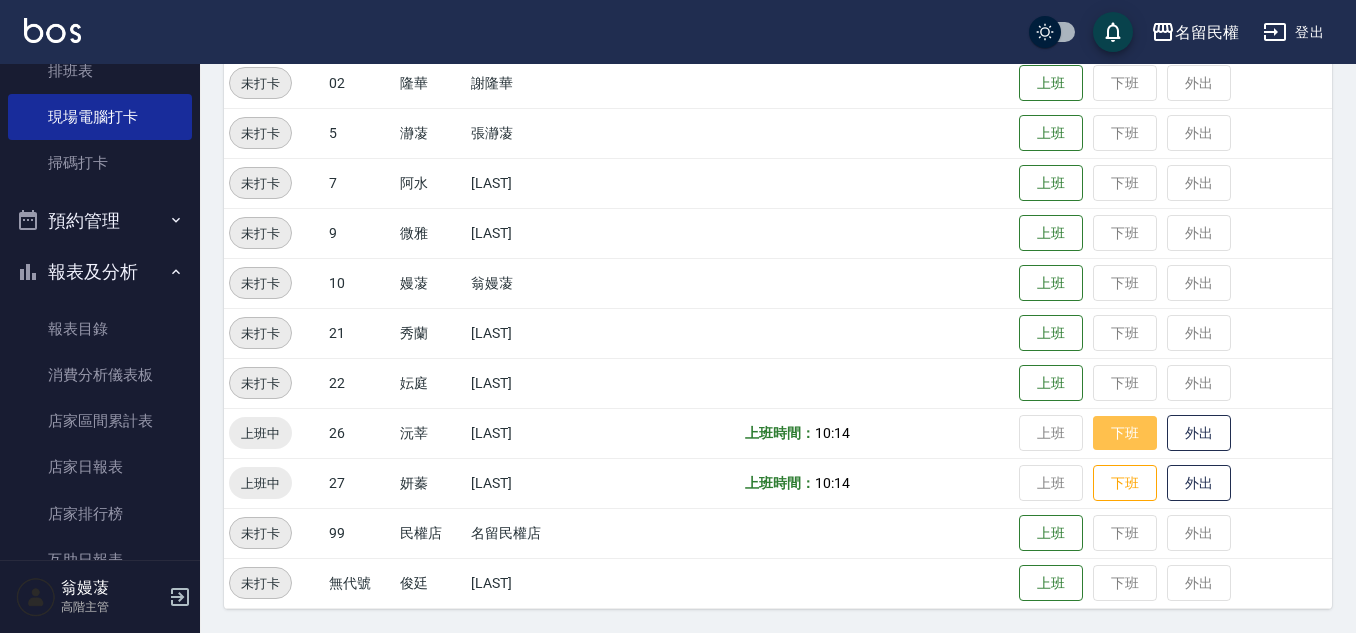 click on "下班" at bounding box center [1125, 433] 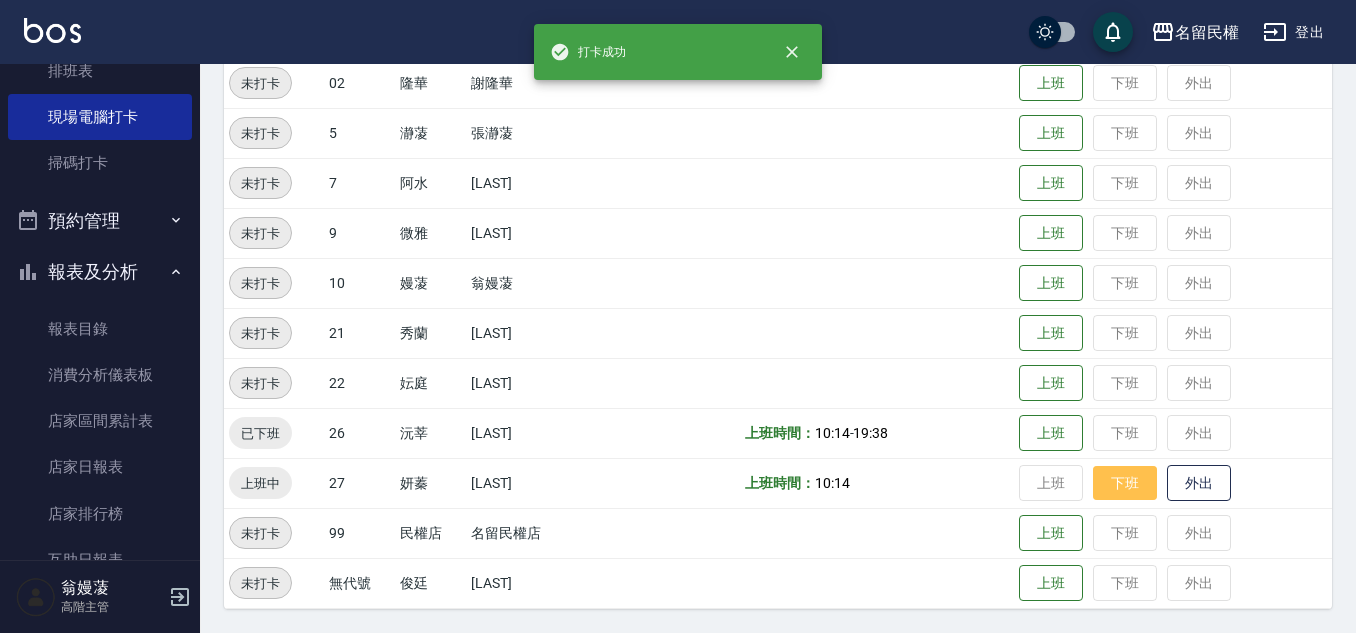 click on "下班" at bounding box center [1125, 483] 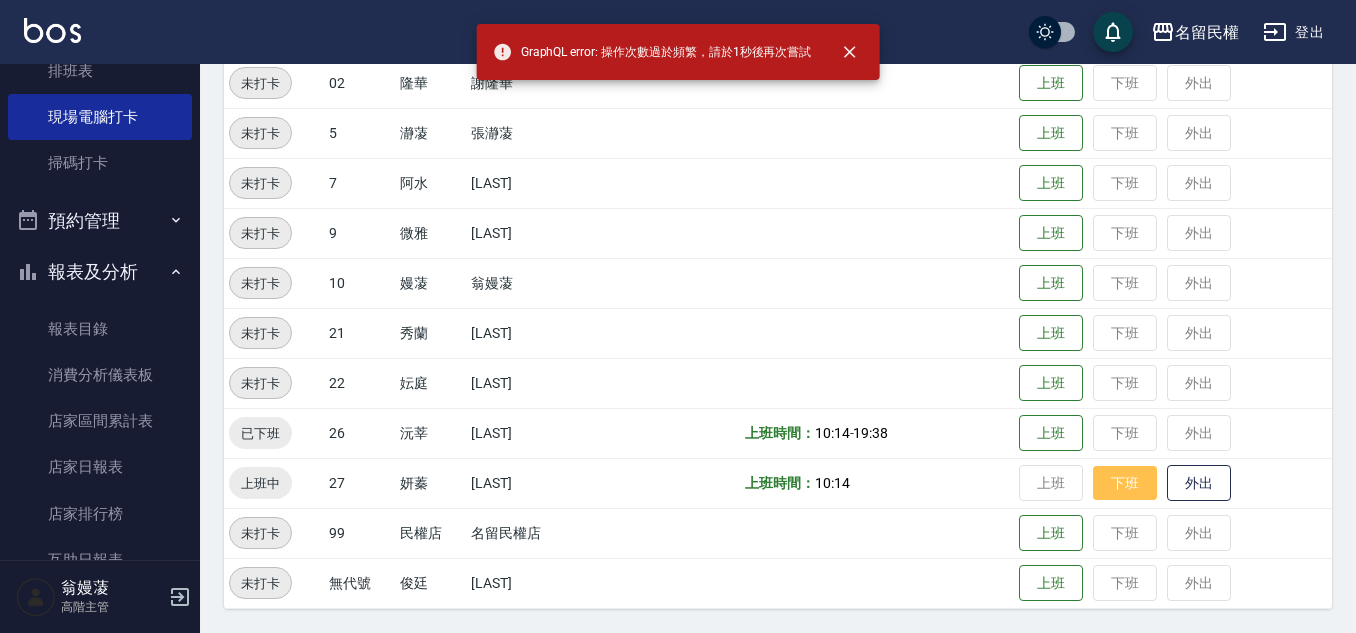 click on "下班" at bounding box center (1125, 483) 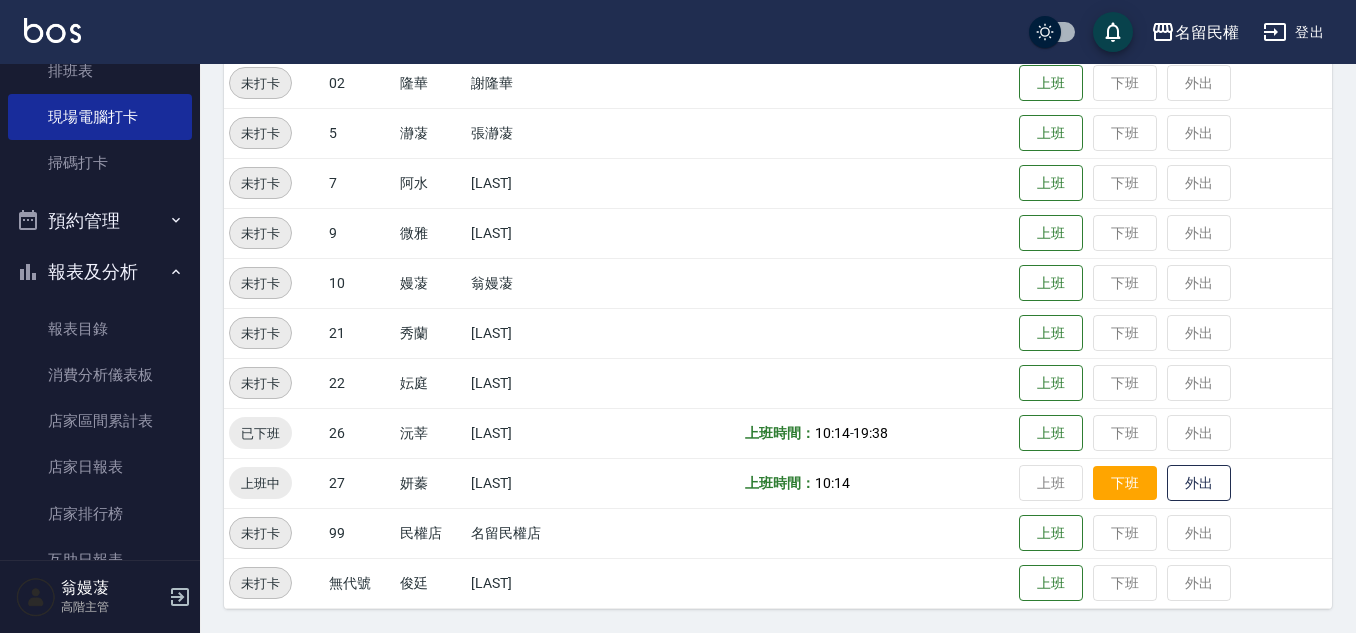 click on "下班" at bounding box center [1125, 483] 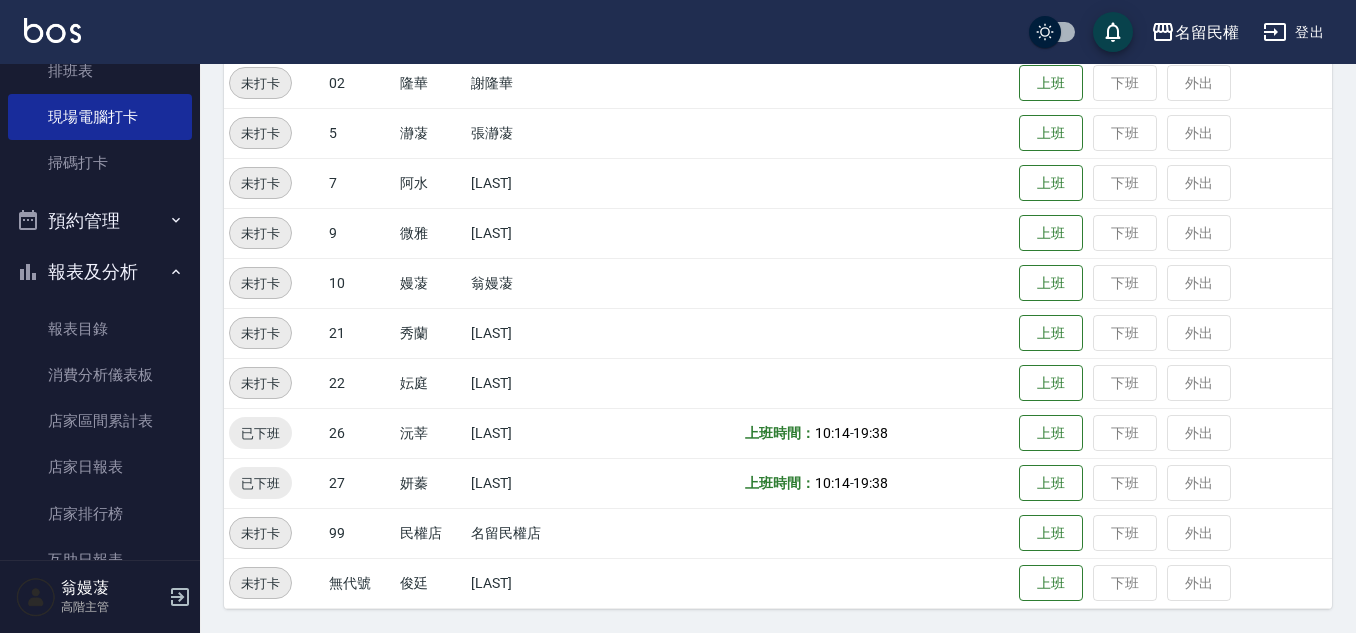 click on "上班 下班 外出" at bounding box center [1173, 483] 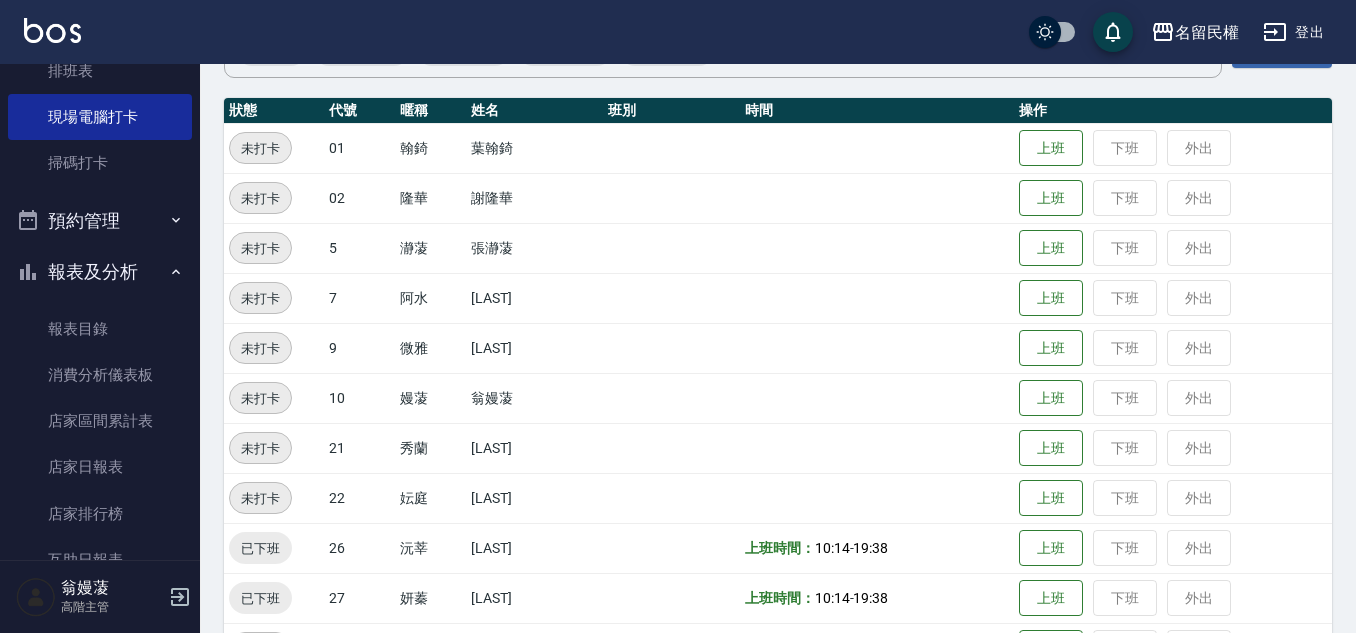 scroll, scrollTop: 15, scrollLeft: 0, axis: vertical 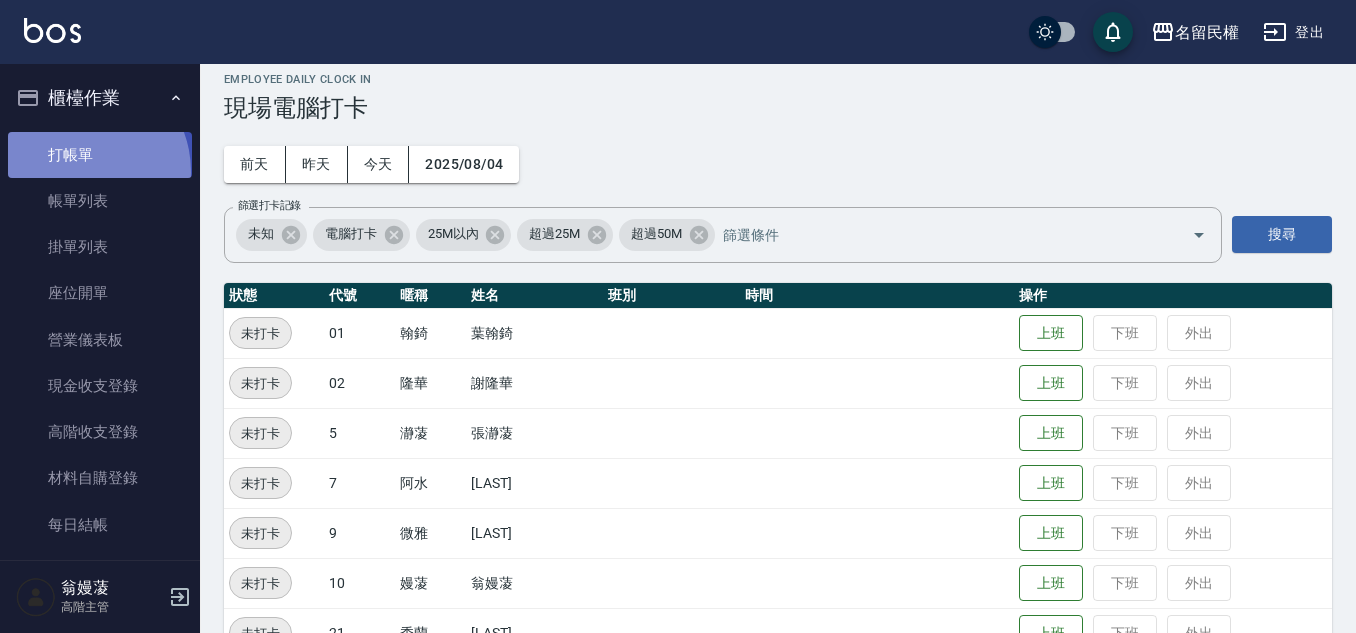click on "打帳單" at bounding box center [100, 155] 